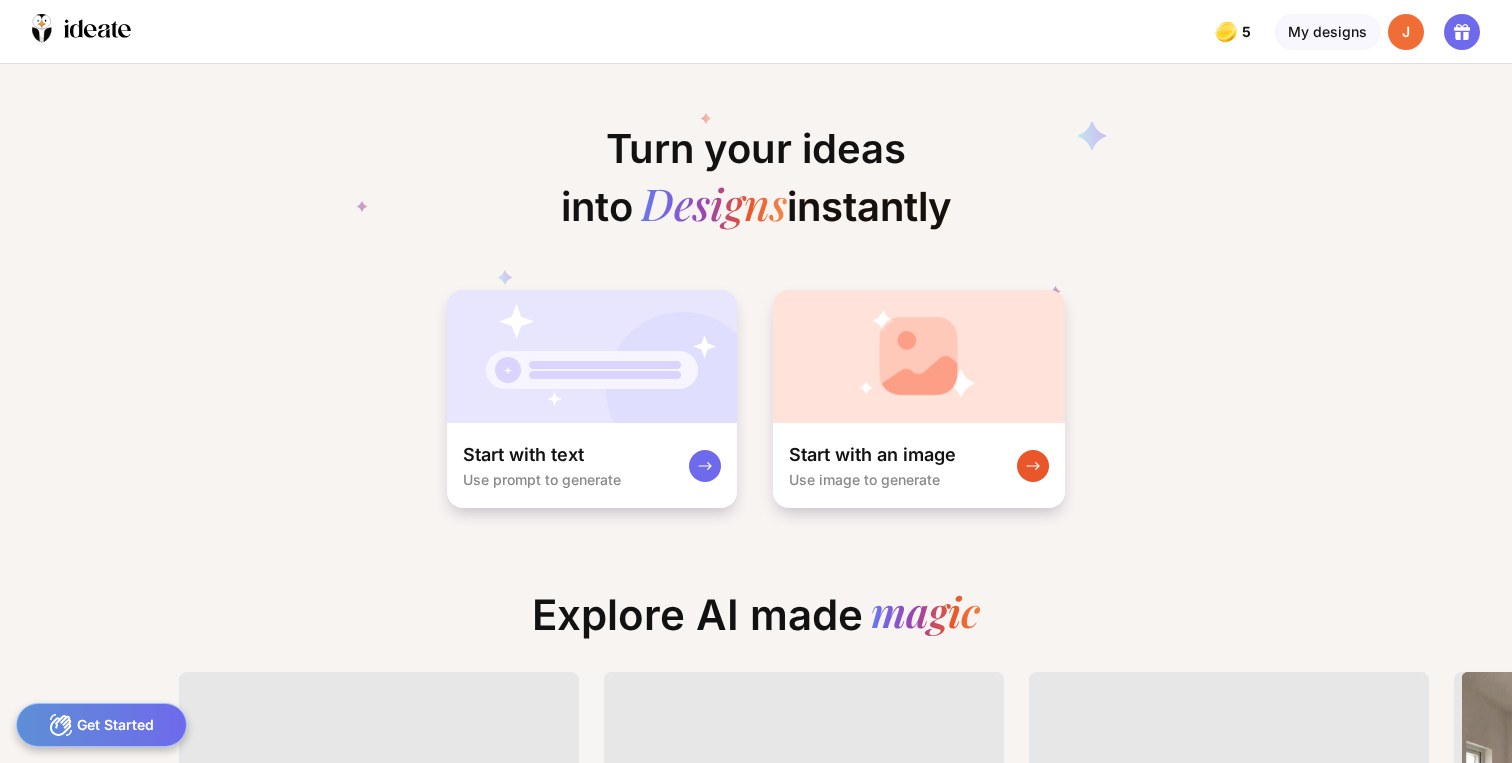 scroll, scrollTop: 0, scrollLeft: 0, axis: both 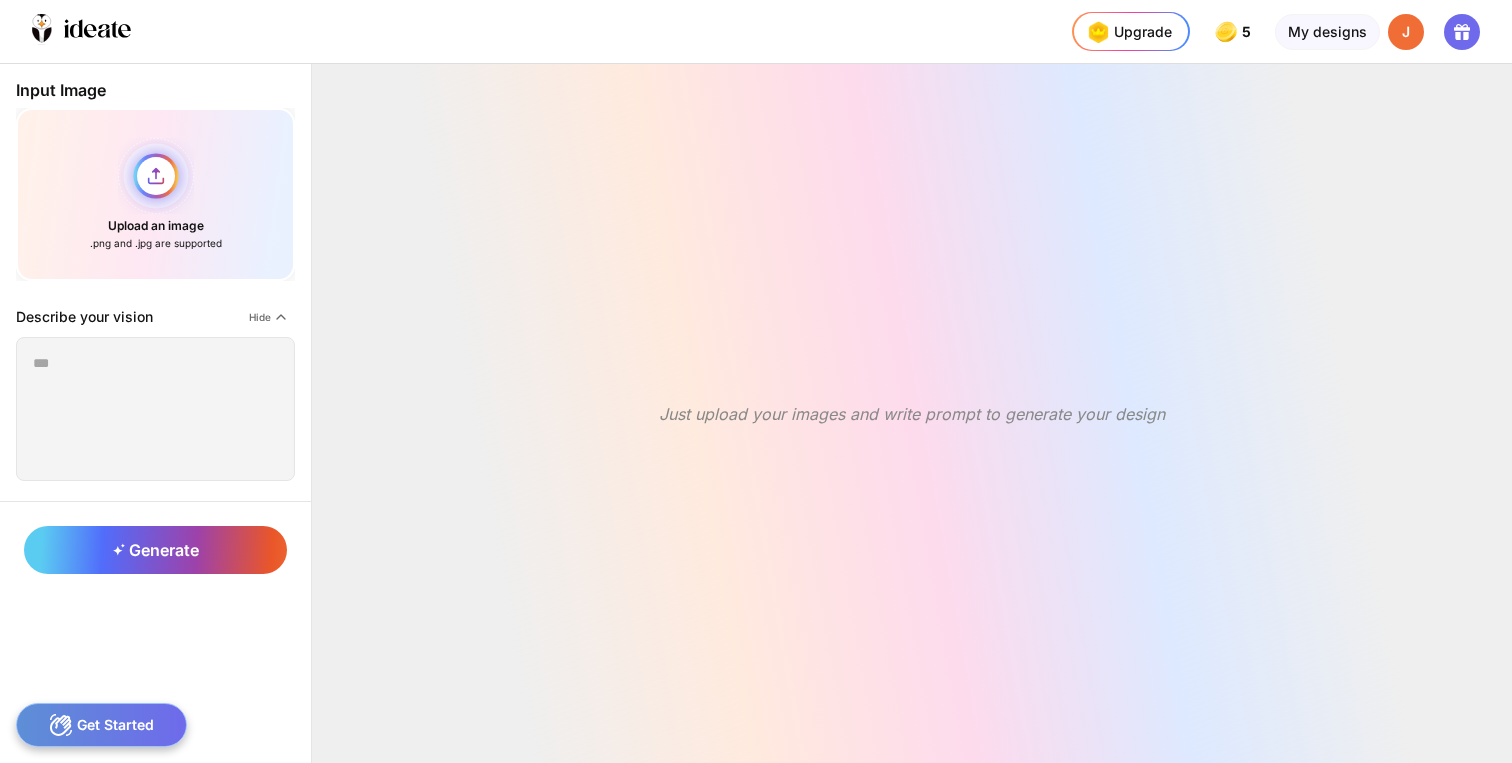 click on "Upload an image .png and .jpg are supported" at bounding box center [155, 194] 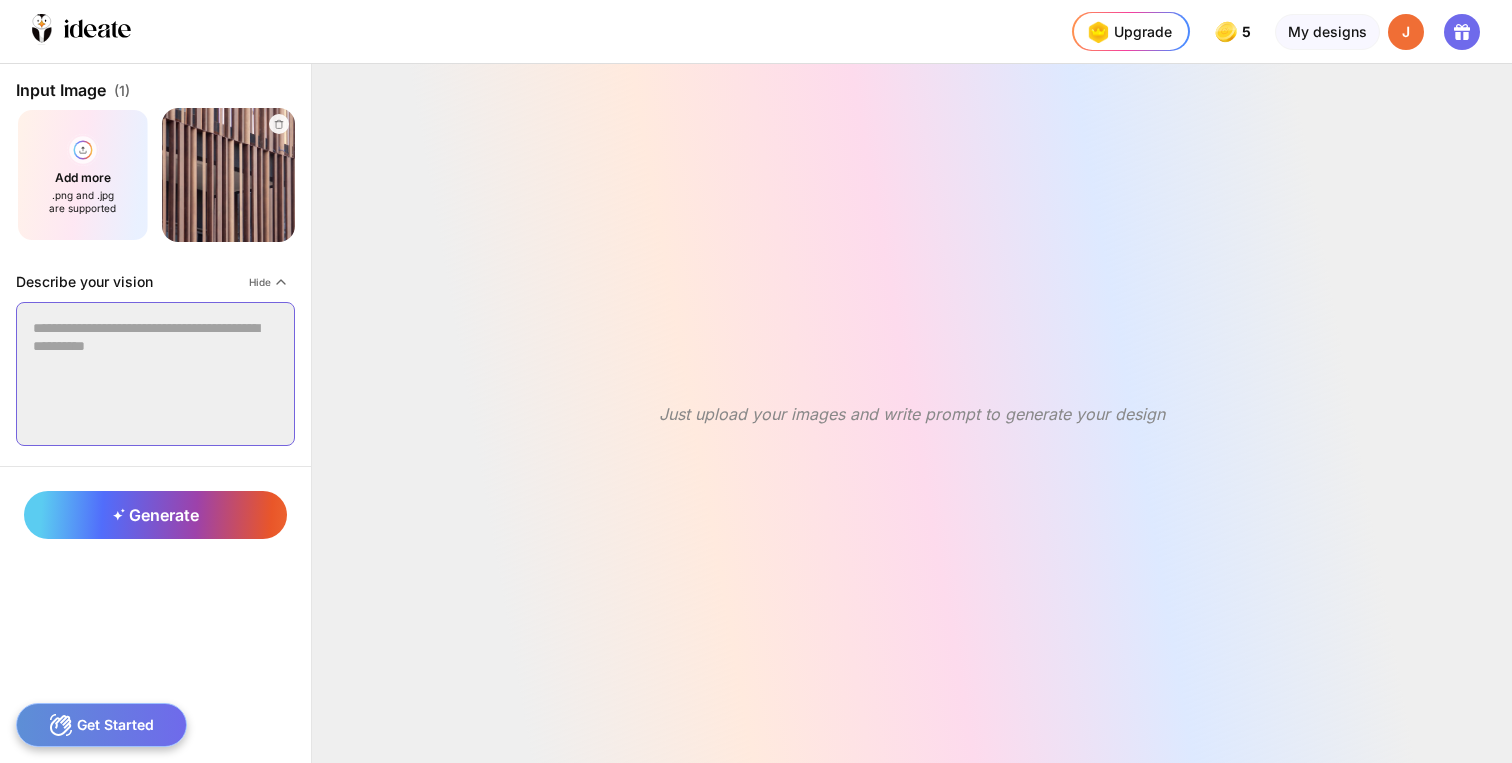 click at bounding box center (155, 374) 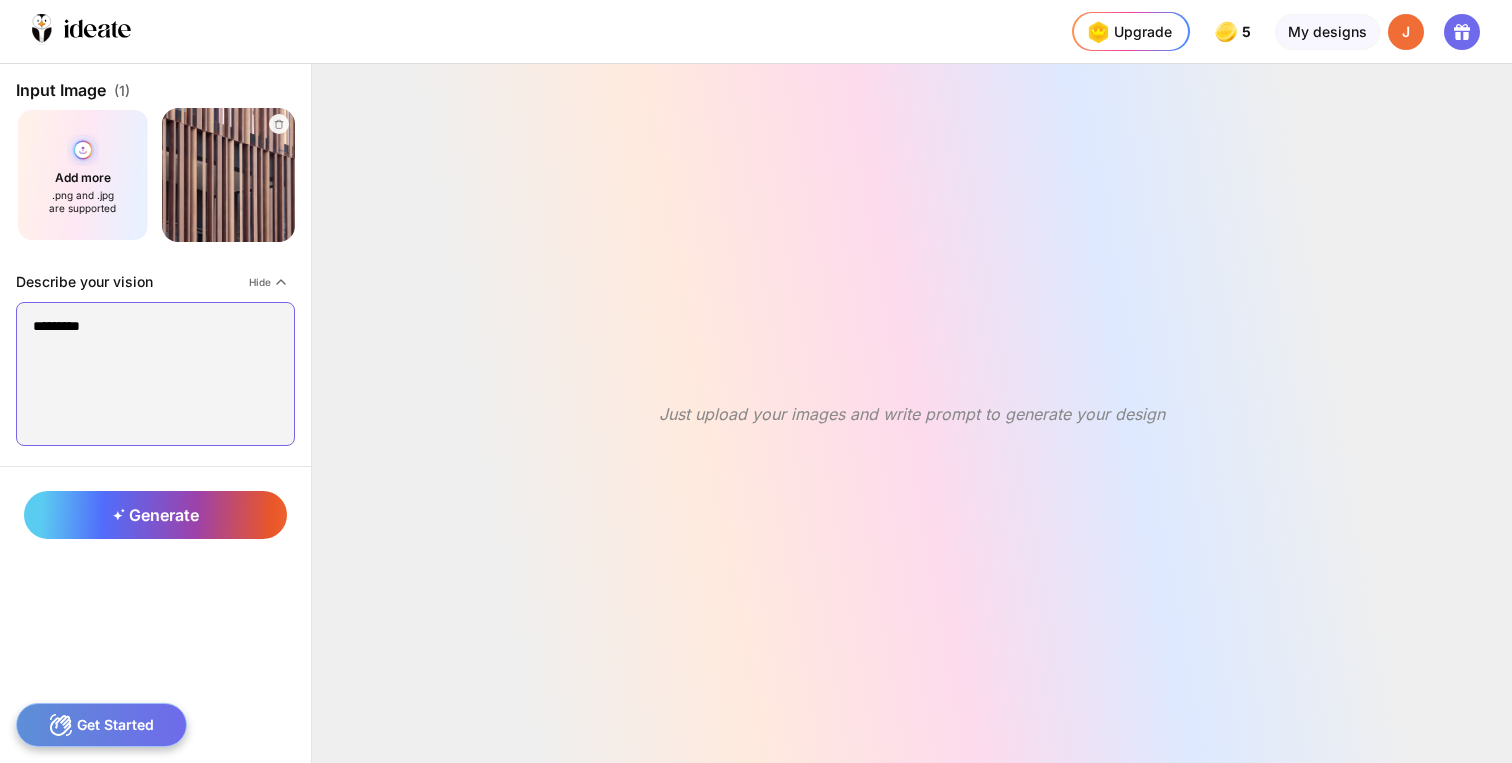 click on "Add more .png and .jpg are supported" at bounding box center [83, 175] 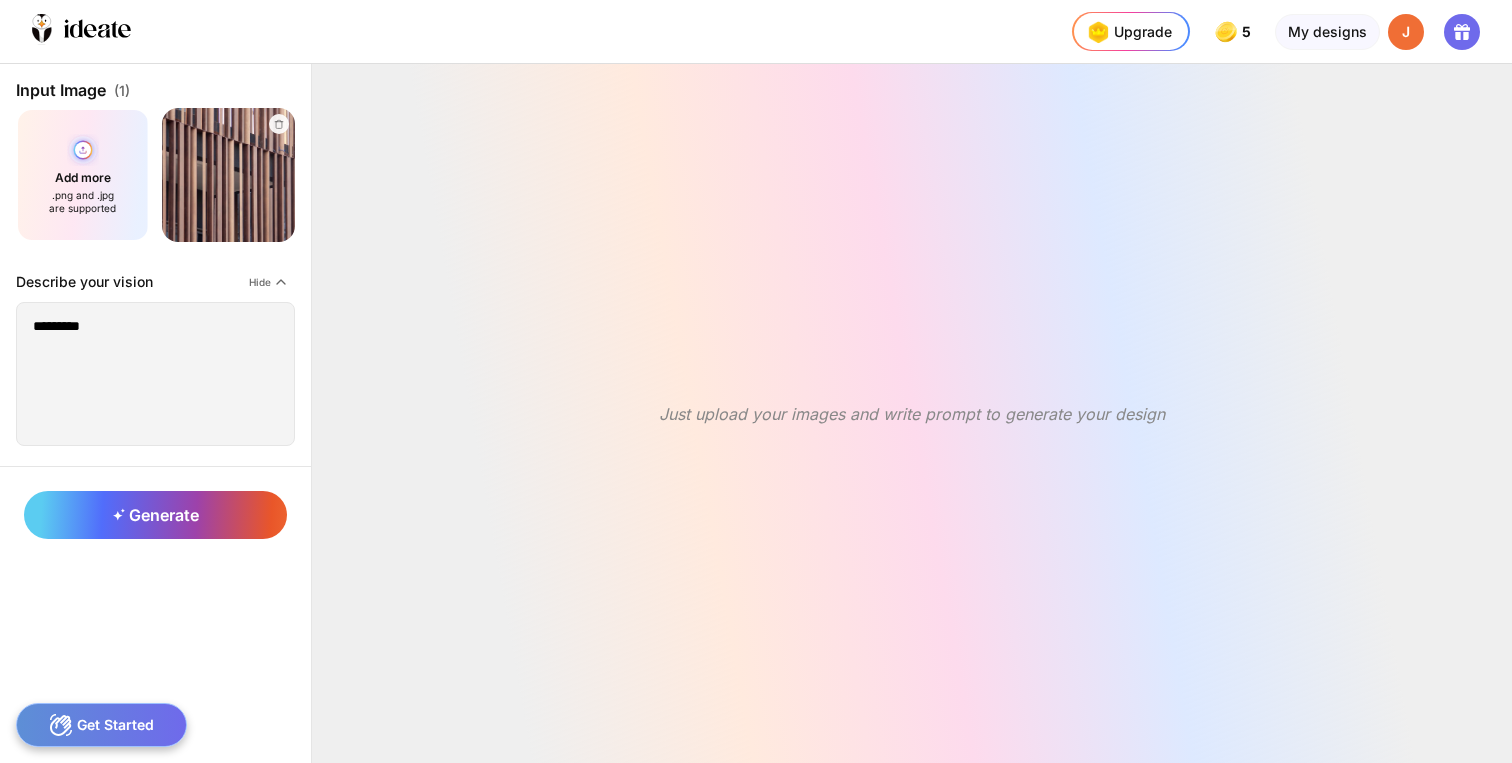 click on "Add more .png and .jpg are supported" at bounding box center (83, 175) 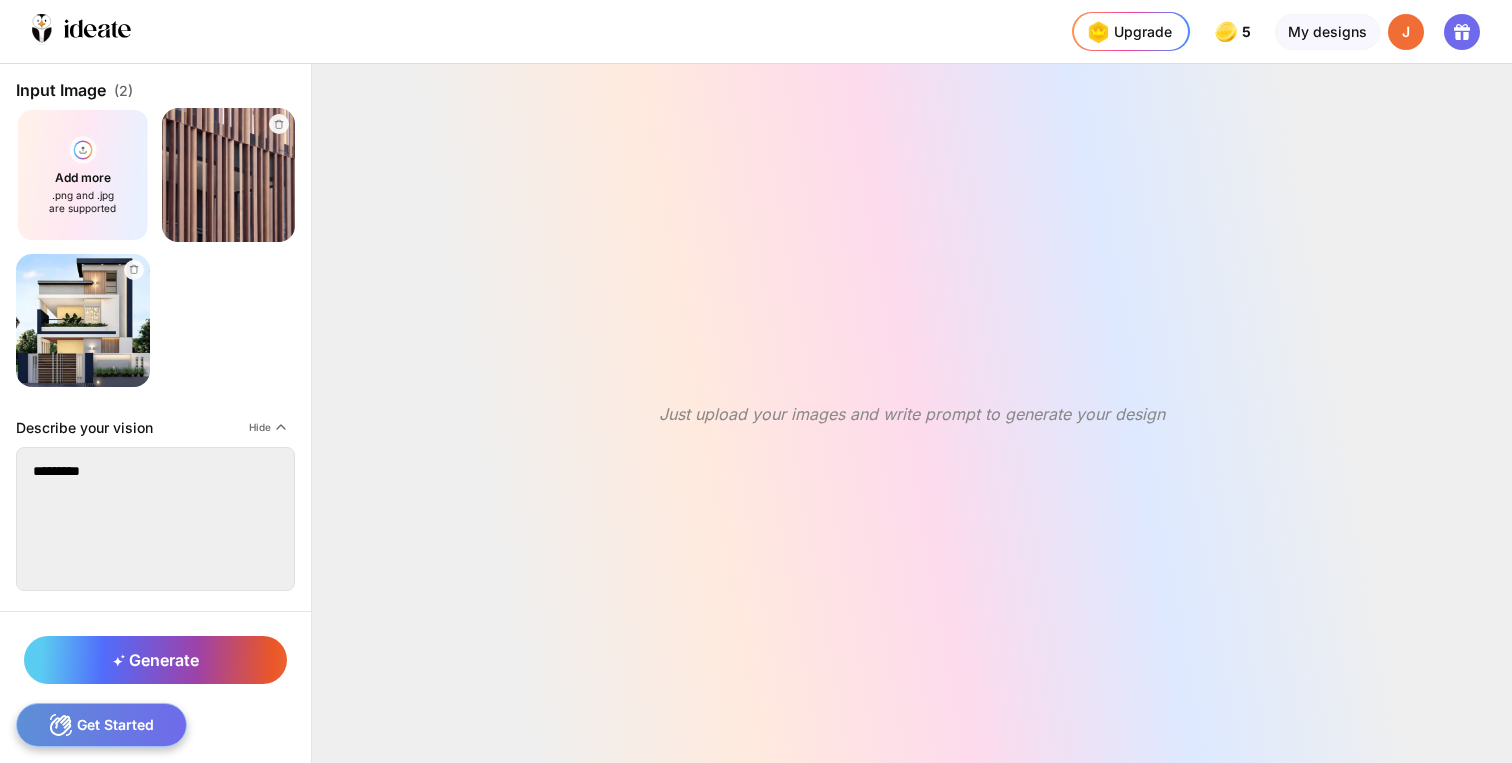 click on "********" at bounding box center [155, 519] 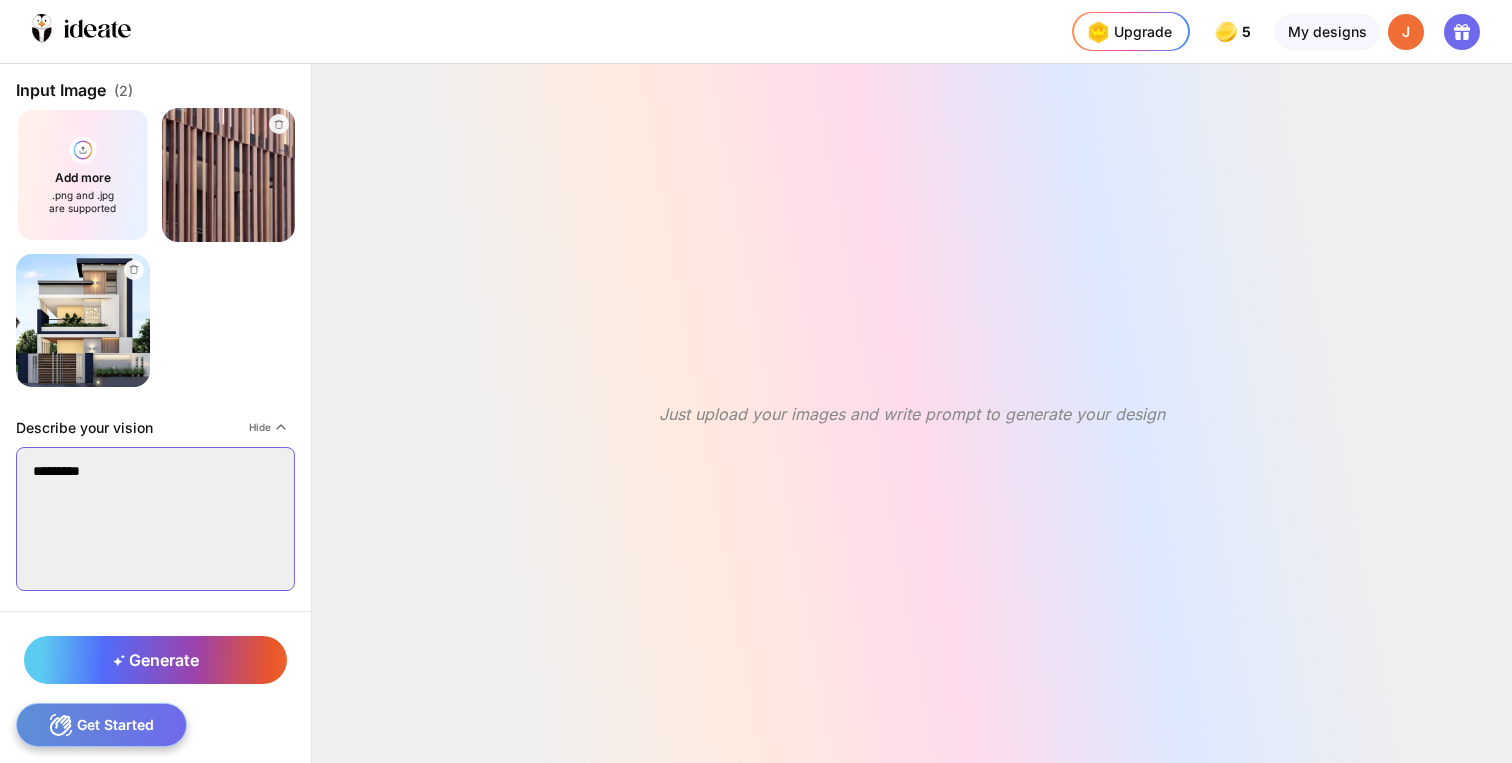type on "********" 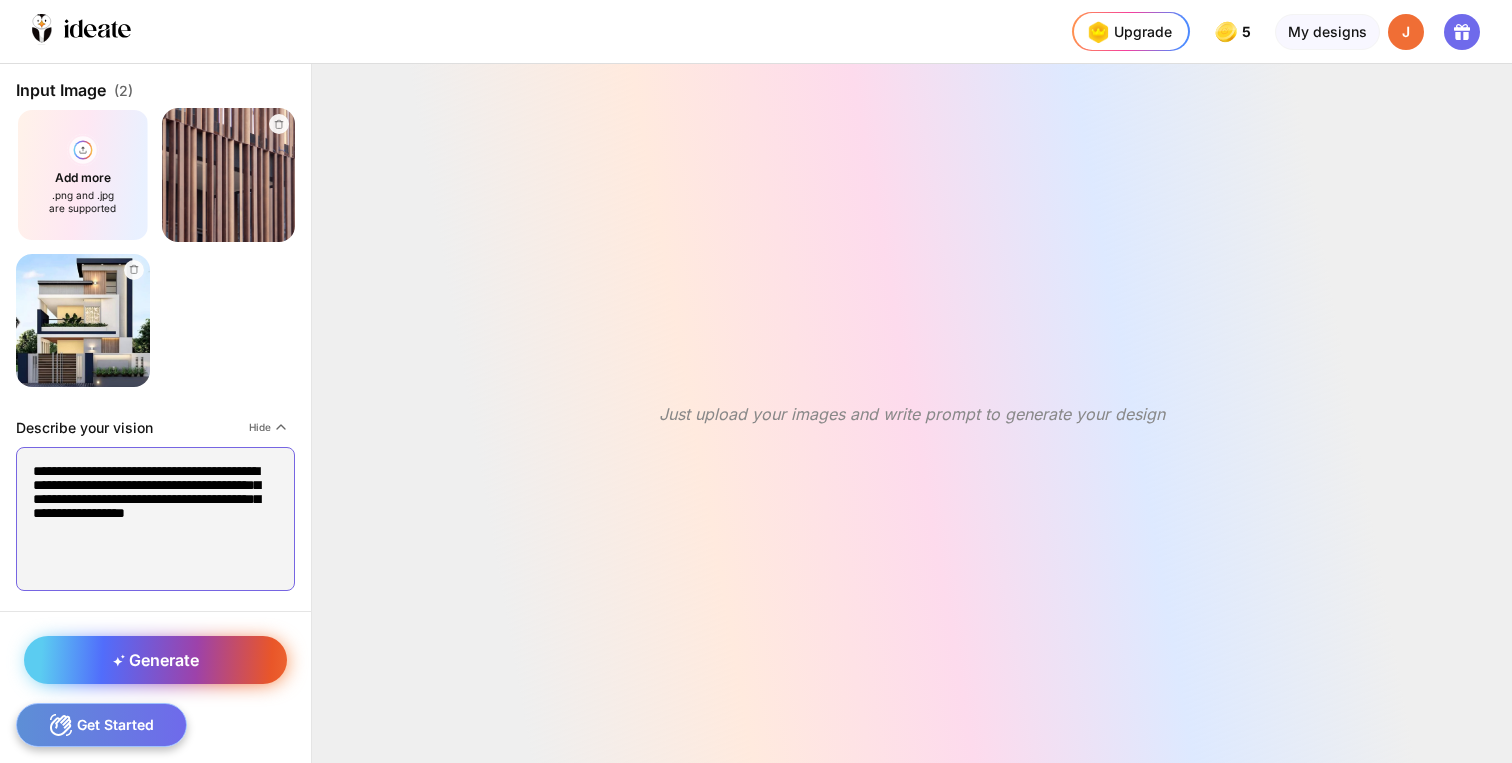 click on "Generate" at bounding box center [155, 660] 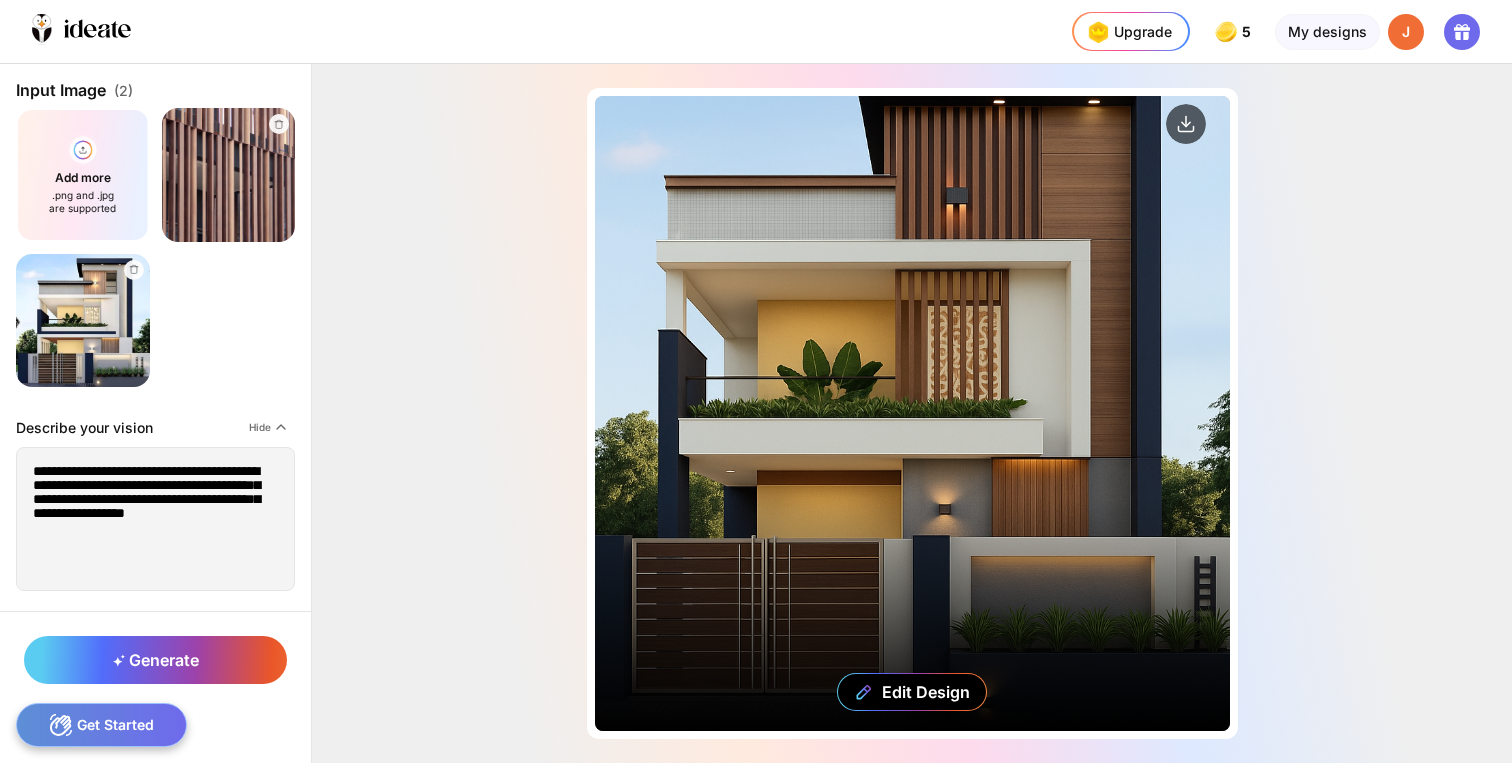 click on "Edit Design" at bounding box center (912, 413) 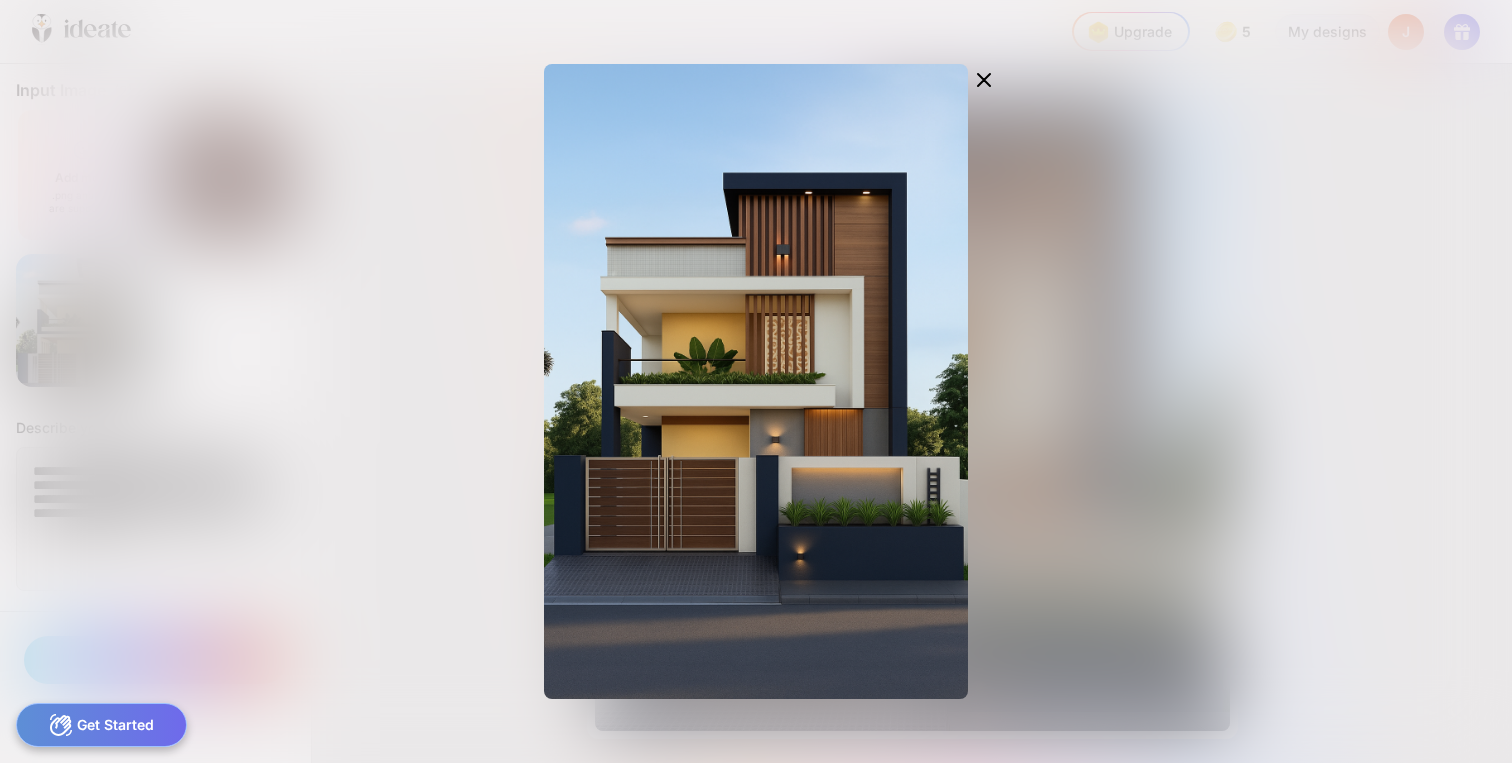 click at bounding box center (756, 381) 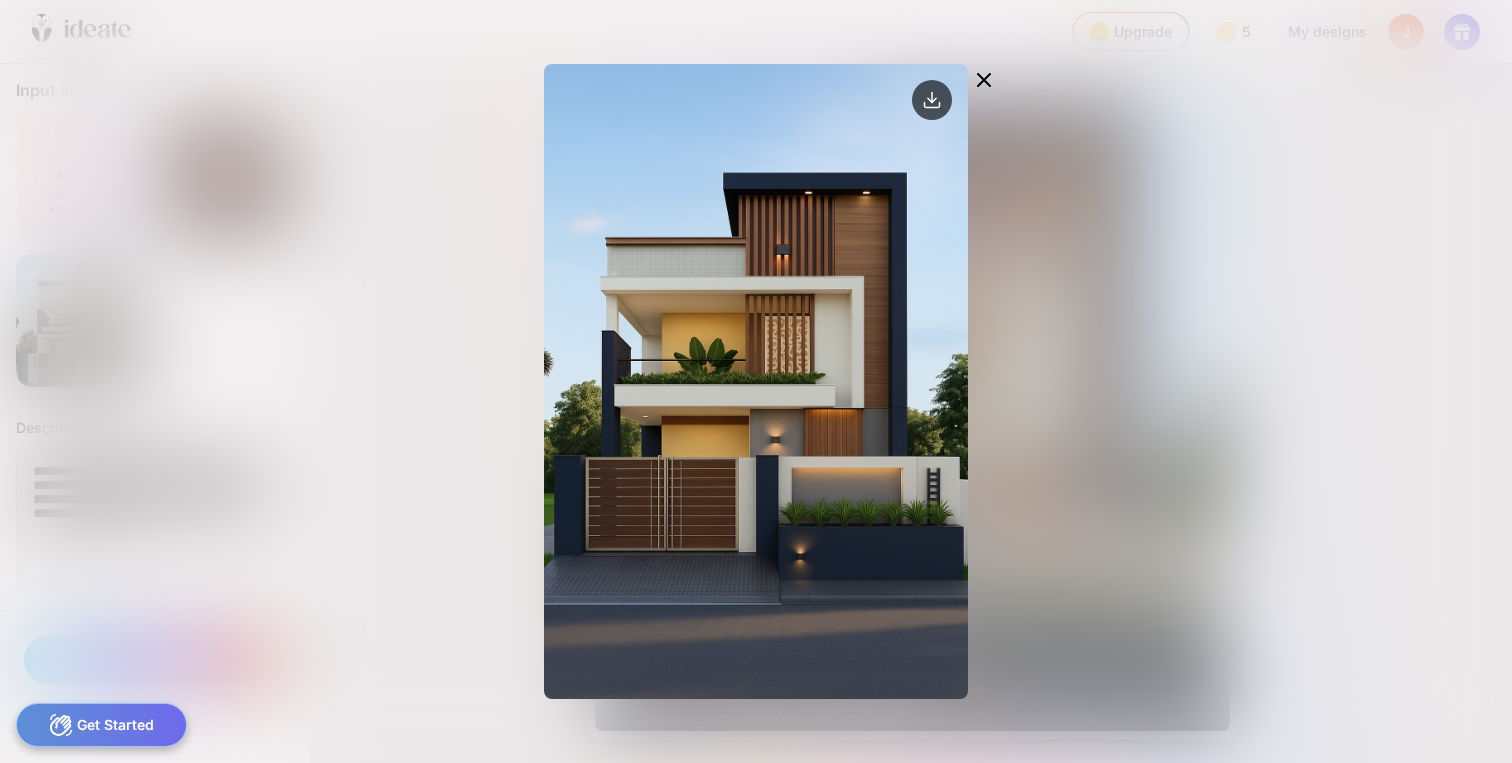 click 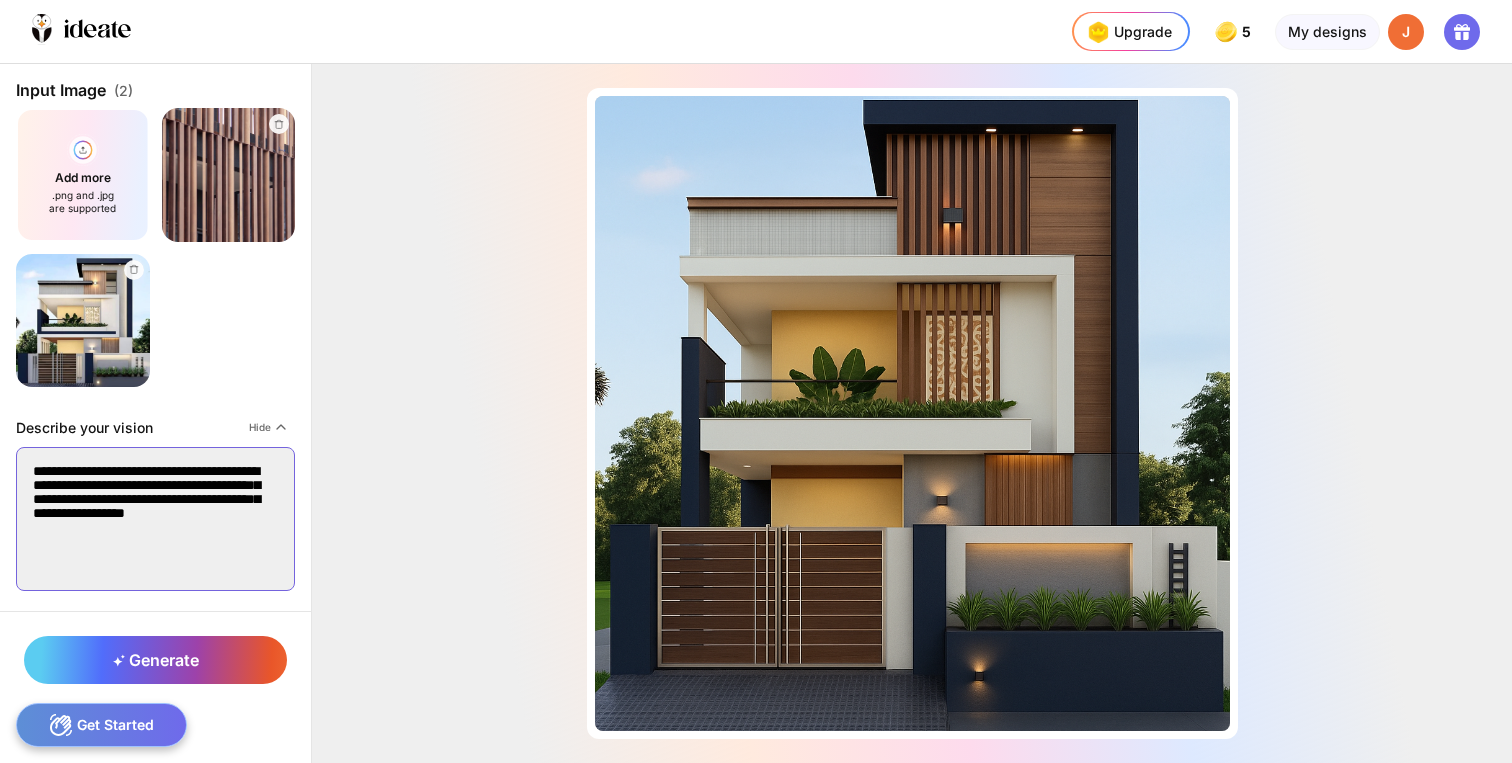 click on "**********" at bounding box center (155, 519) 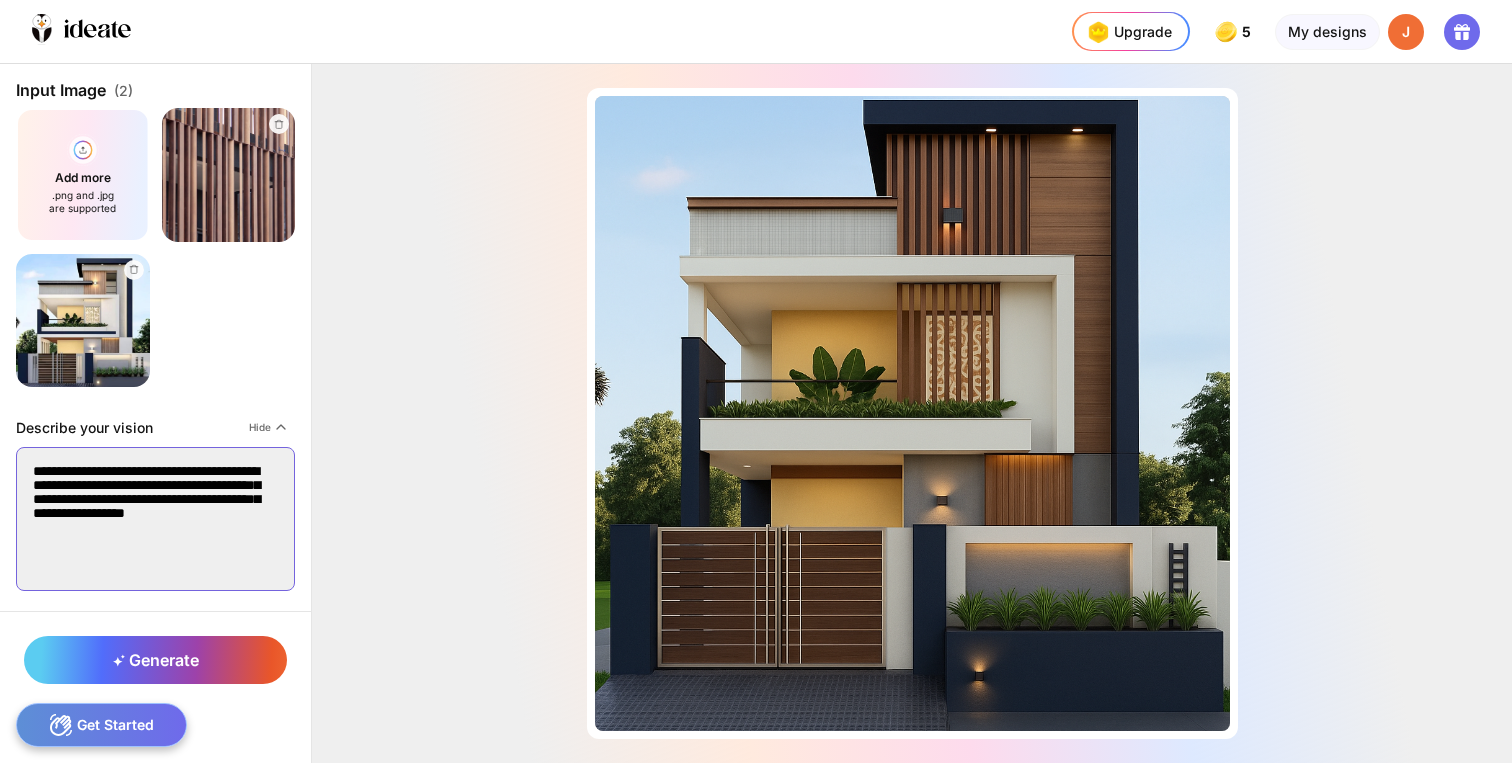 click on "**********" at bounding box center [155, 519] 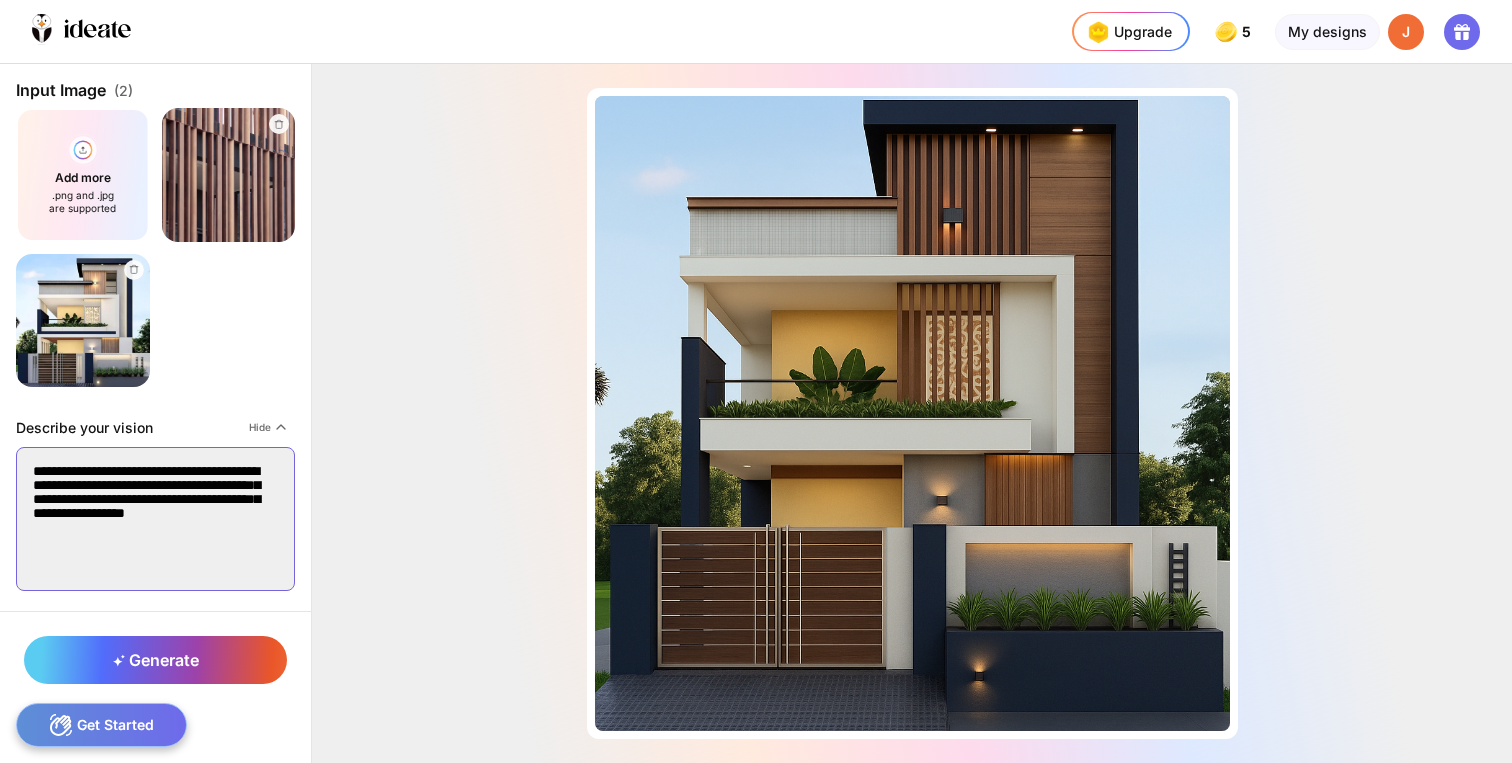 paste on "**" 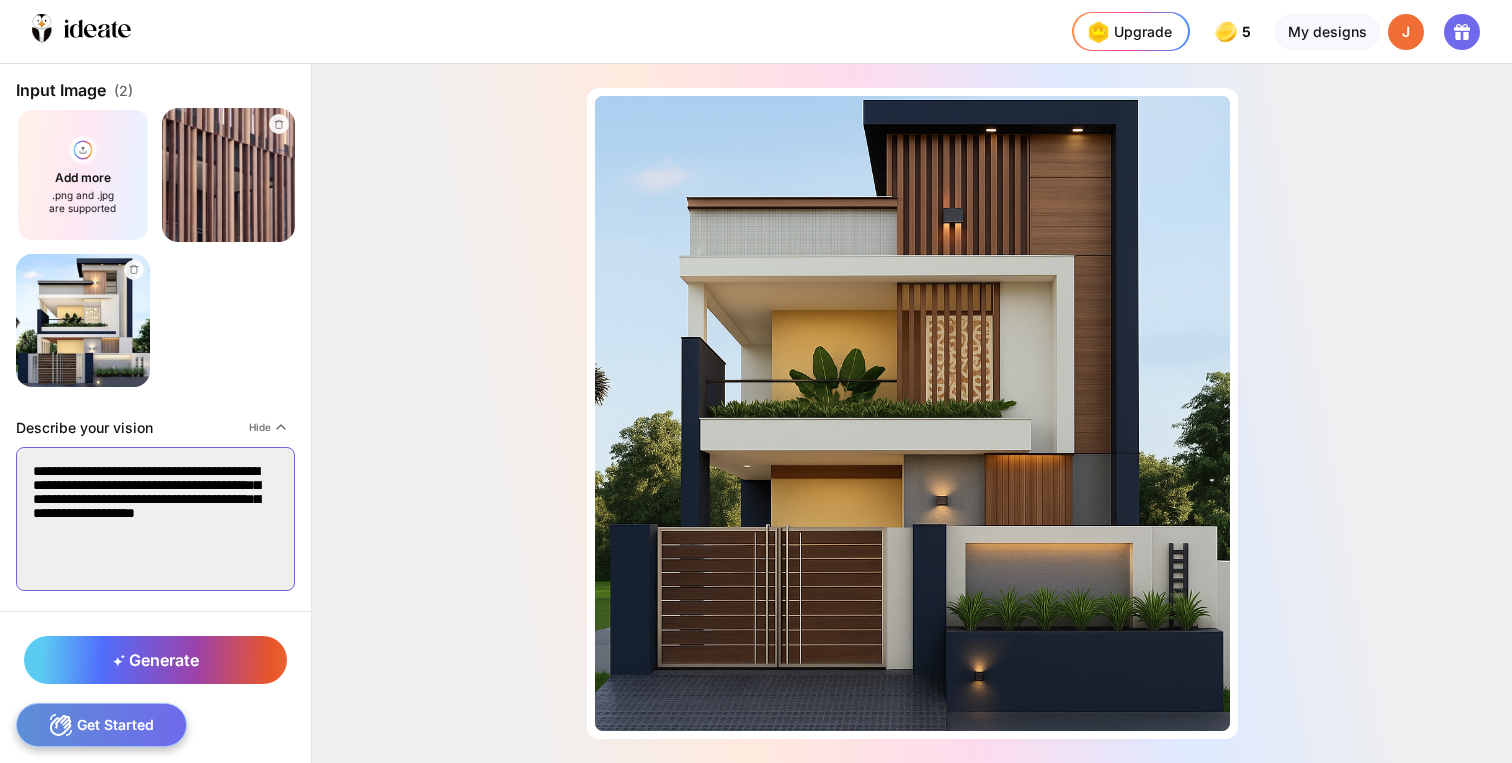 click on "**********" at bounding box center (155, 519) 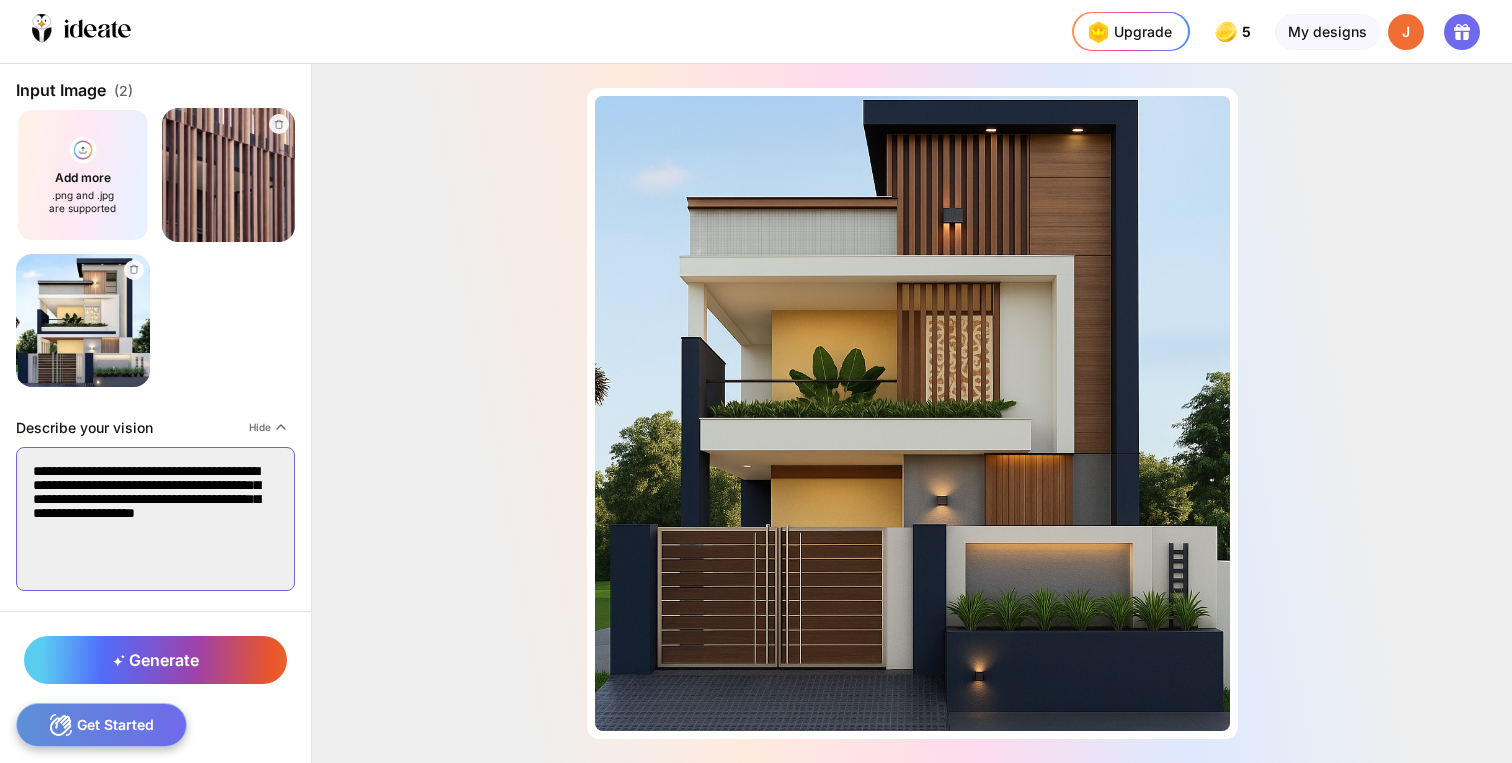 click on "**********" at bounding box center (155, 519) 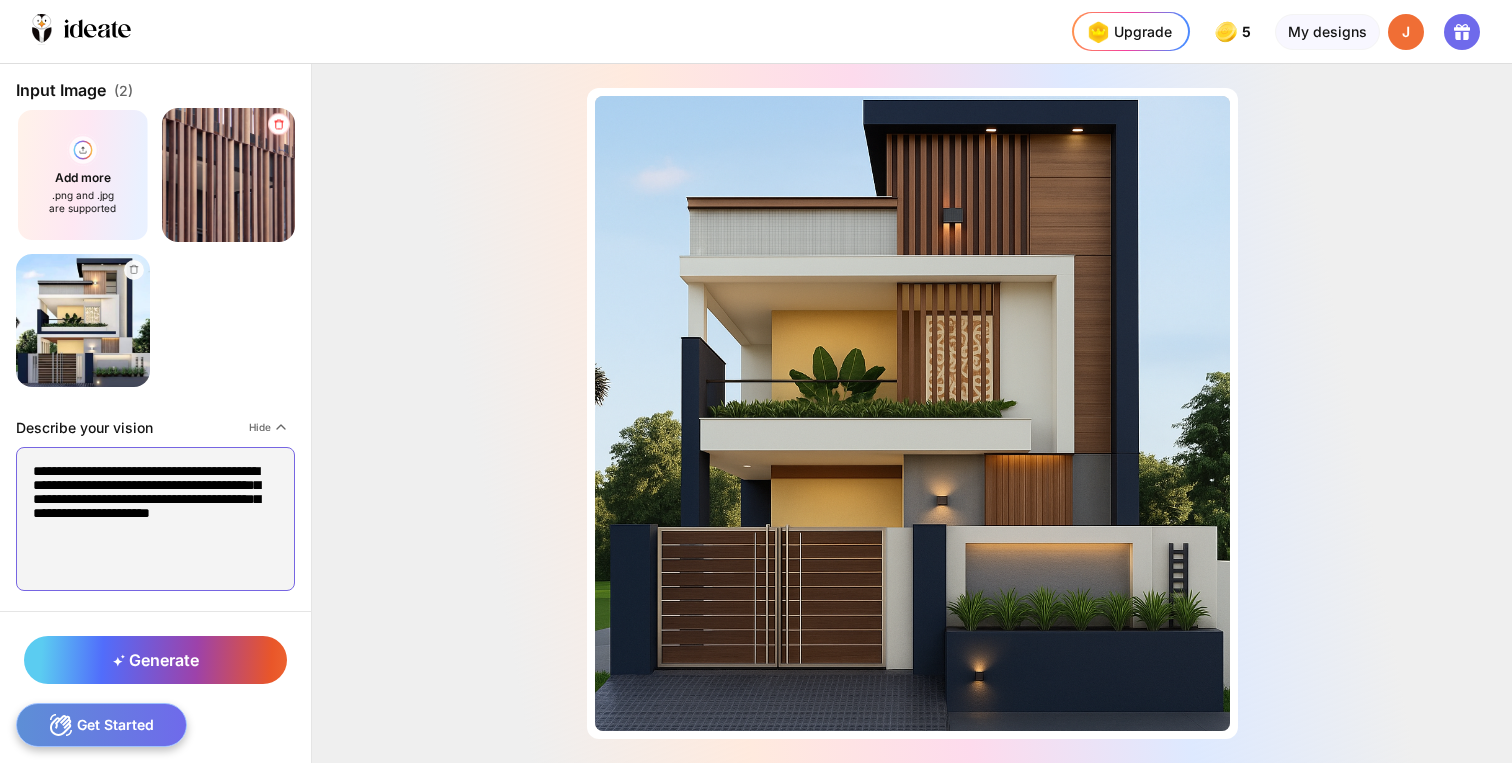 click 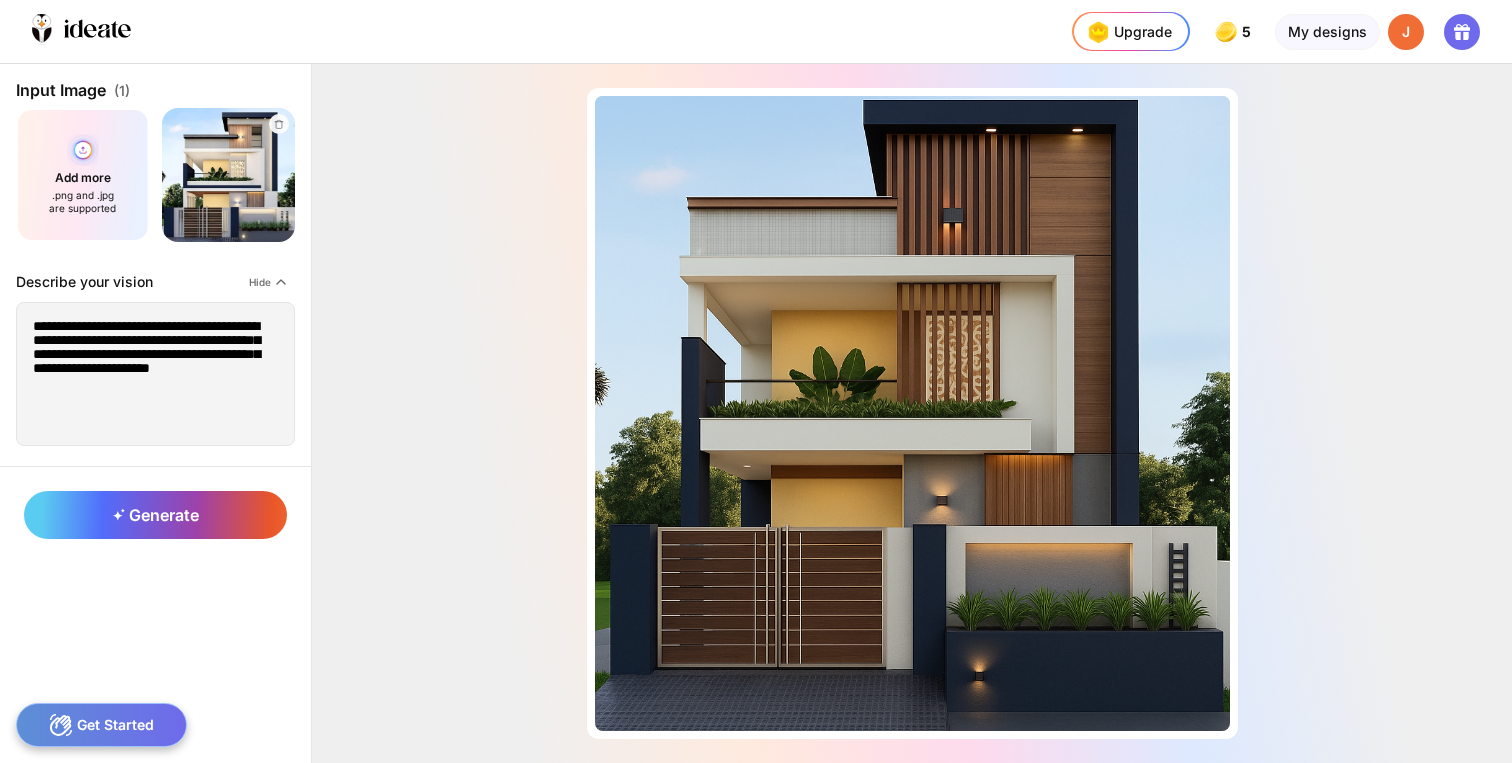 click on "Add more .png and .jpg are supported" at bounding box center (83, 175) 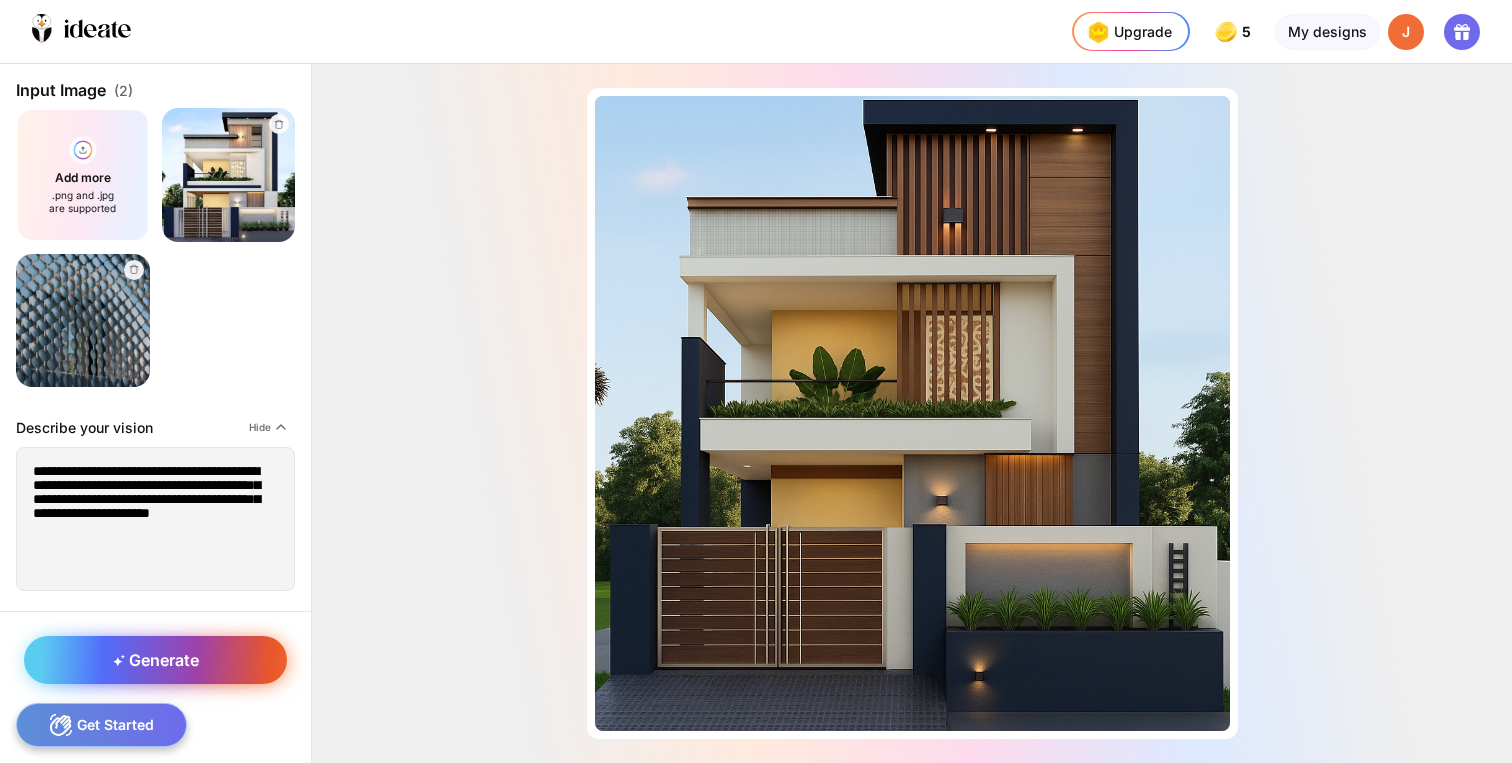 click on "Generate" at bounding box center (155, 660) 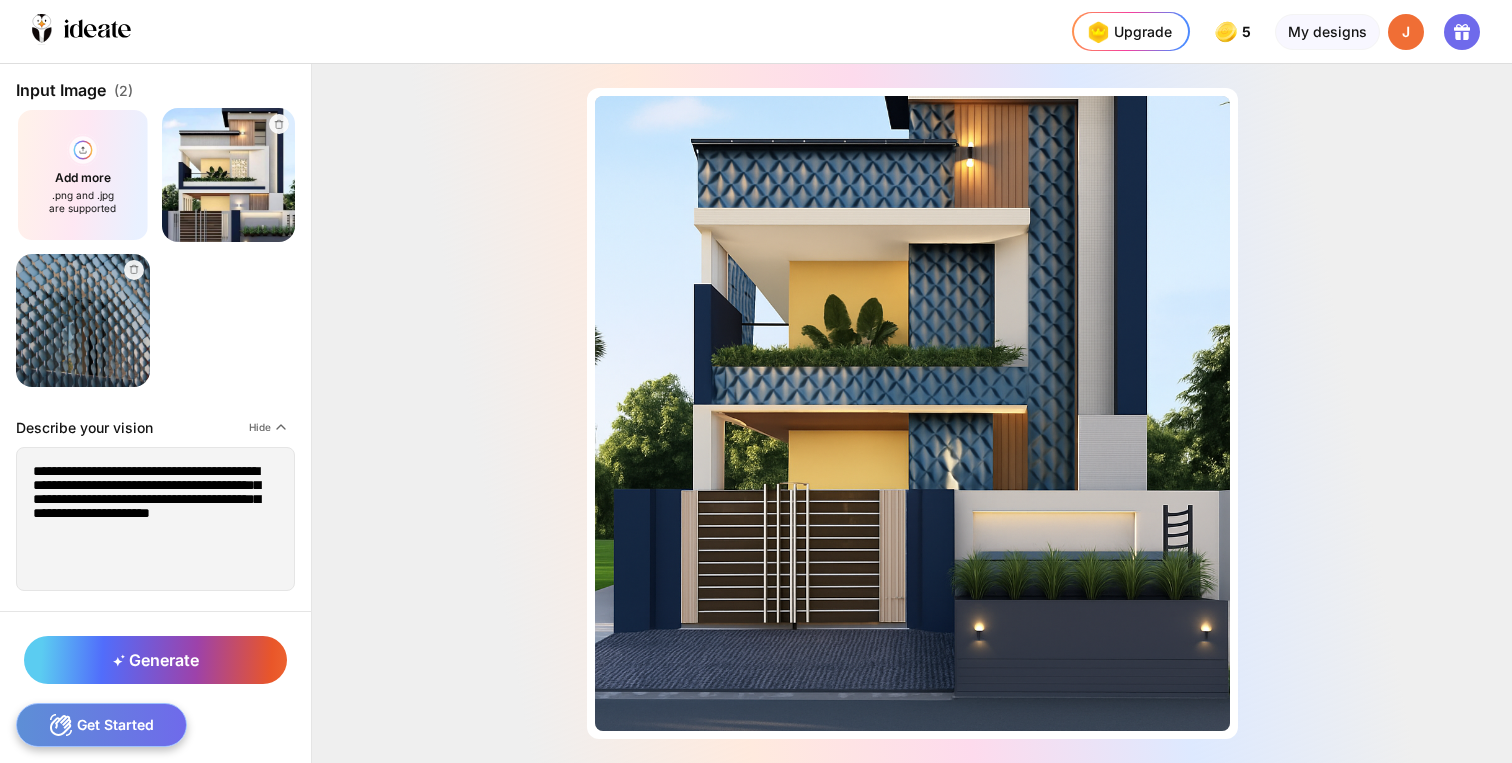 click at bounding box center [228, 174] 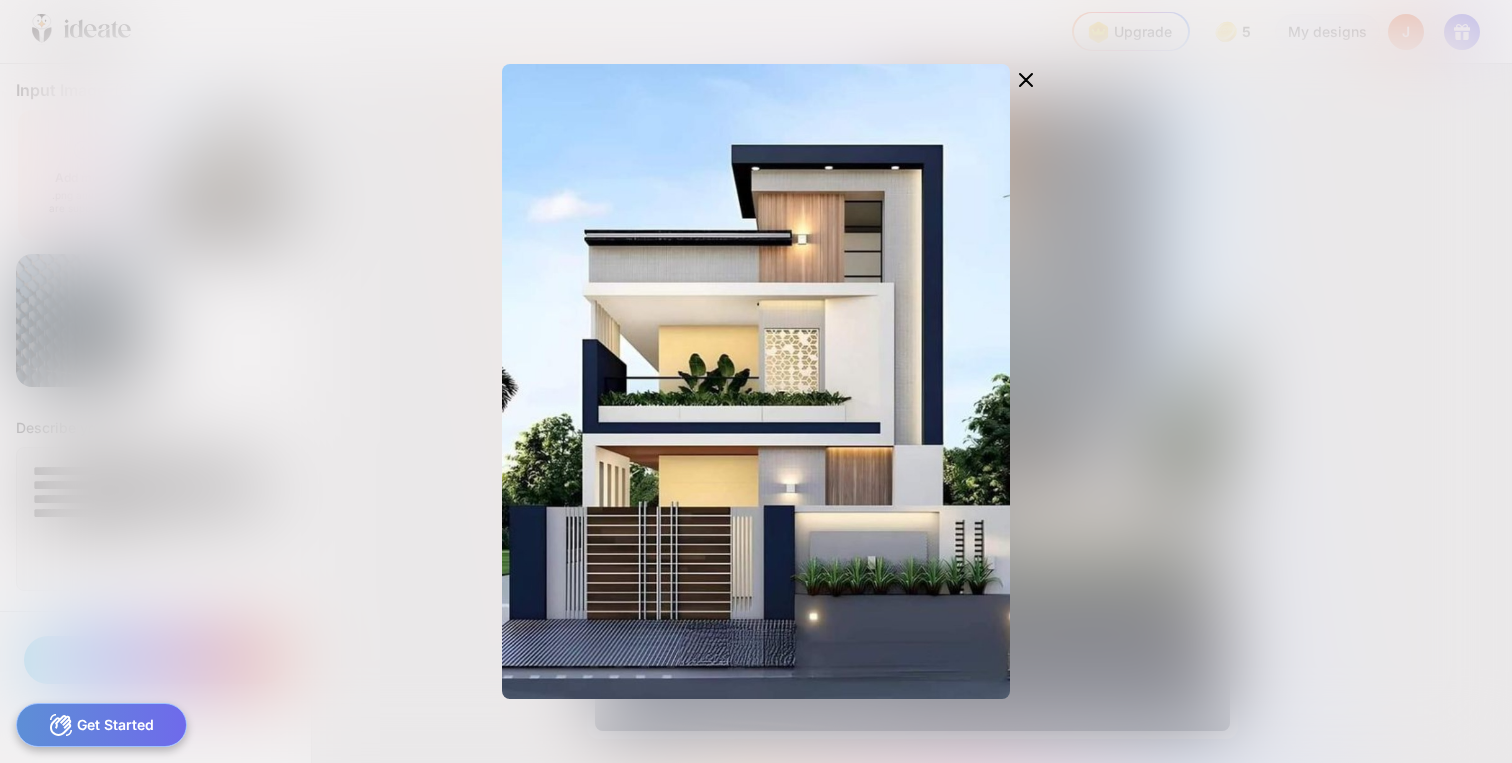 click 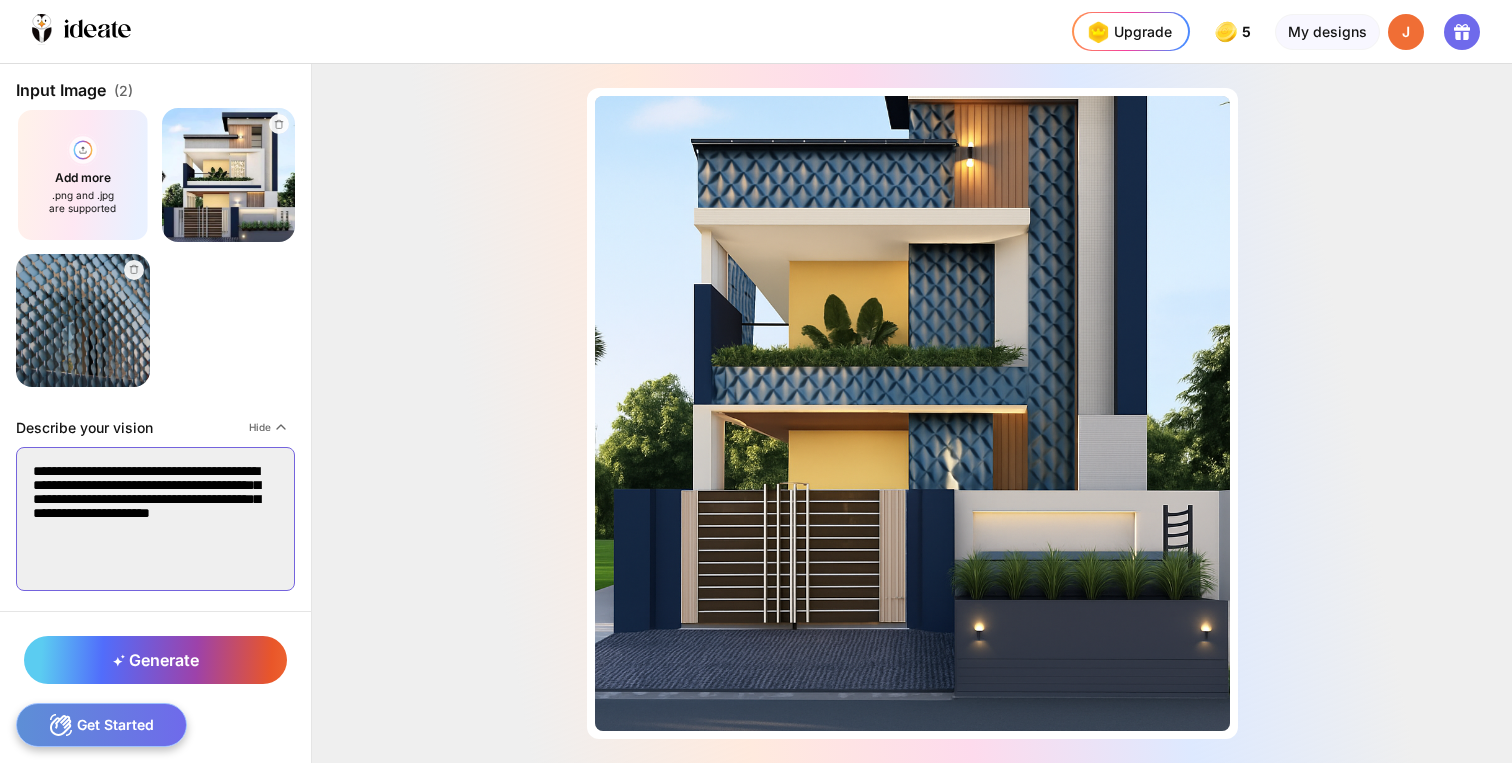 click on "**********" at bounding box center (155, 519) 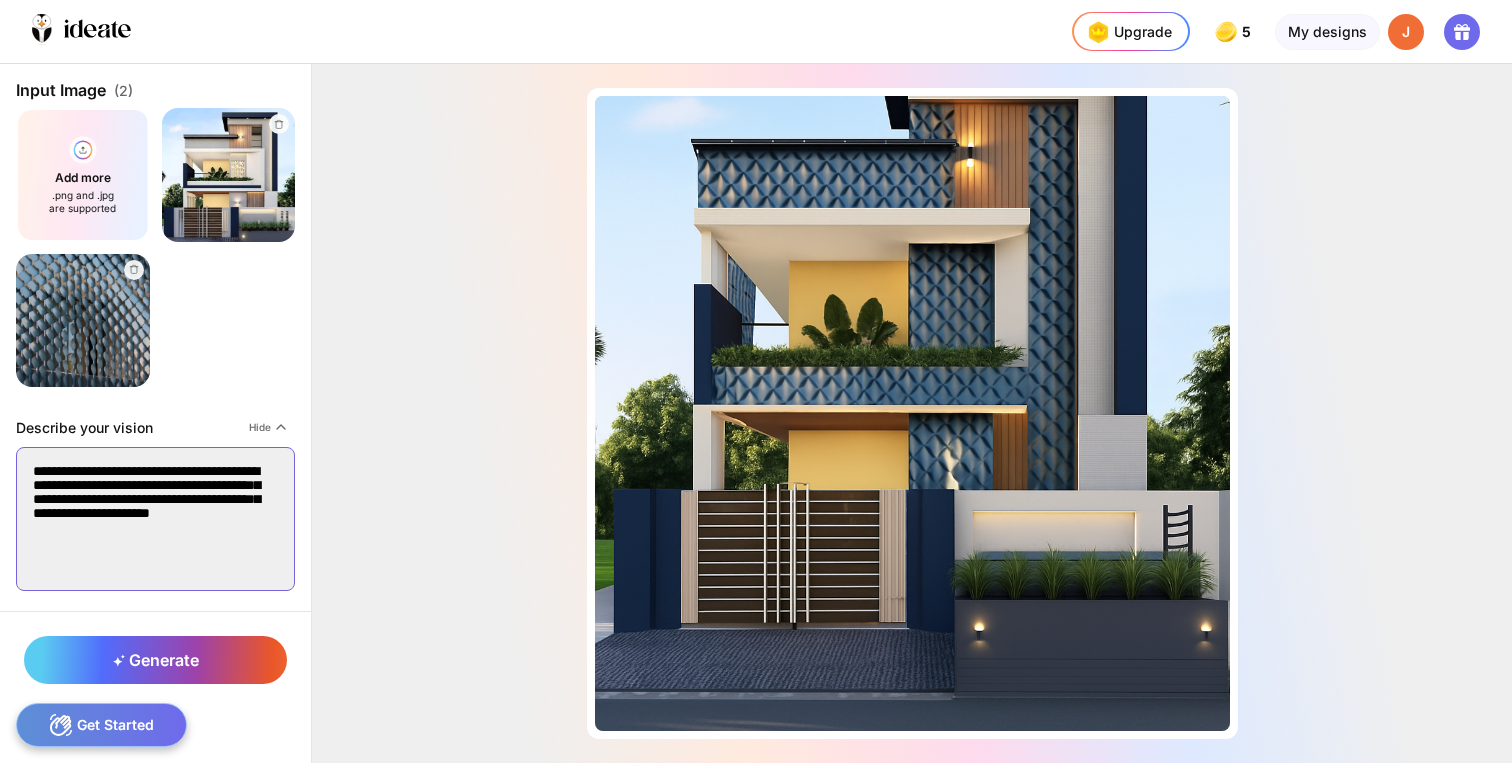 click on "**********" at bounding box center [155, 519] 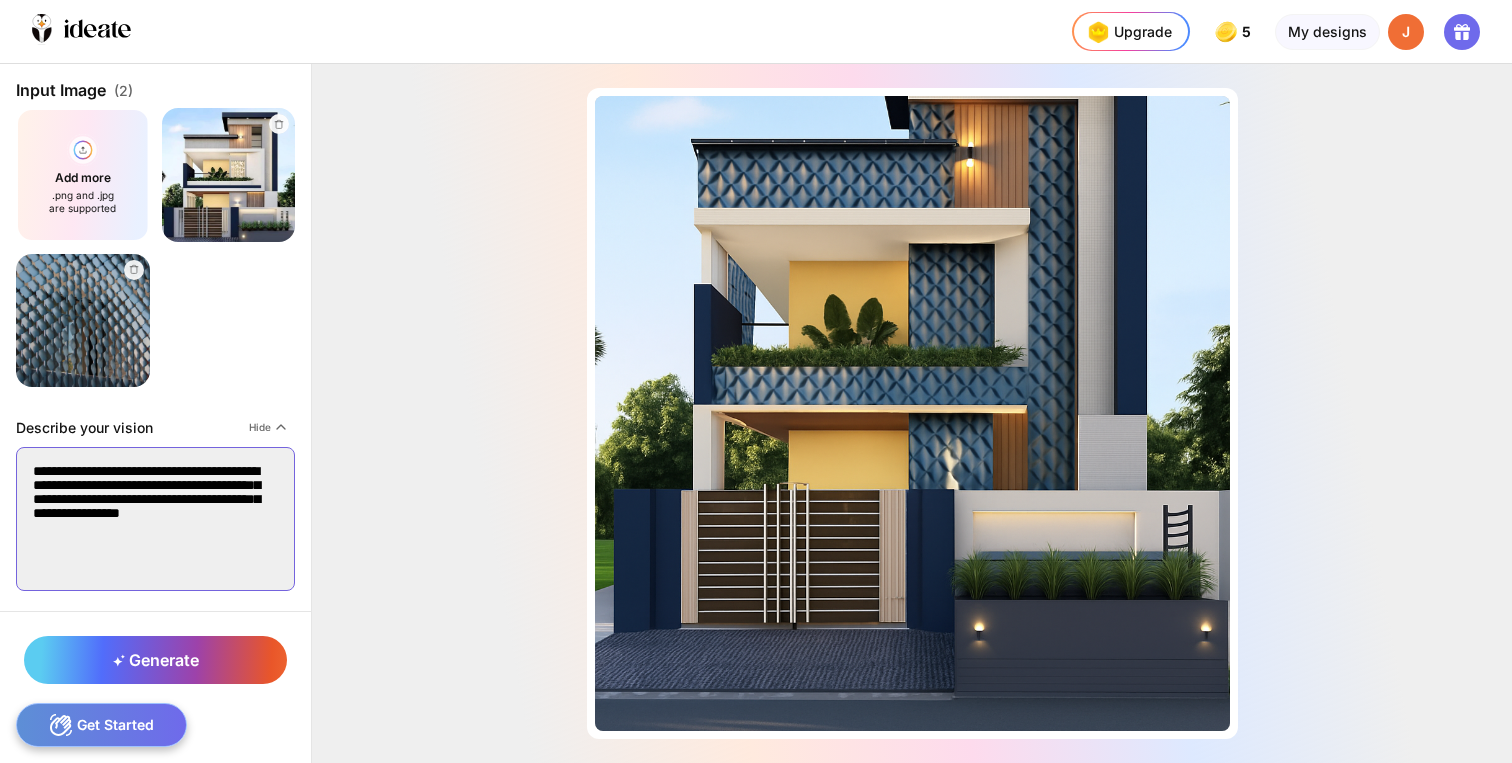 drag, startPoint x: 169, startPoint y: 499, endPoint x: 169, endPoint y: 512, distance: 13 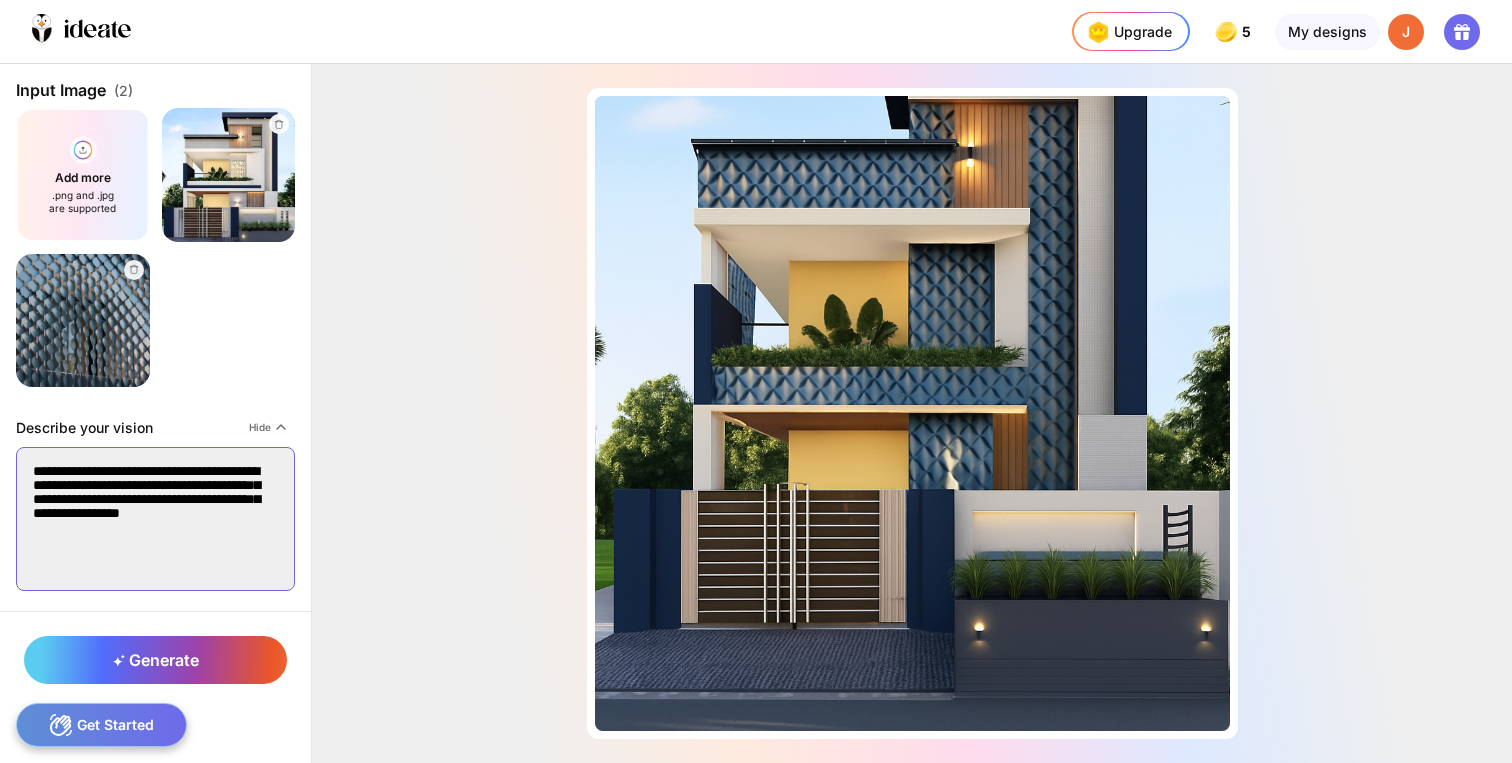 click on "**********" at bounding box center [155, 519] 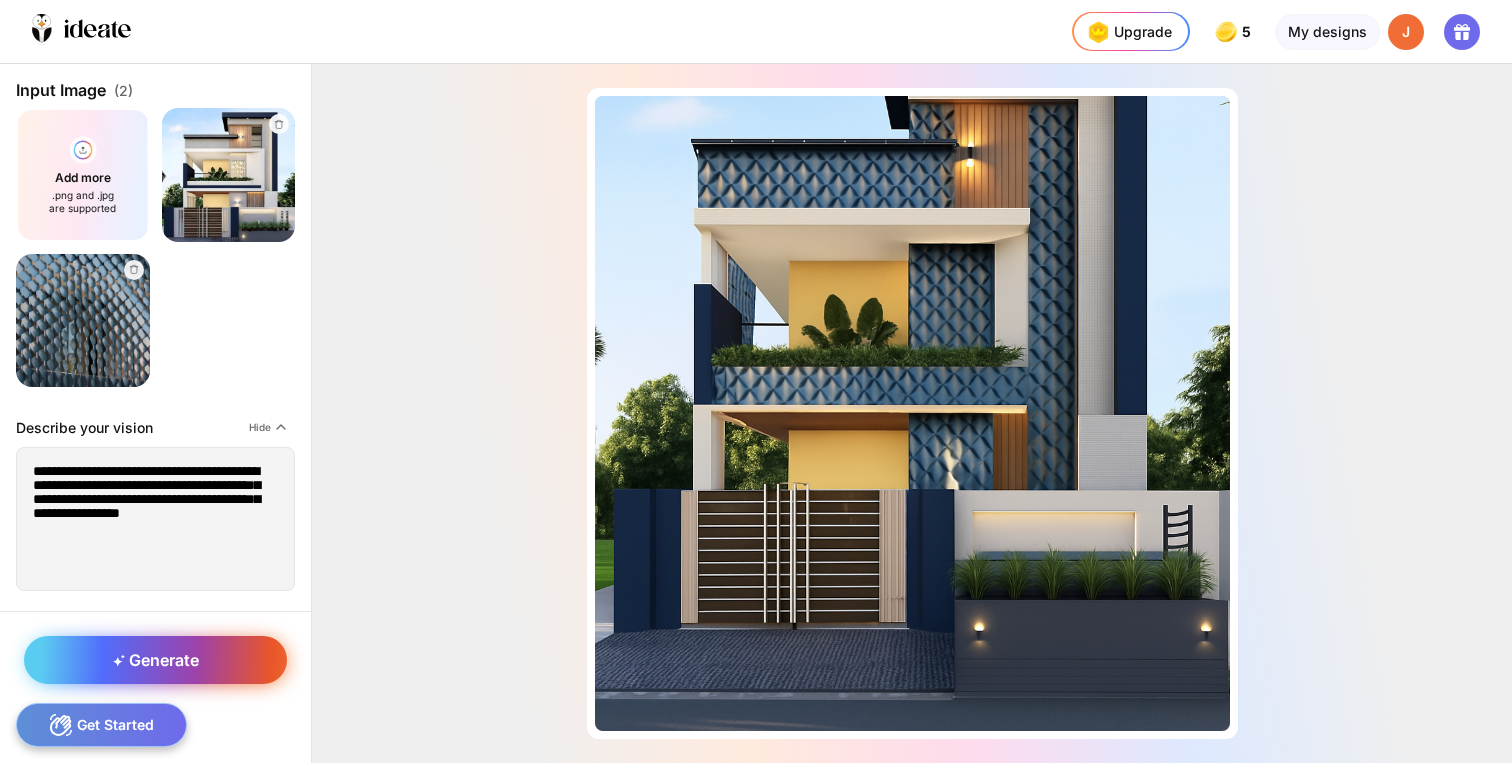 click on "Generate" at bounding box center [156, 660] 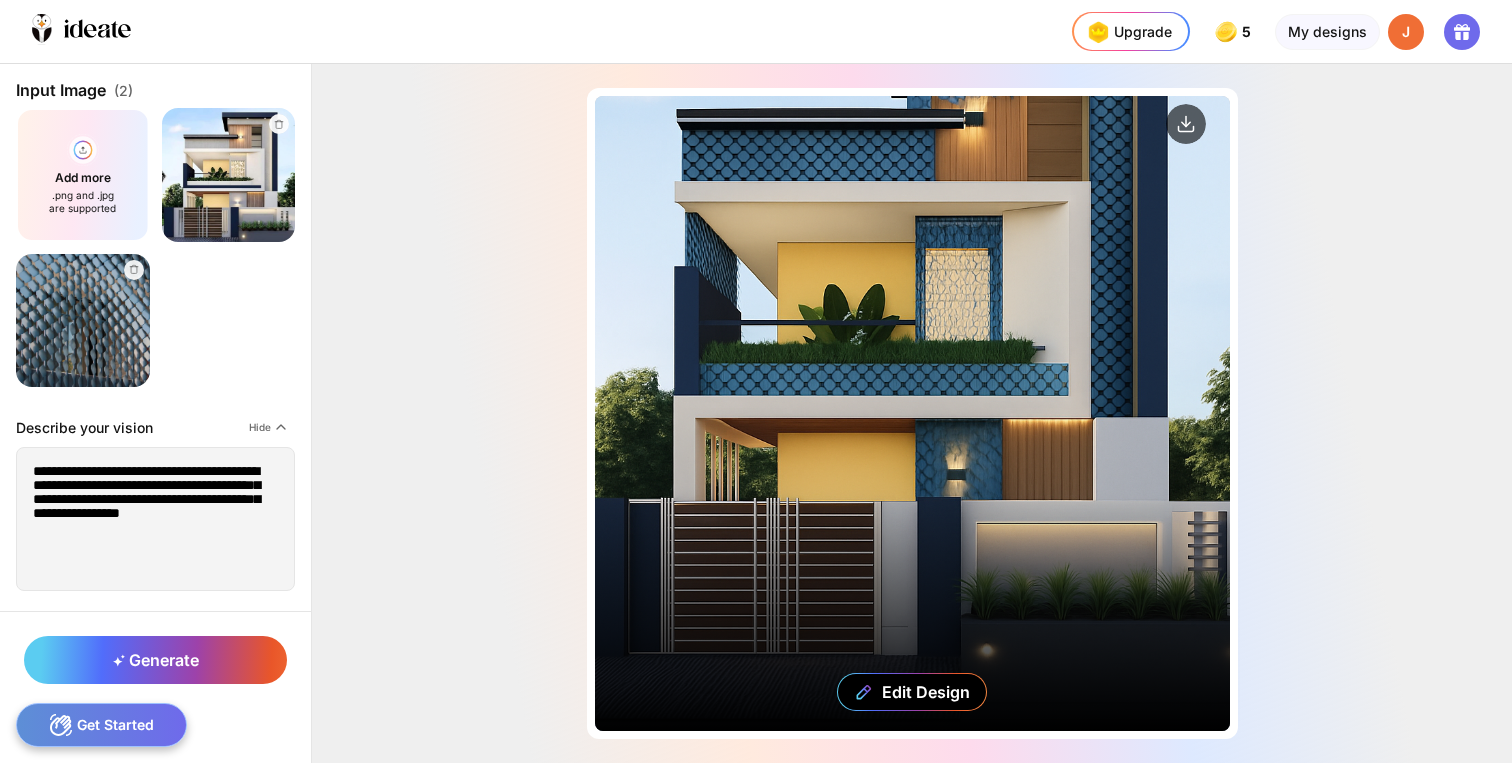 click on "Edit Design" at bounding box center [912, 413] 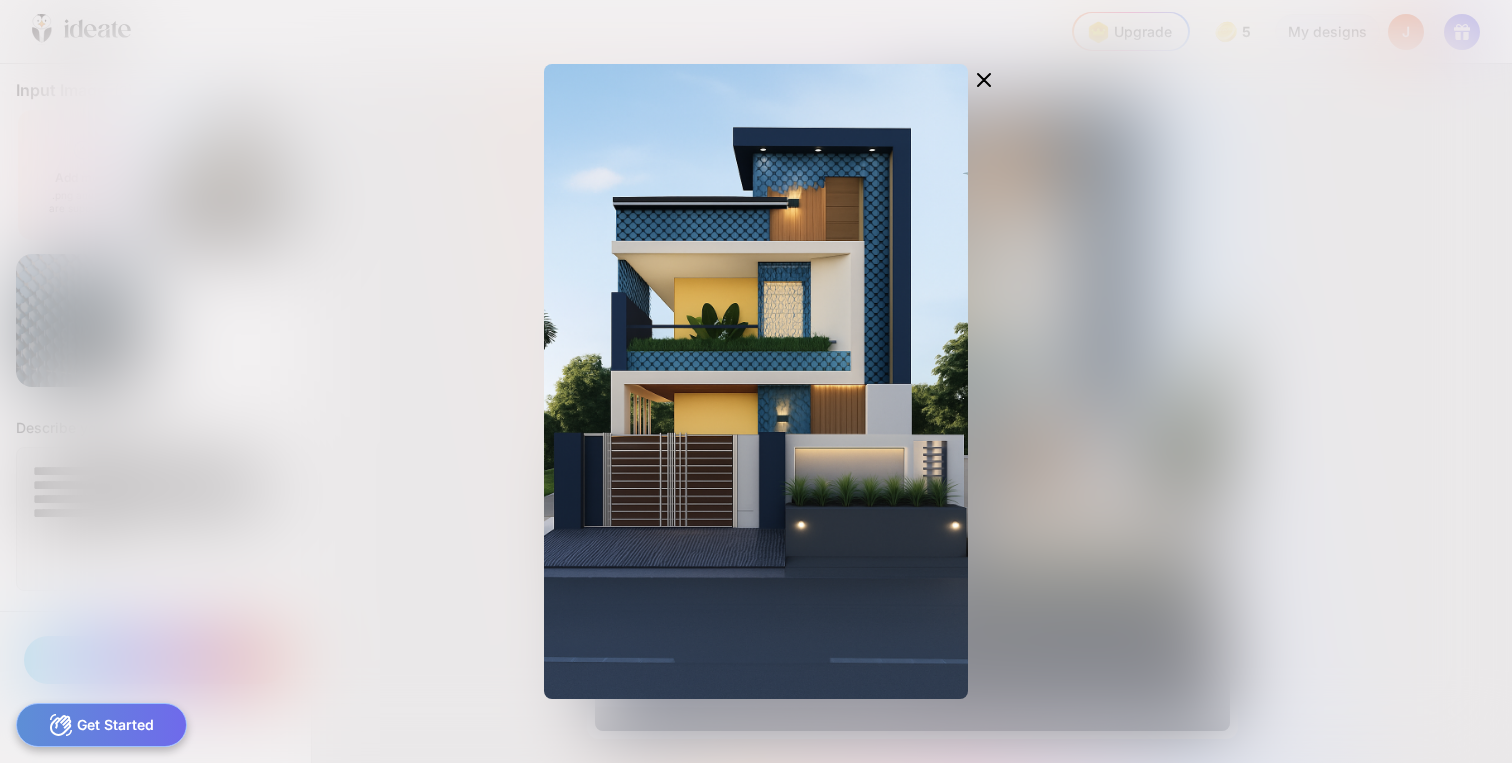 click at bounding box center (756, 381) 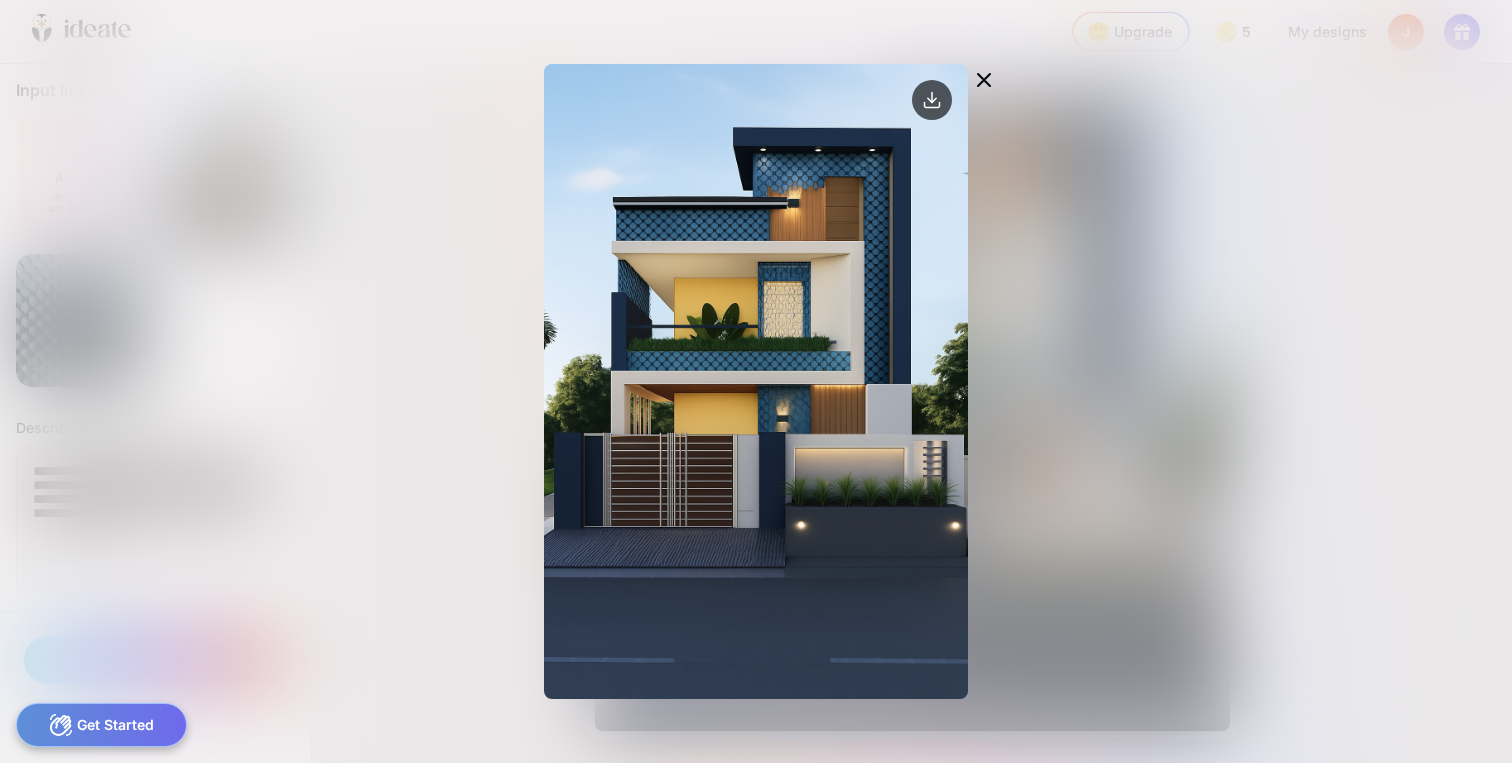 click at bounding box center [984, 82] 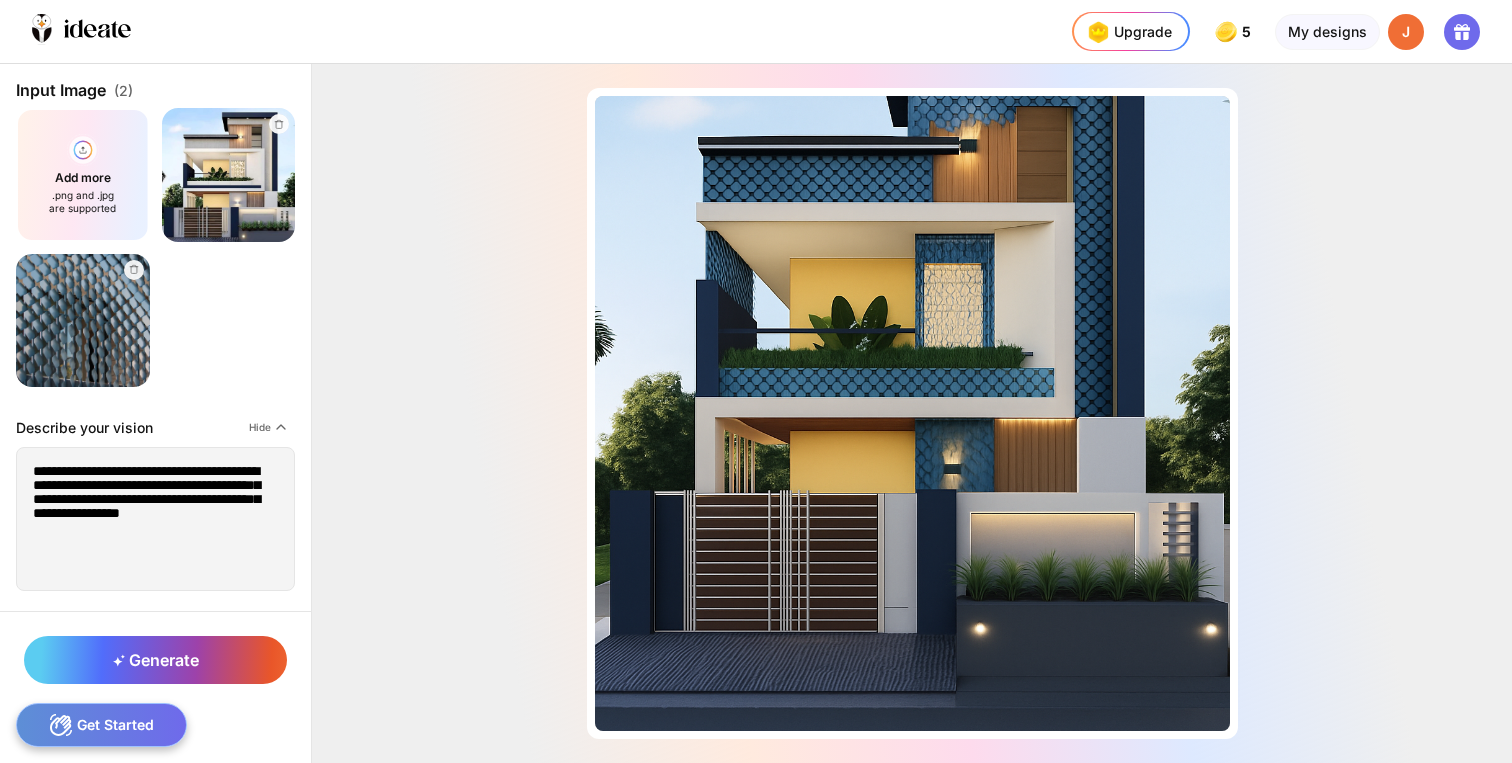 click at bounding box center [82, 320] 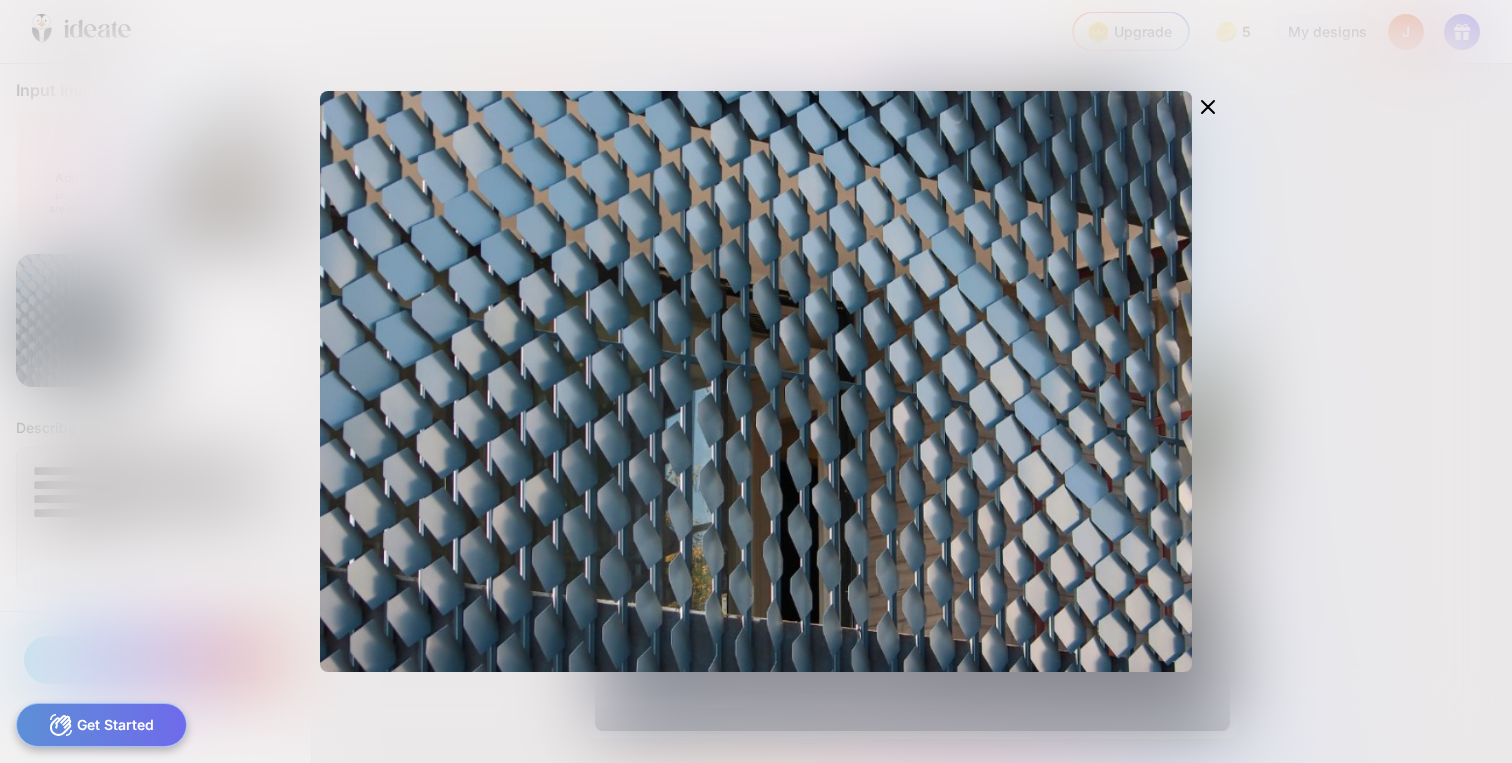 click at bounding box center (756, 381) 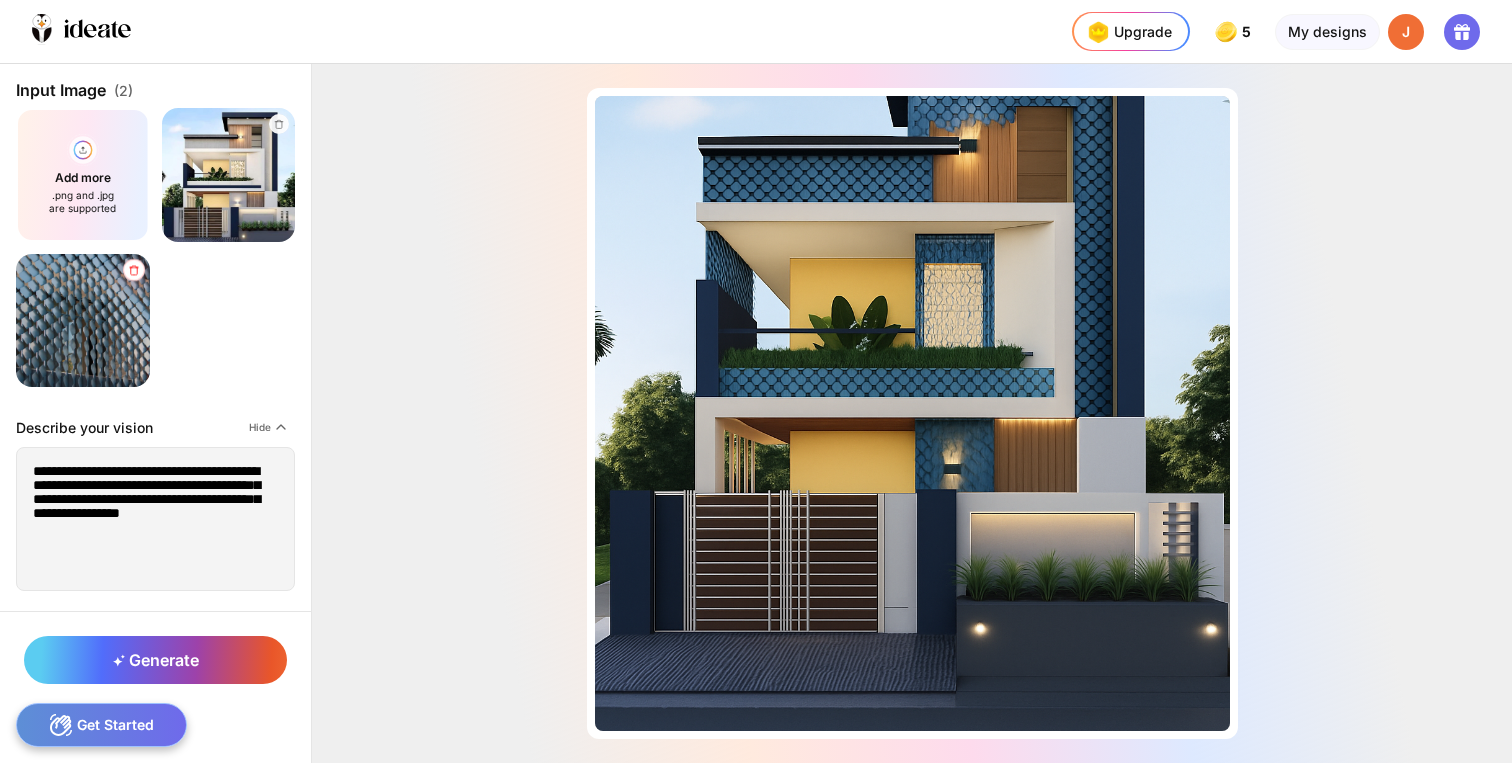 click 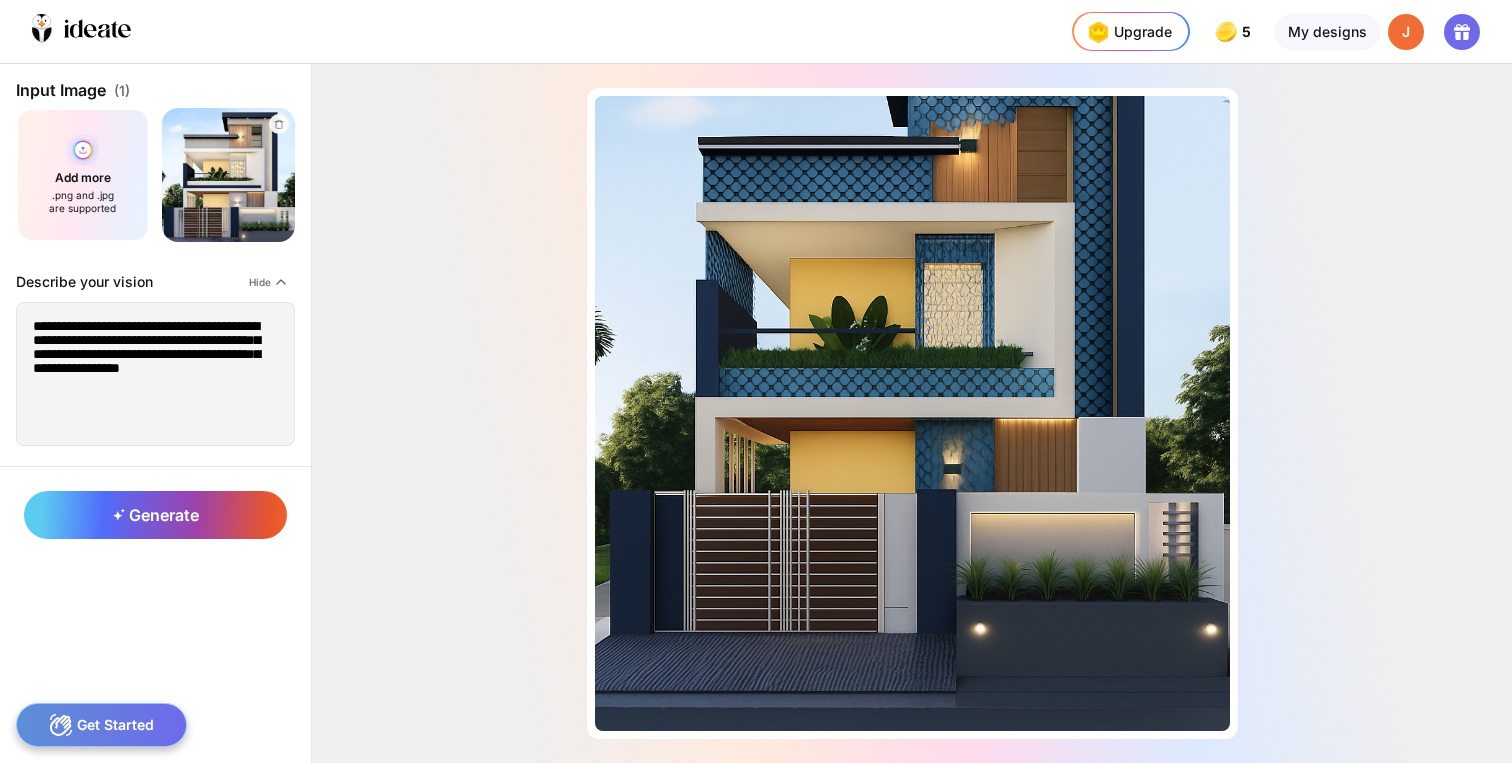 click on "Add more .png and .jpg are supported" at bounding box center [83, 175] 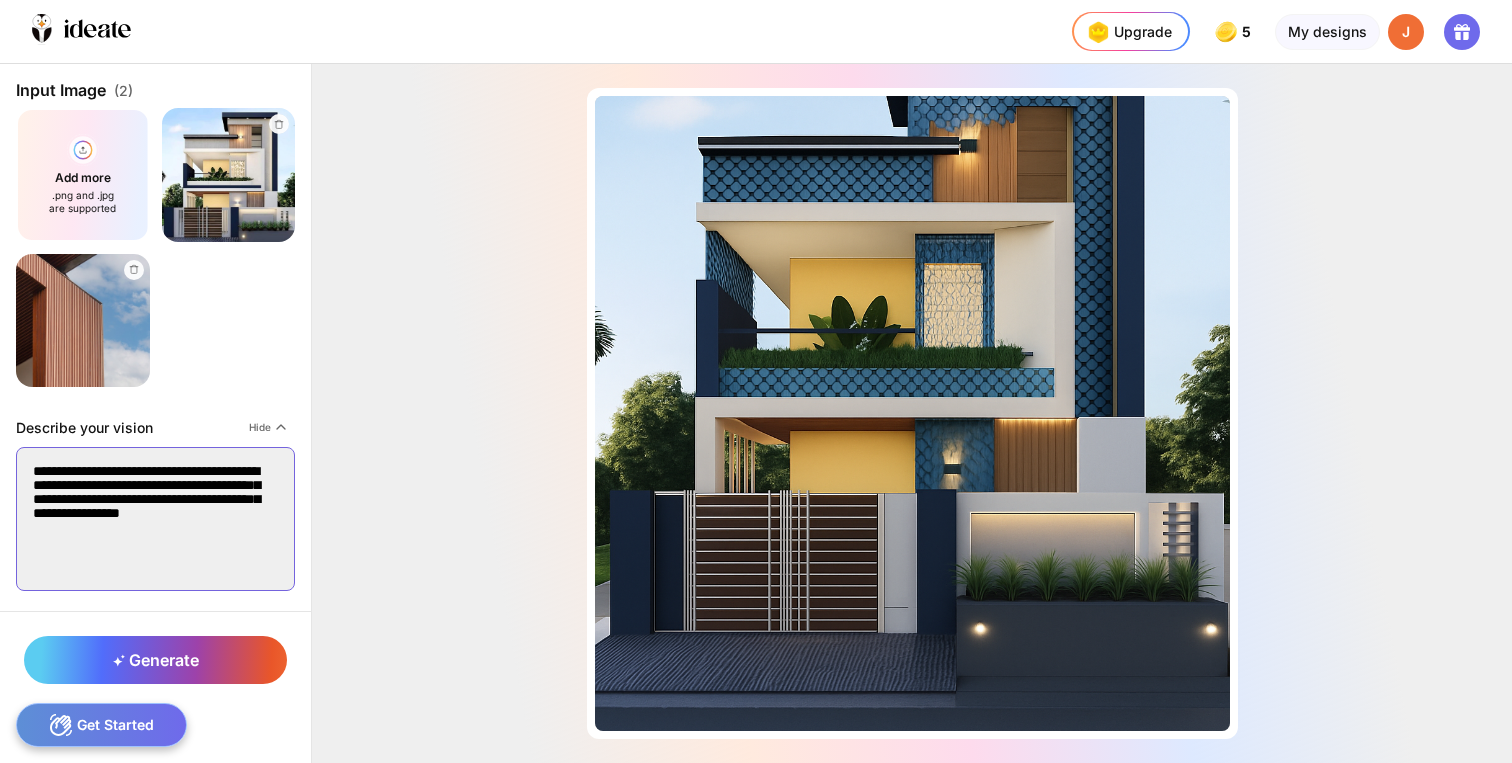 click on "**********" at bounding box center (155, 519) 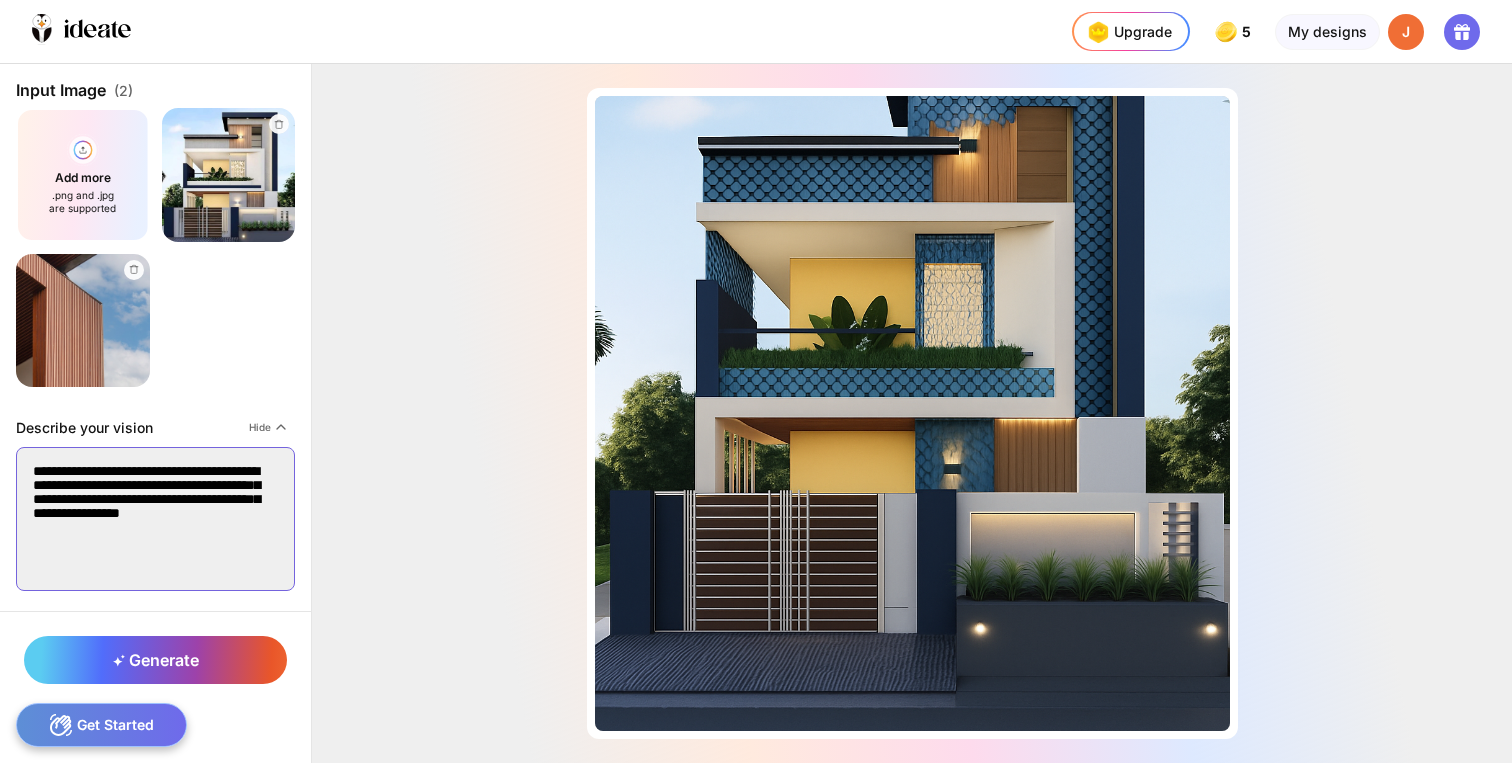 click on "**********" at bounding box center [155, 519] 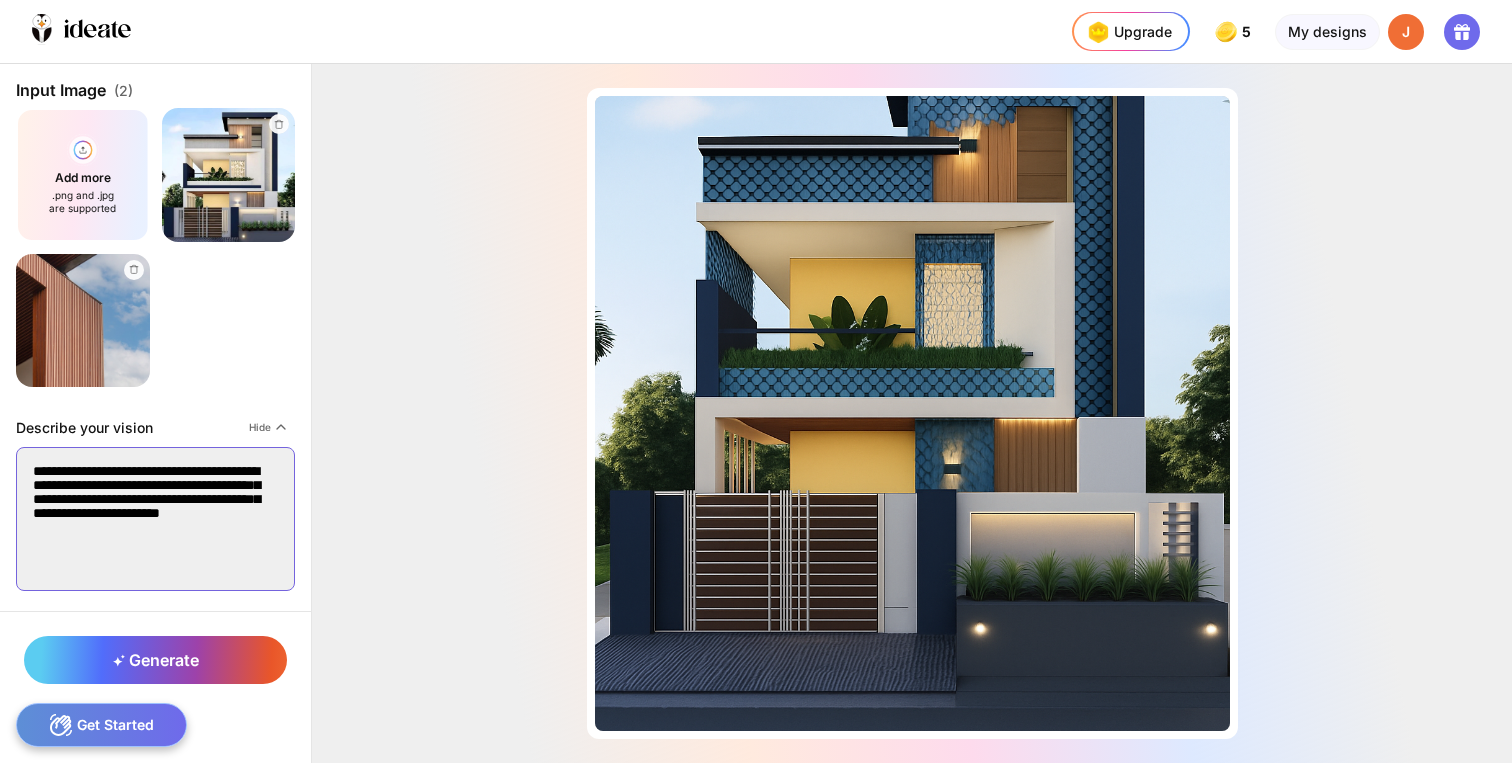click on "**********" at bounding box center (155, 519) 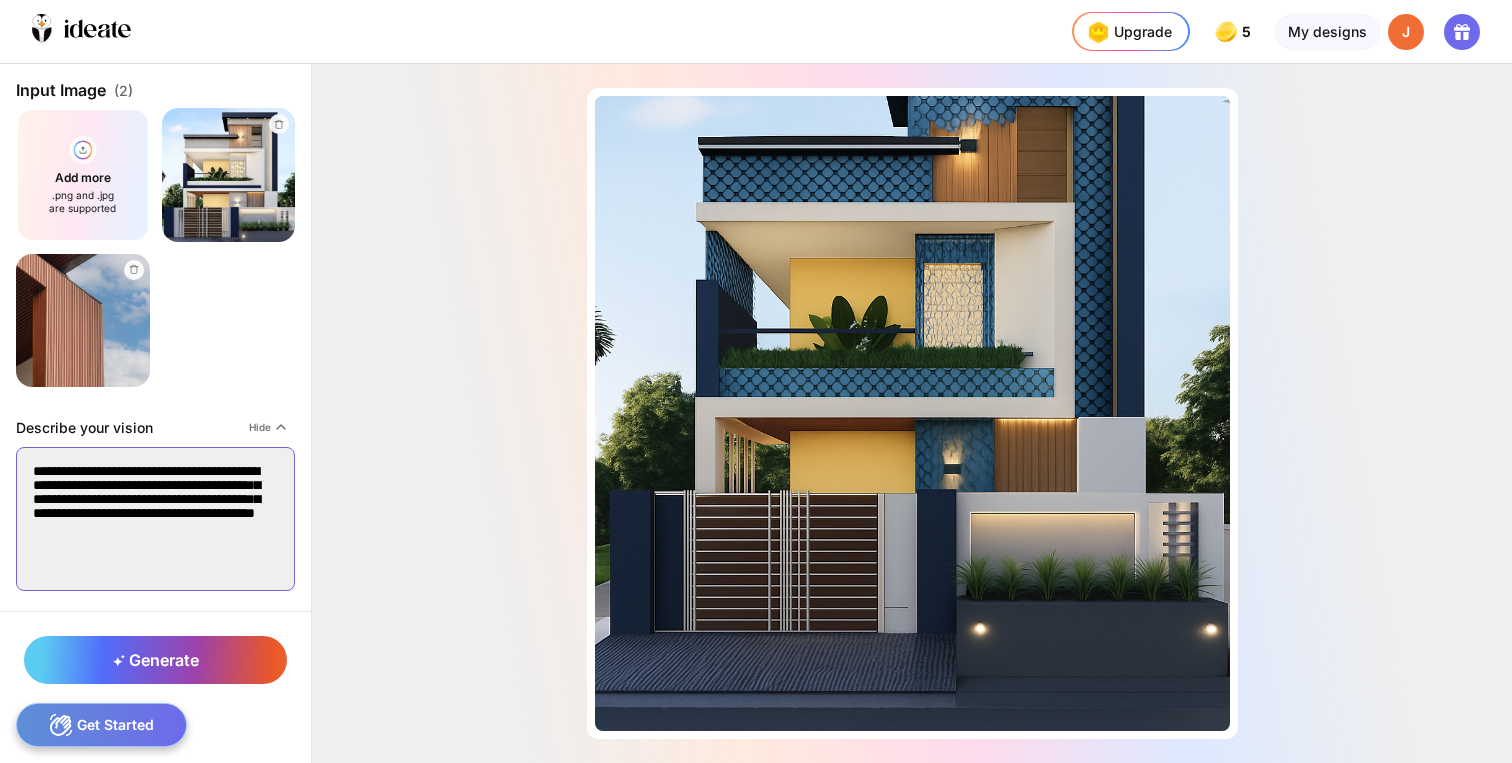 click on "**********" at bounding box center (155, 519) 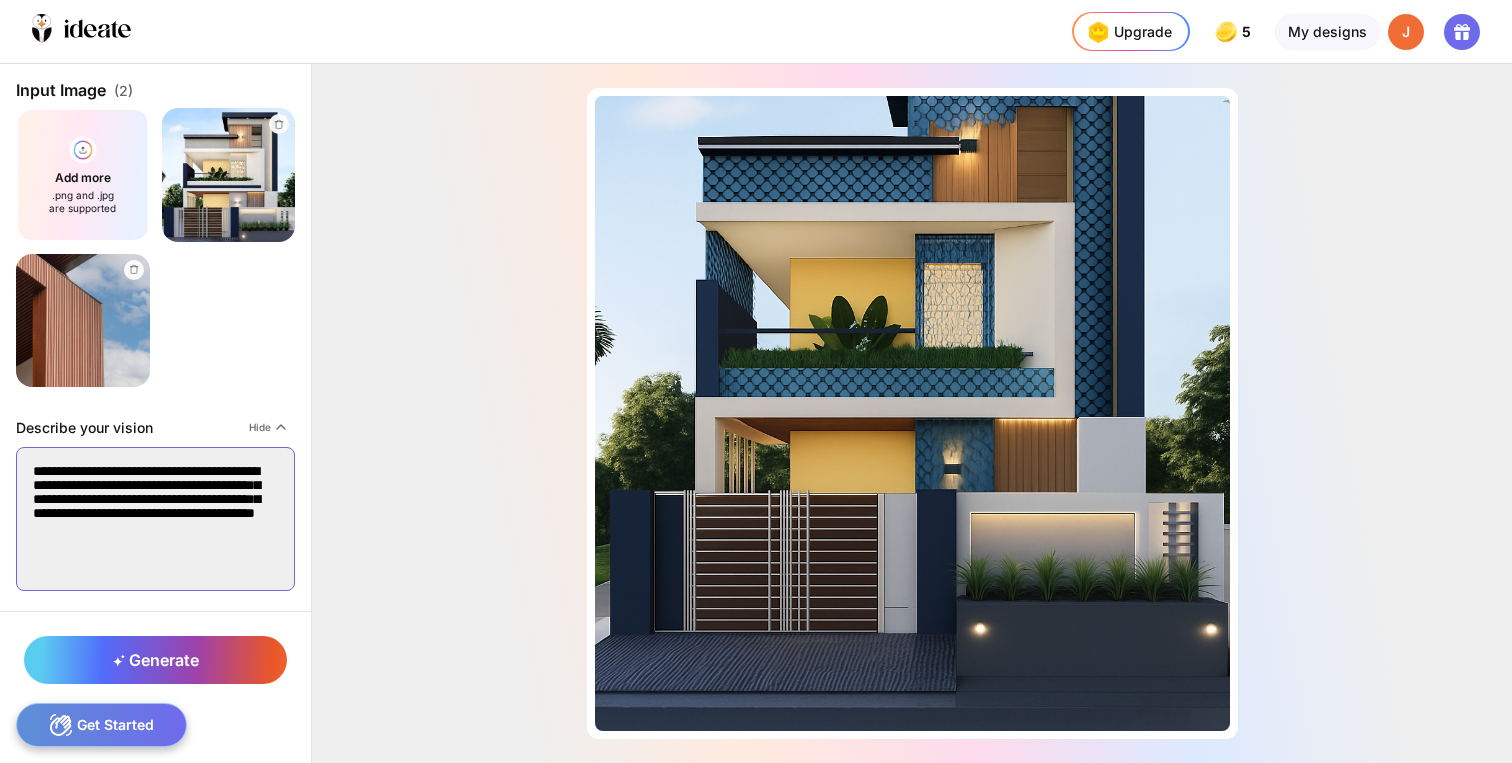 click on "**********" at bounding box center (155, 519) 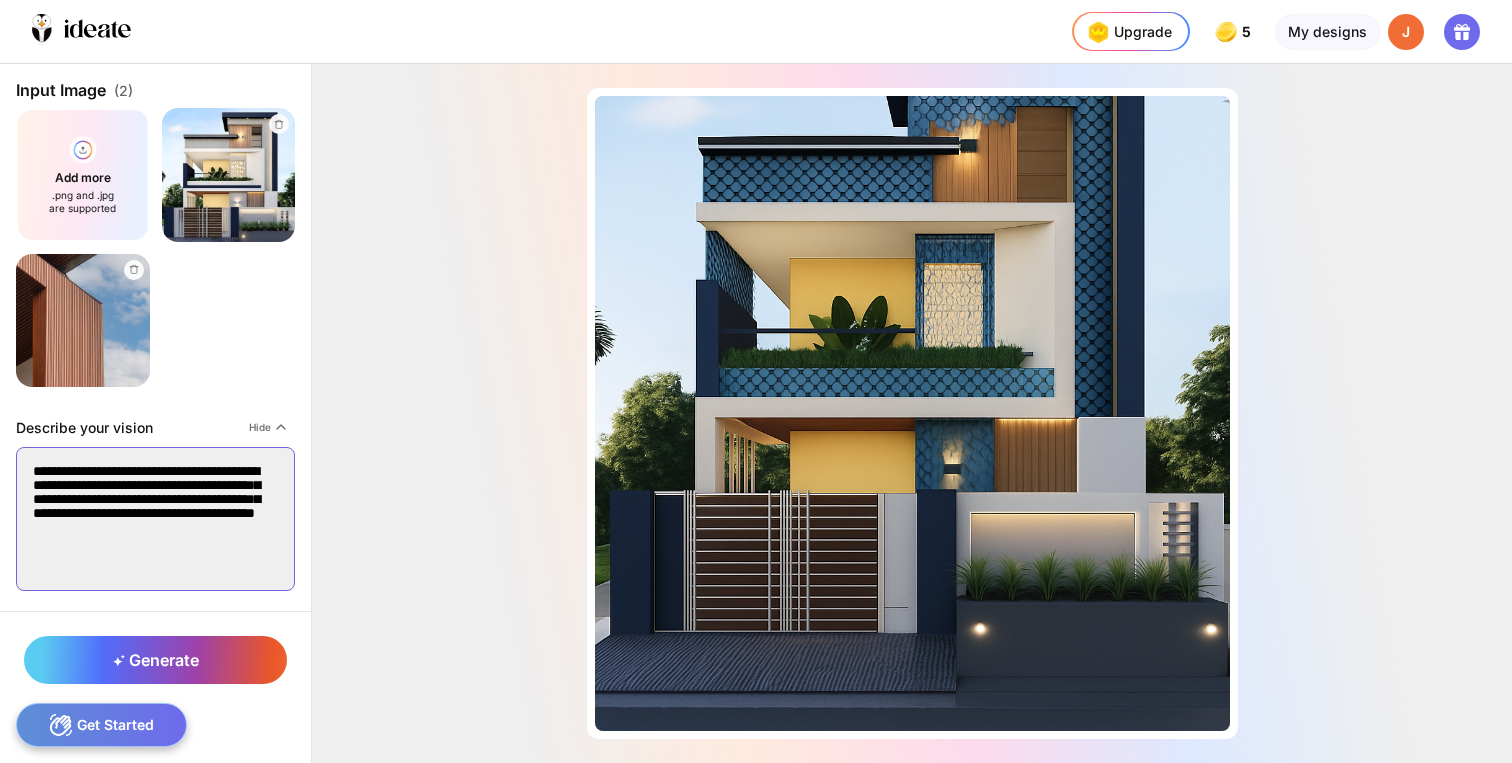 click on "**********" at bounding box center [155, 519] 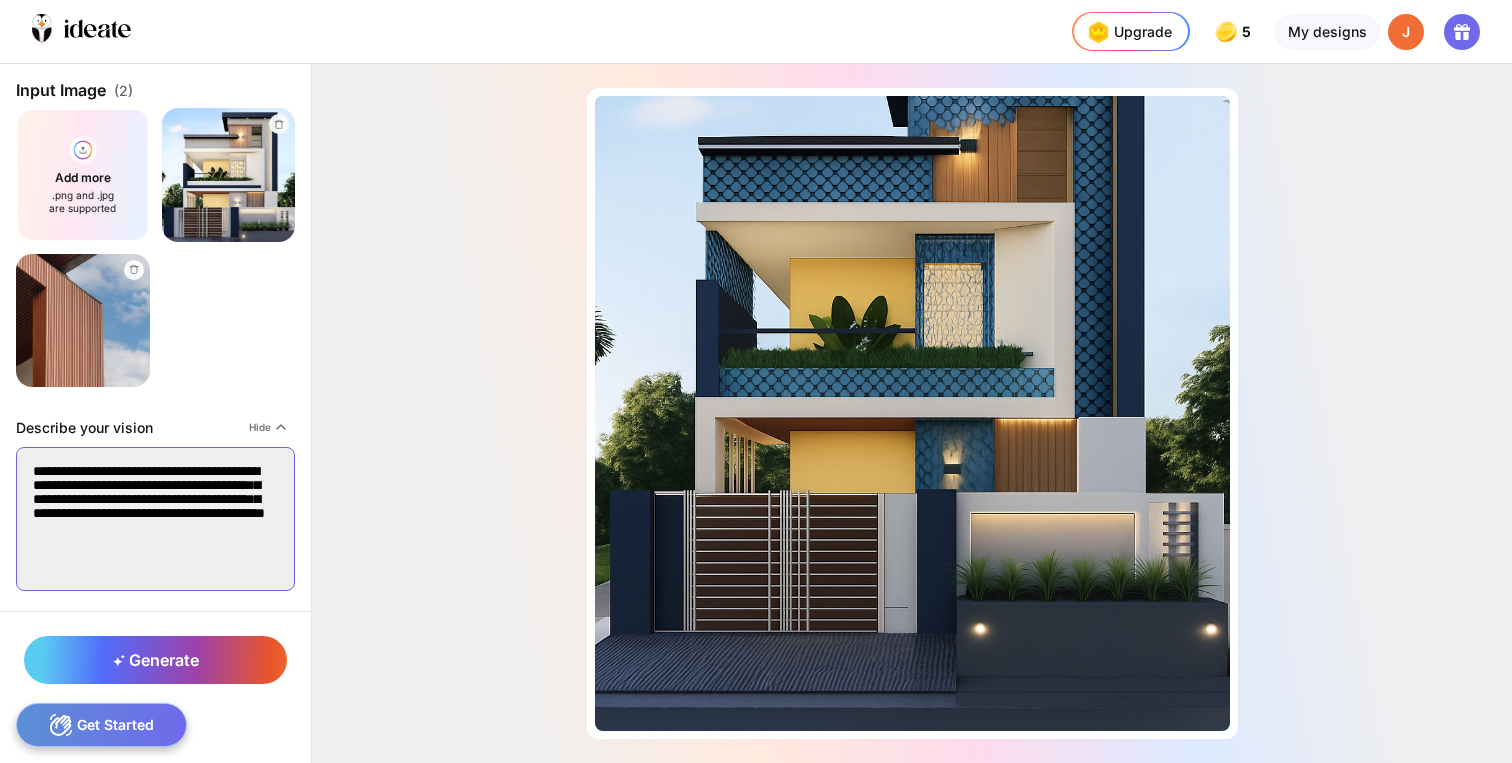 click on "**********" at bounding box center [155, 519] 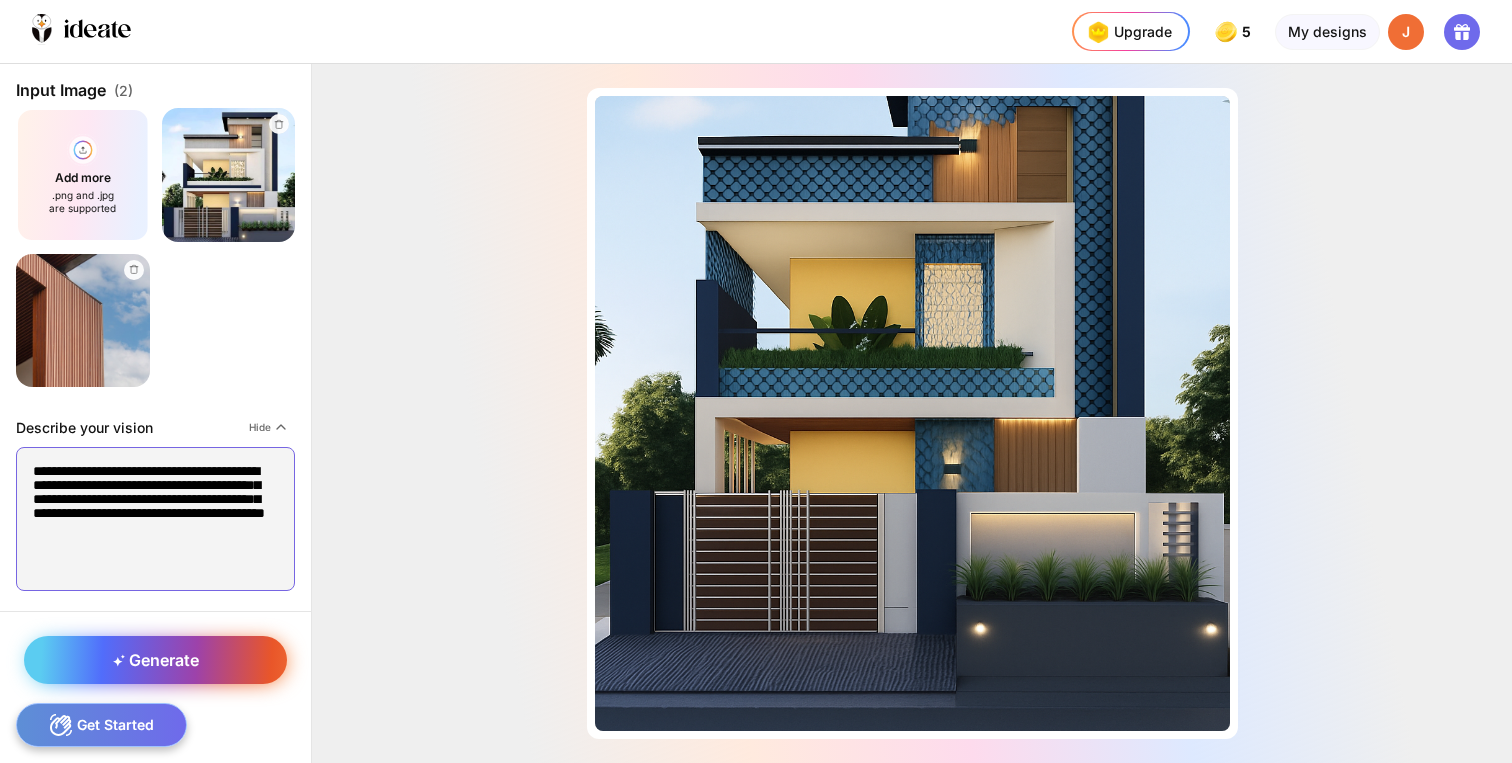 type on "**********" 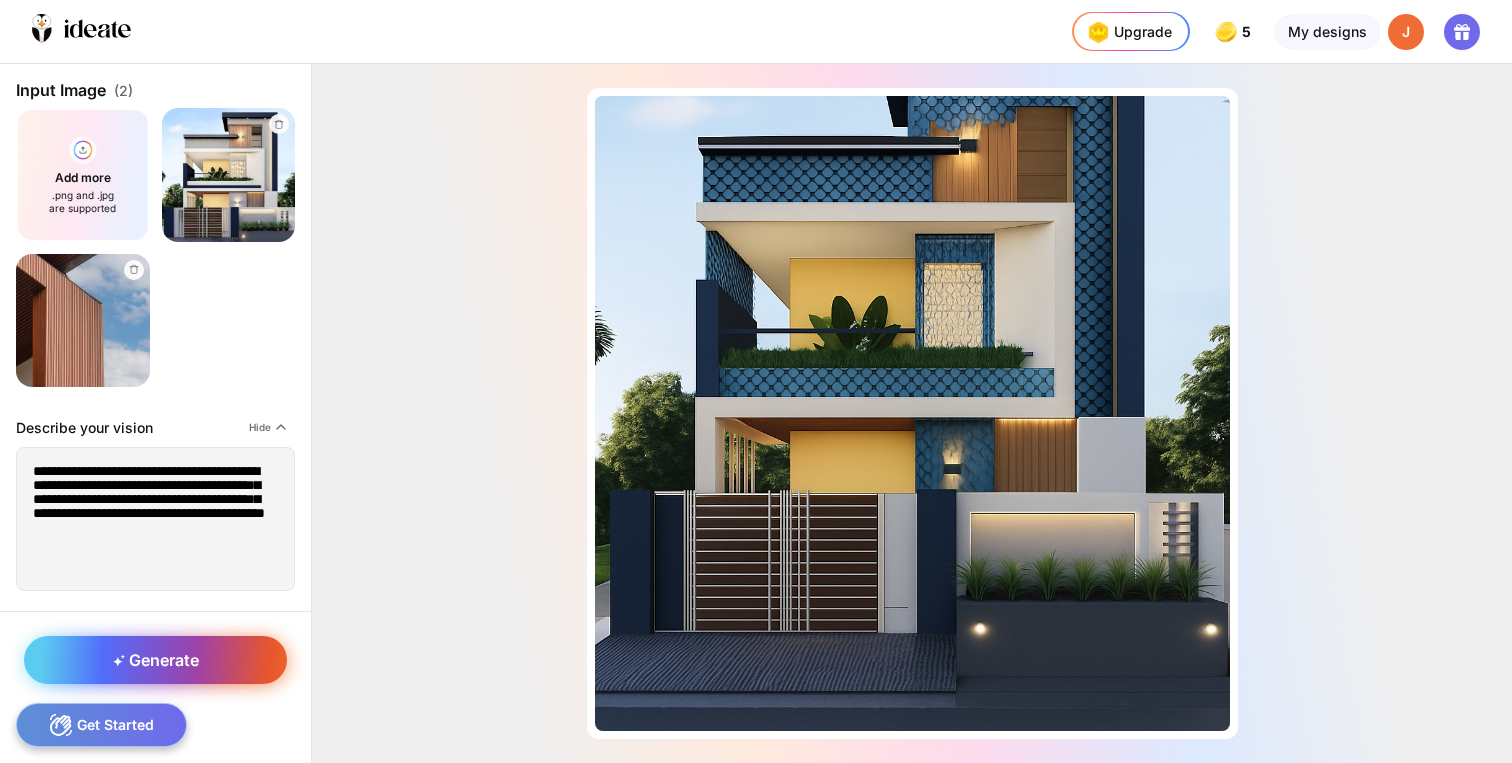 click on "Generate" at bounding box center [155, 660] 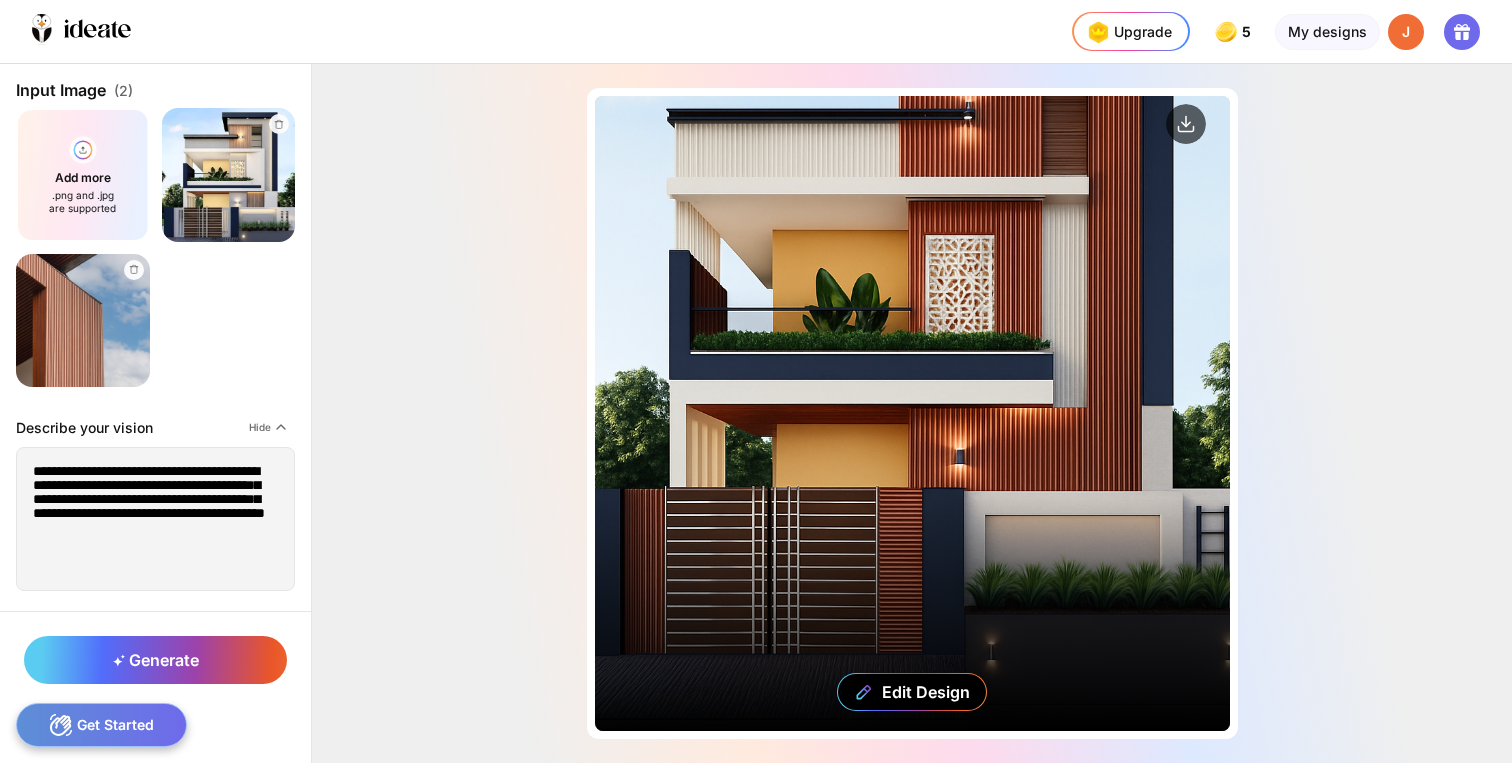 click on "Edit Design" at bounding box center [912, 413] 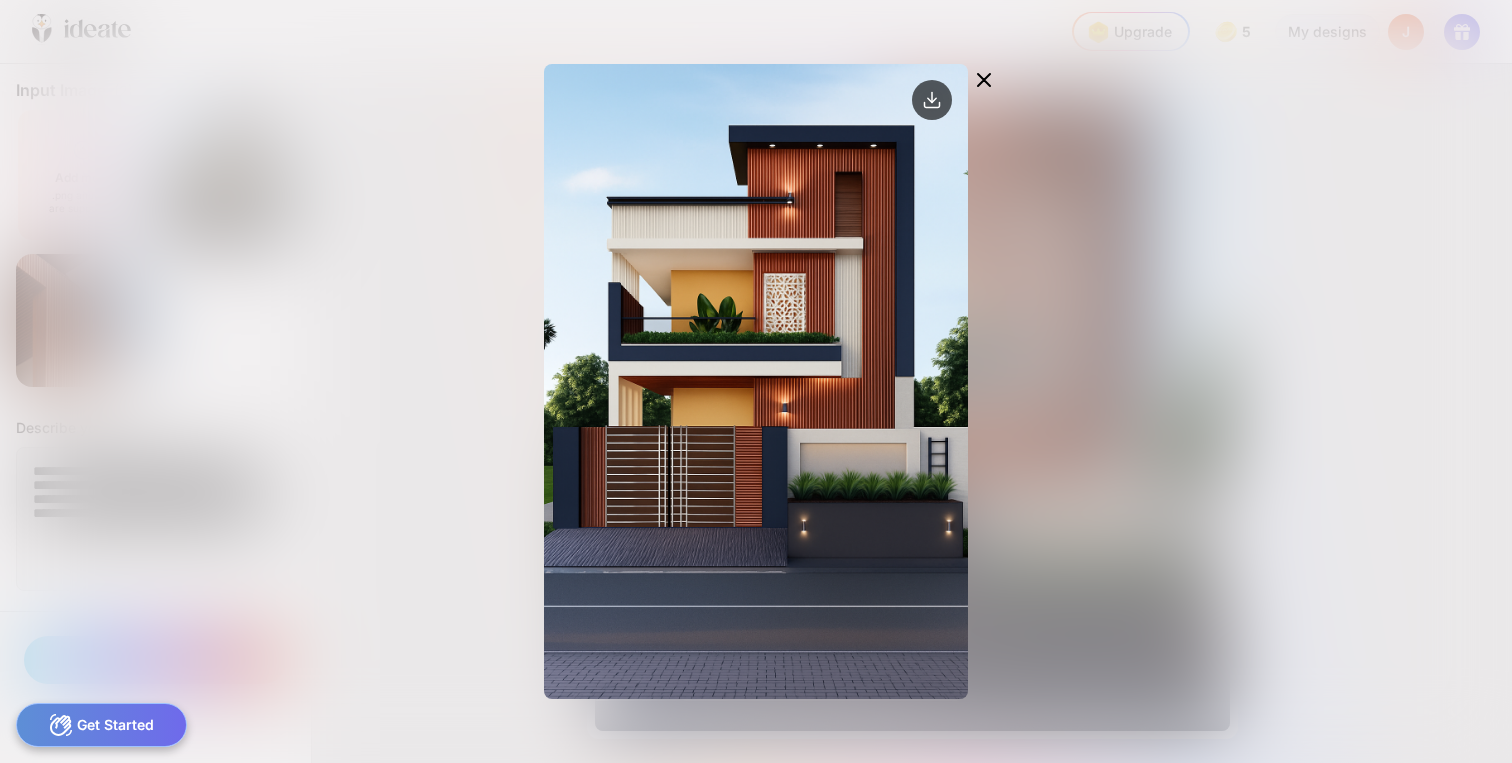 click 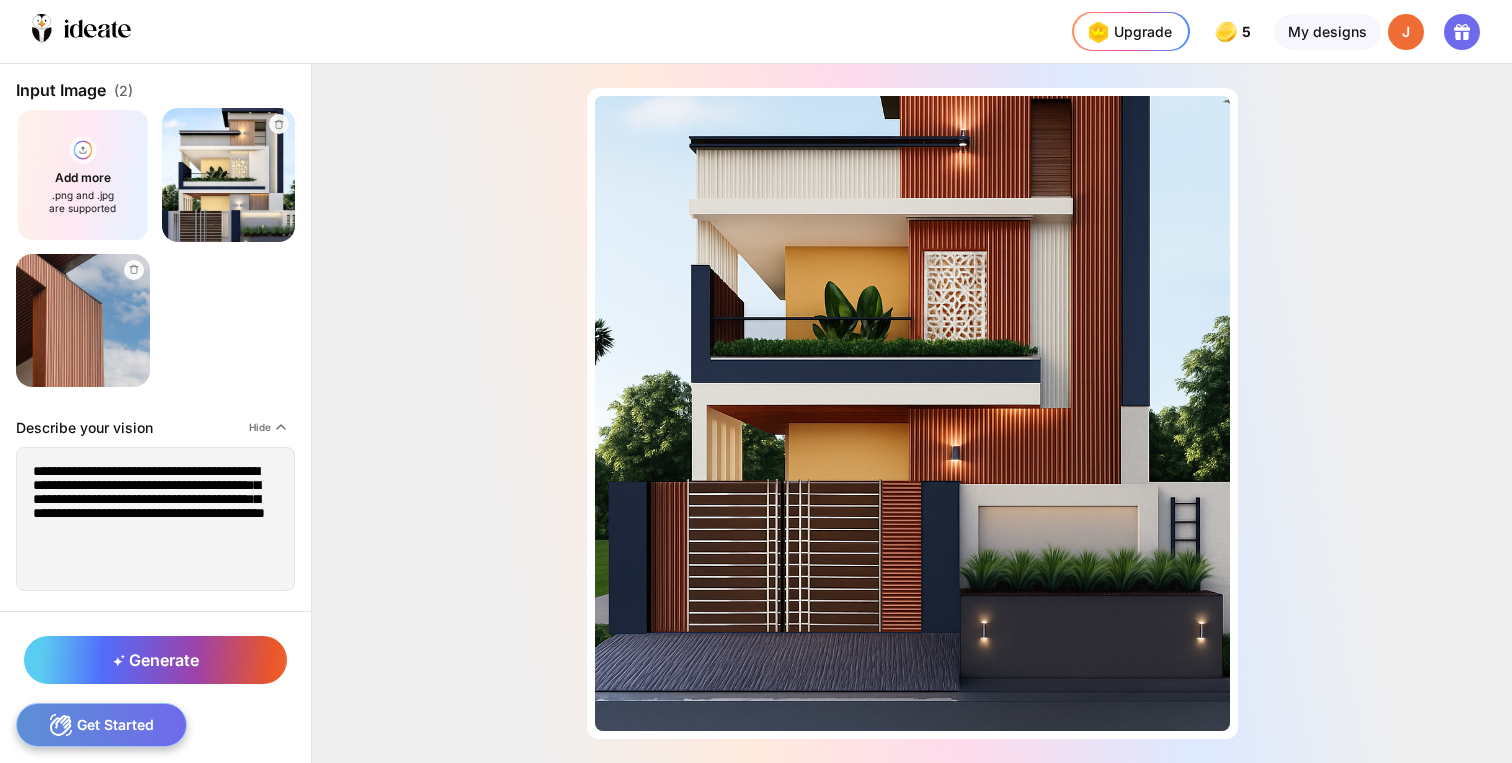 click at bounding box center (228, 174) 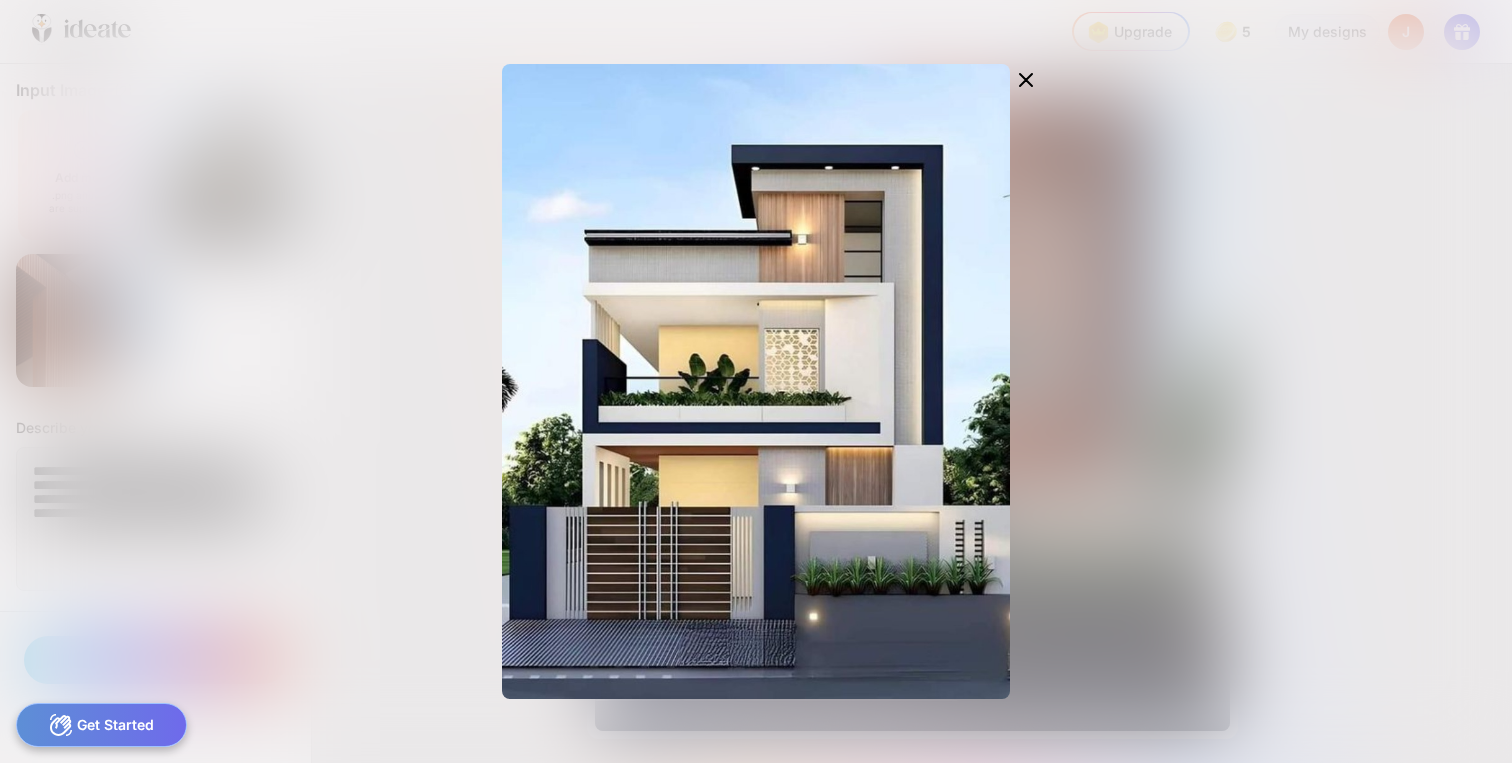 click 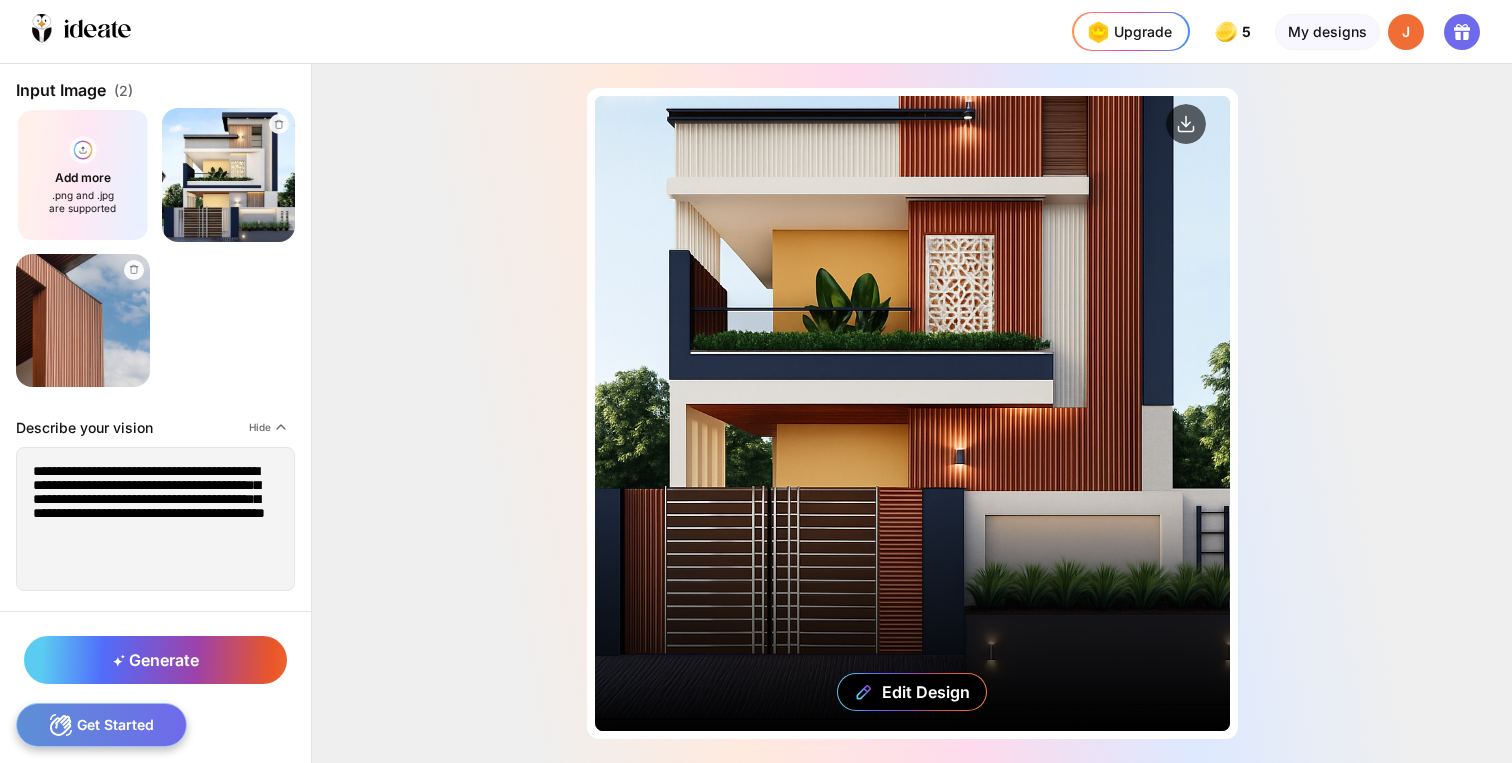 click on "Edit Design" at bounding box center [912, 413] 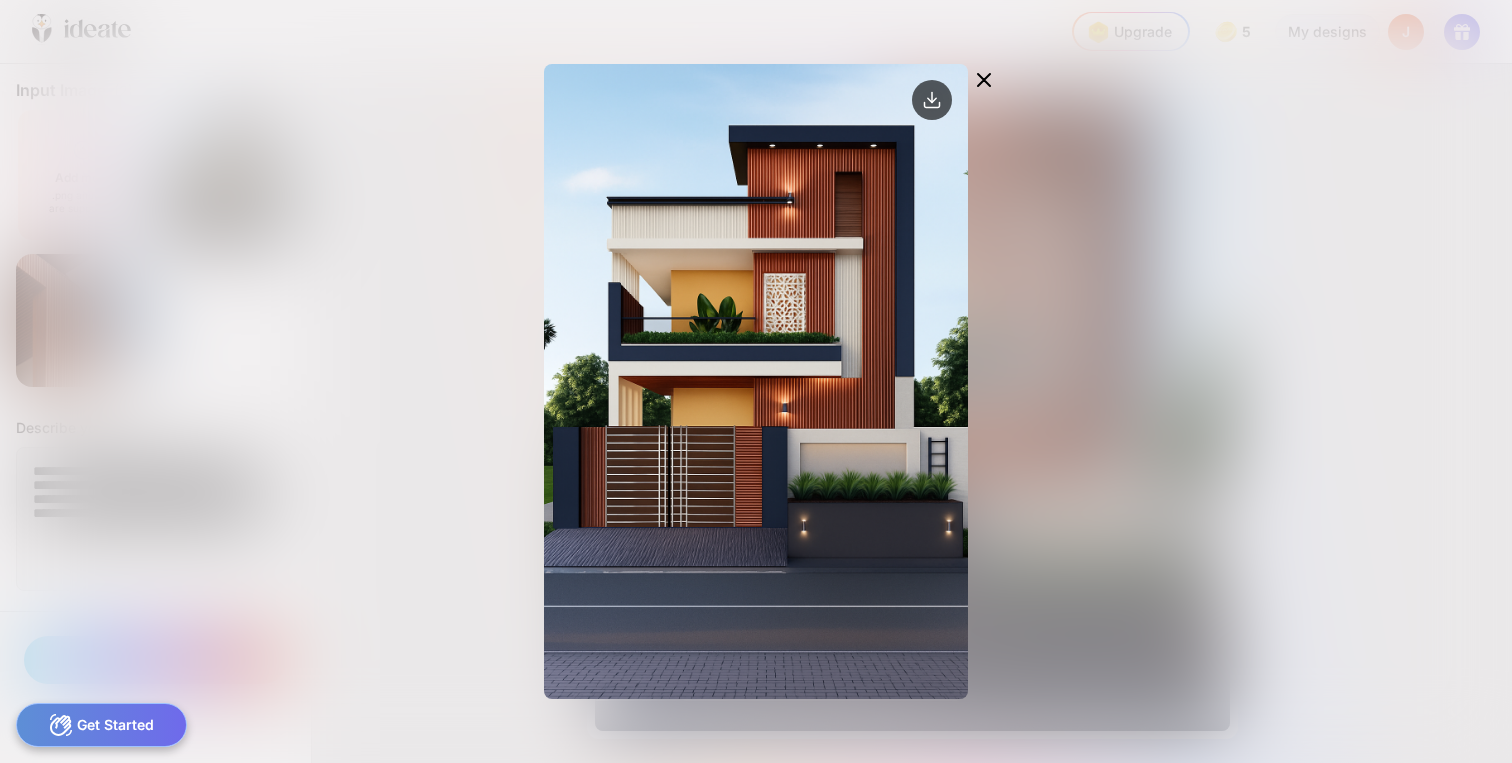 click 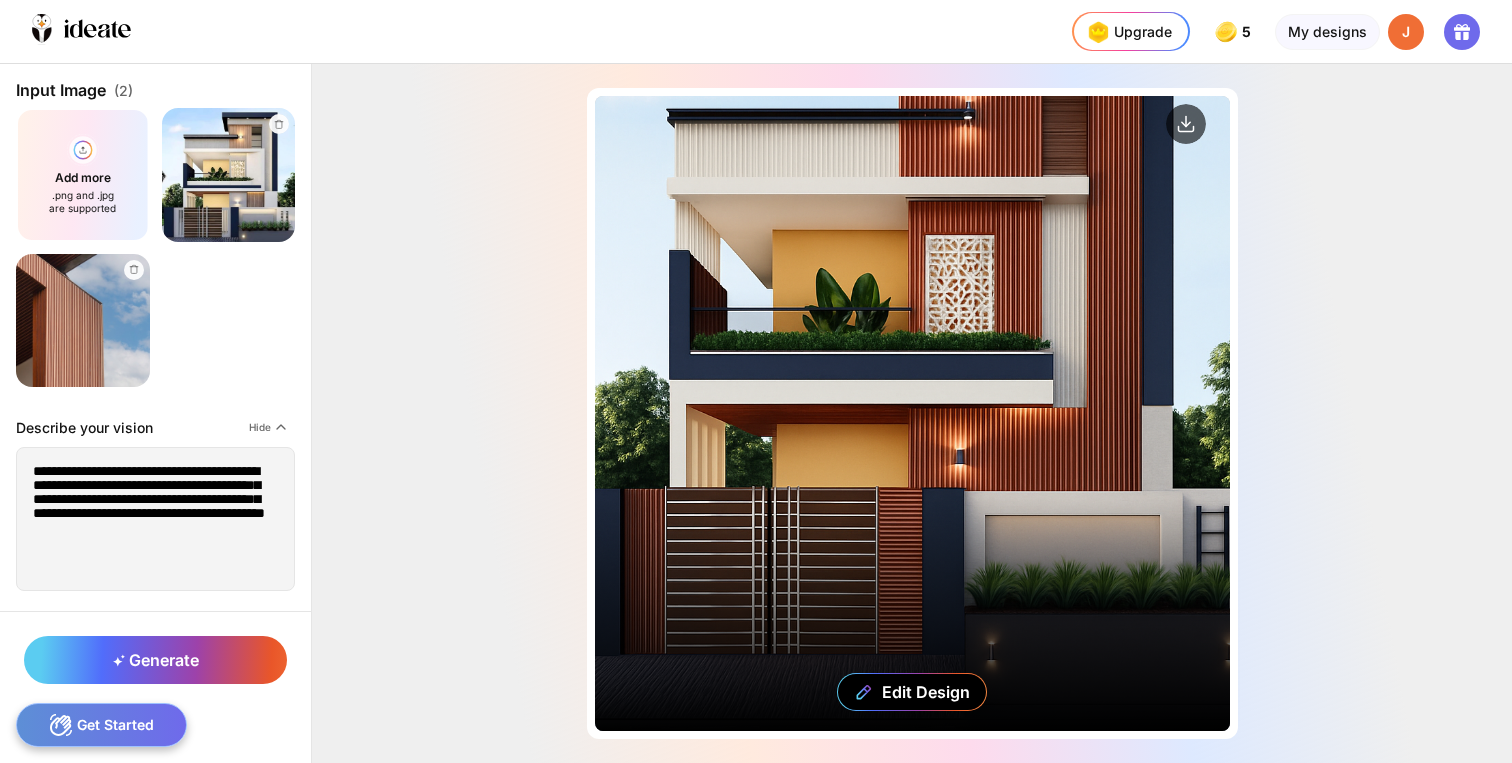 click on "Edit Design" at bounding box center (912, 413) 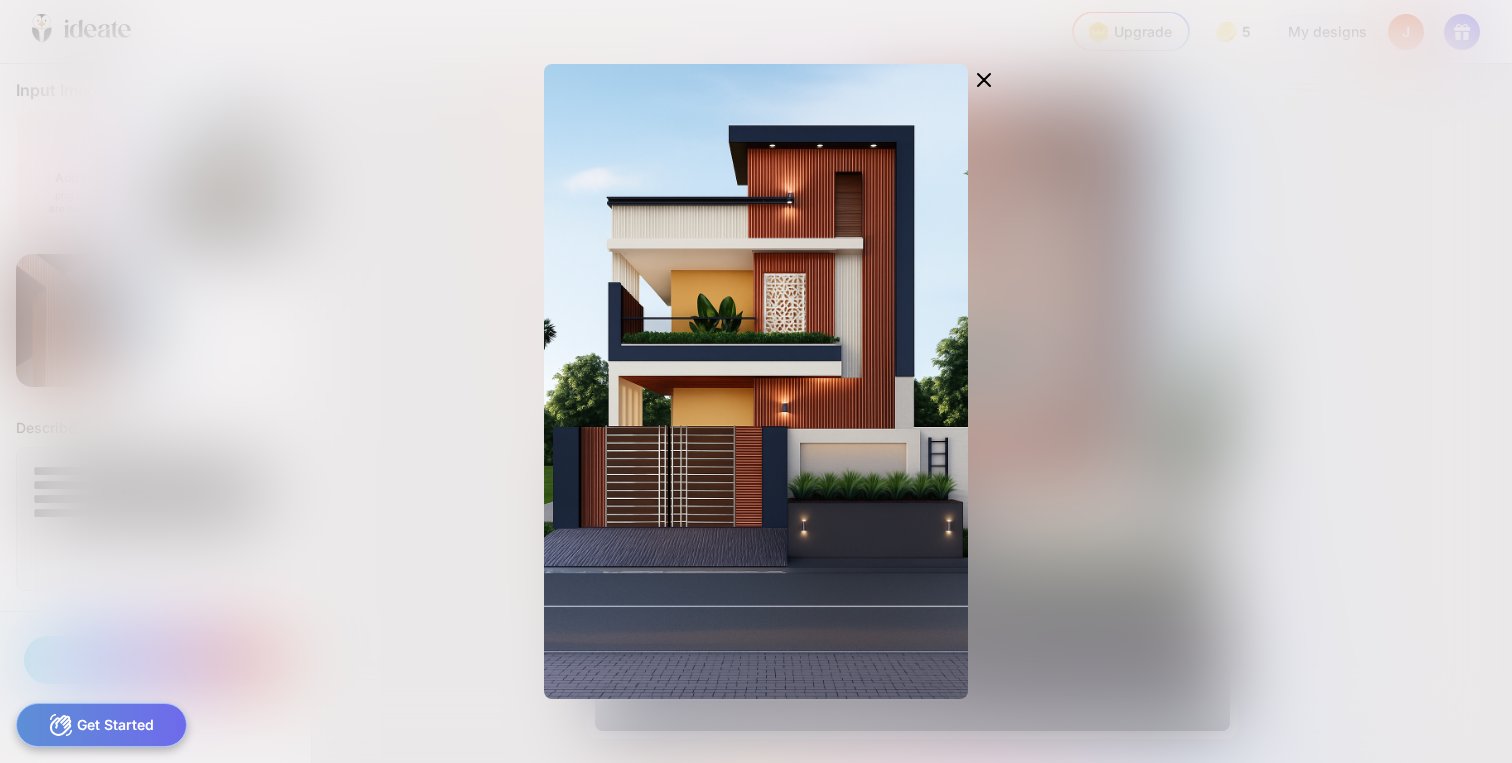click at bounding box center [756, 381] 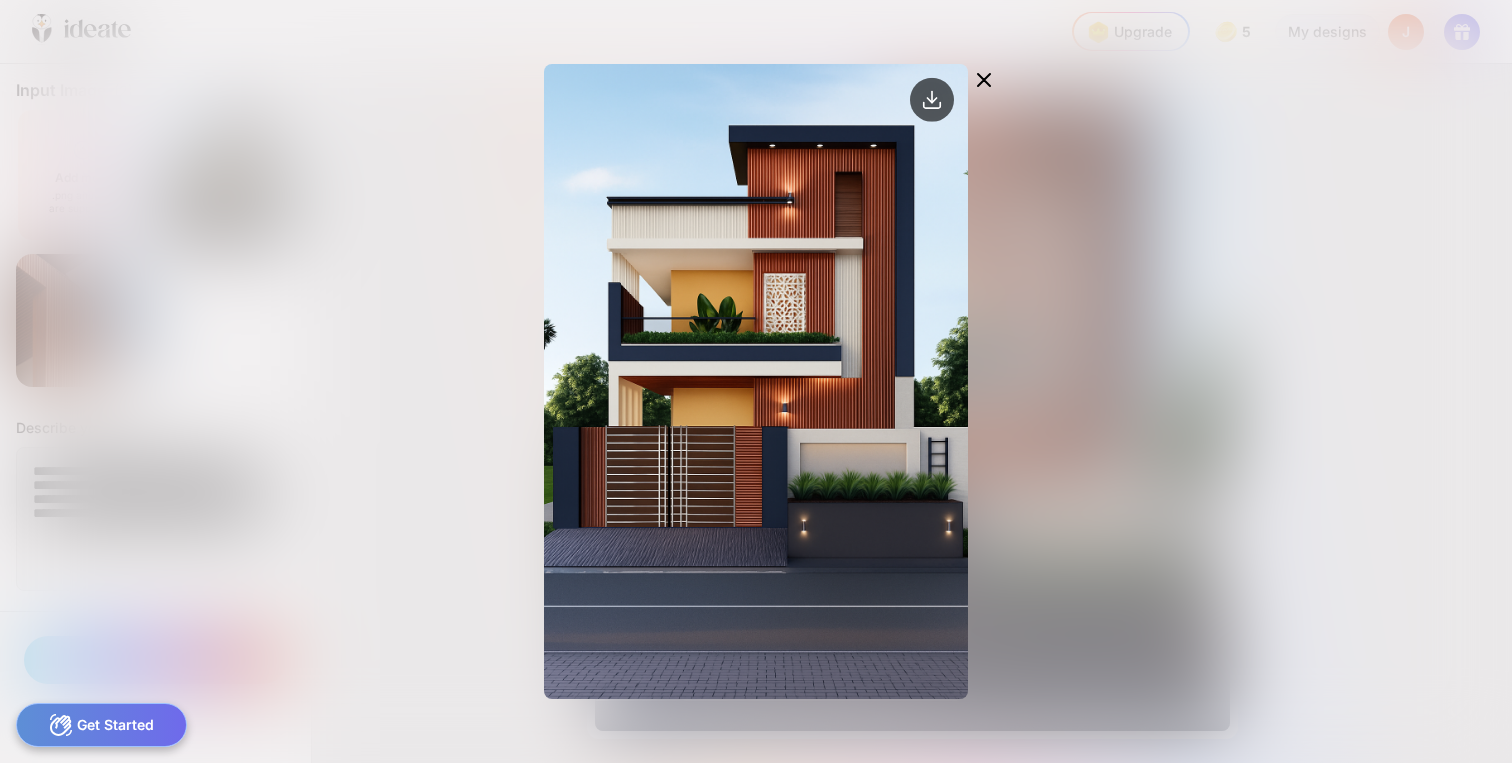 click 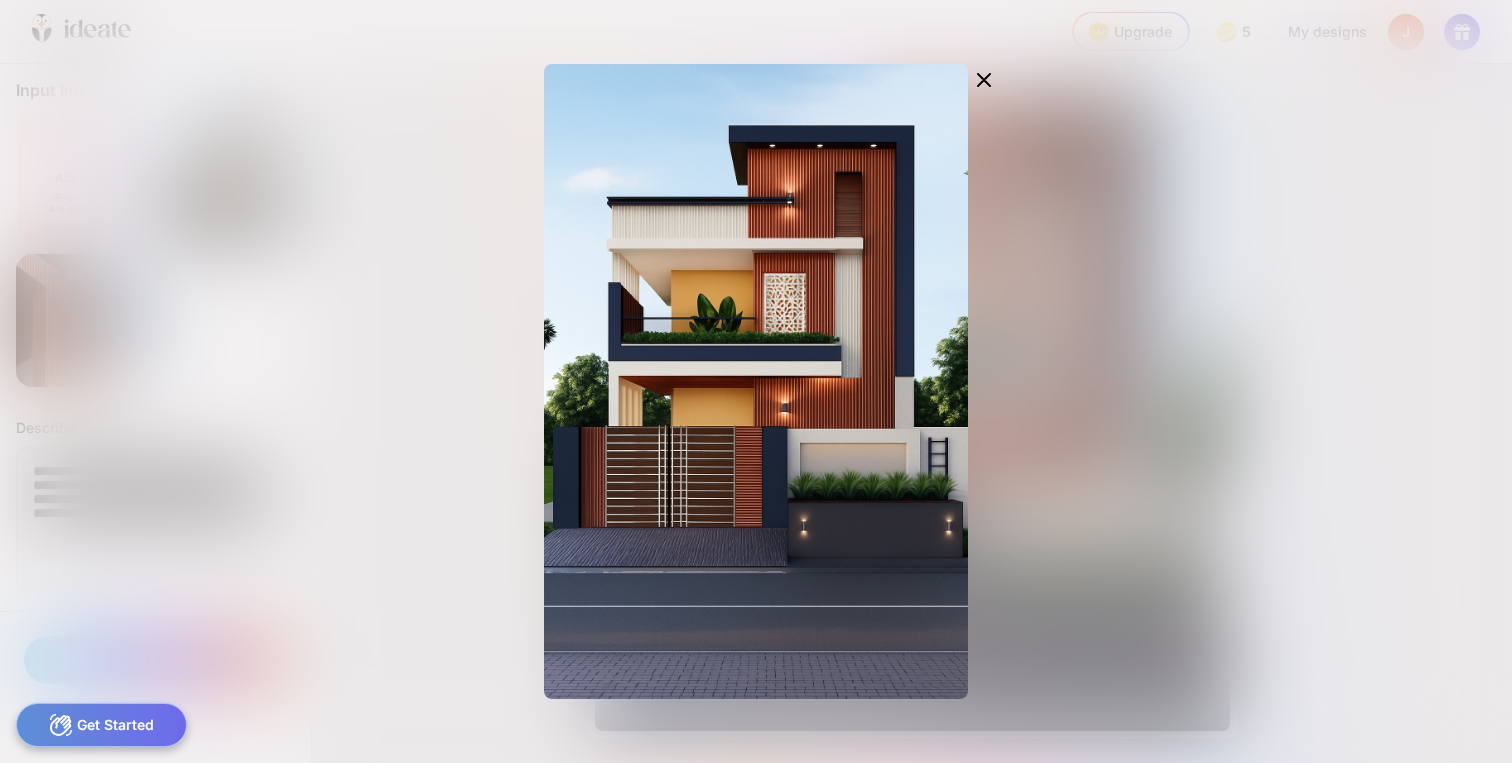 click at bounding box center (756, 381) 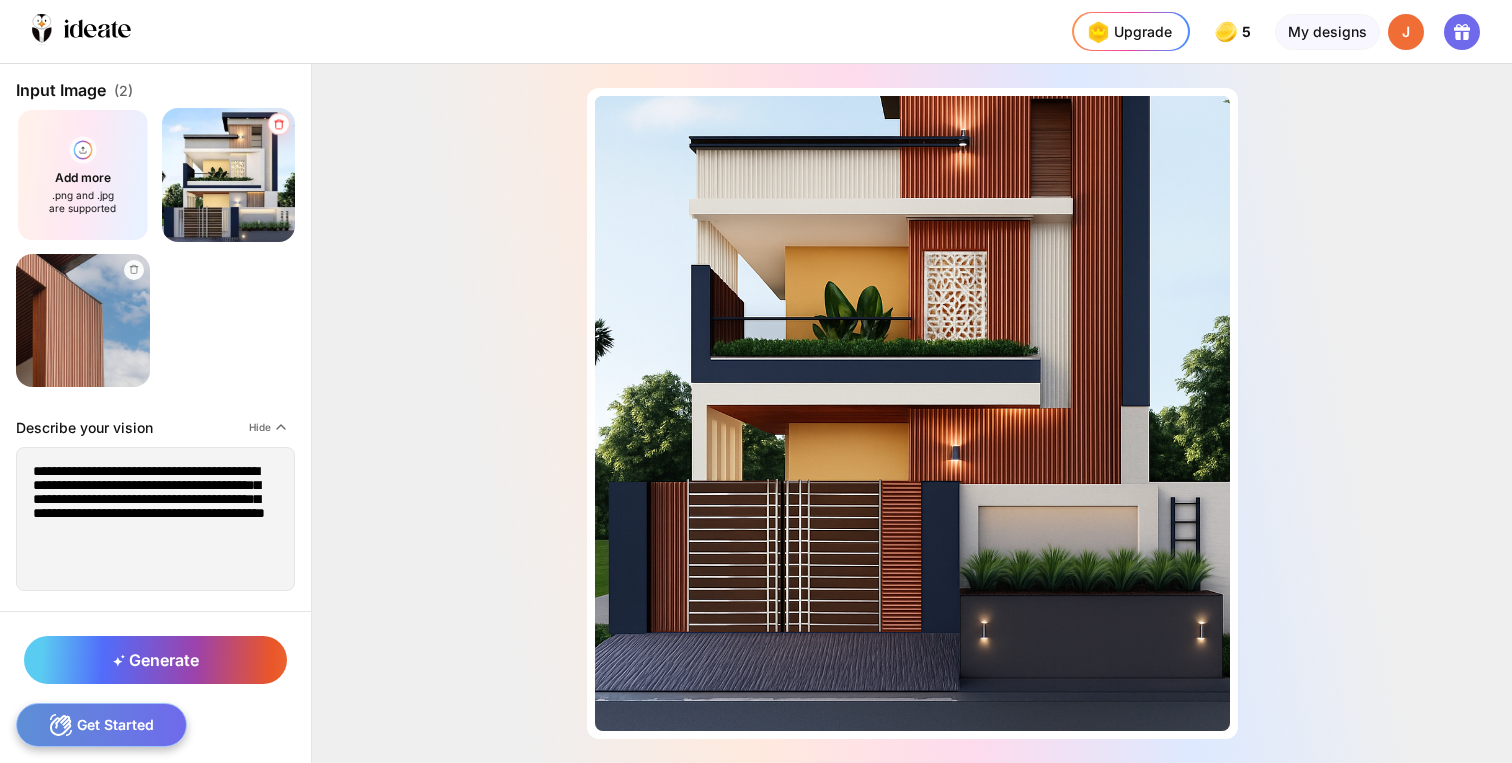 click 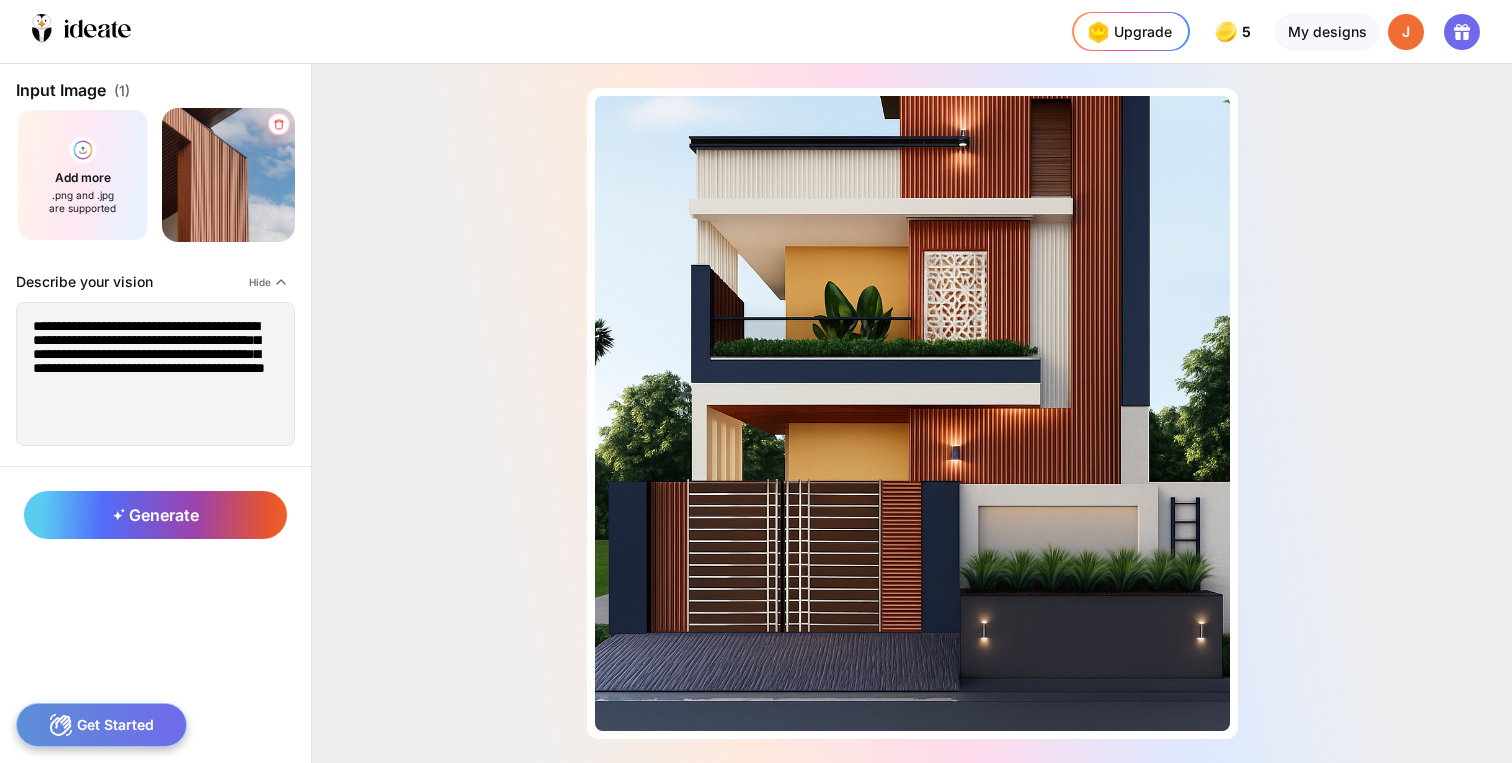 click 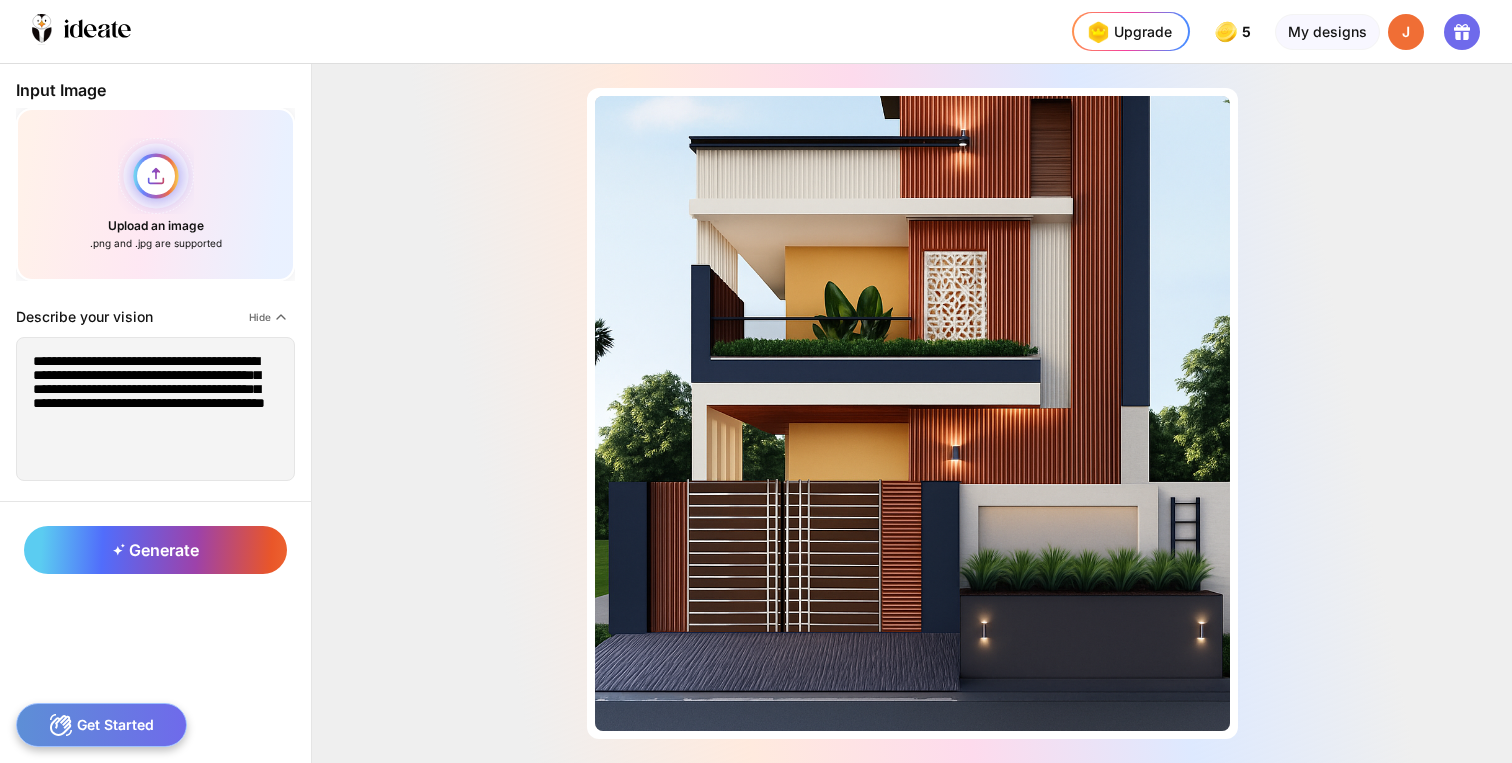 click on "Upload an image .png and .jpg are supported" at bounding box center (155, 194) 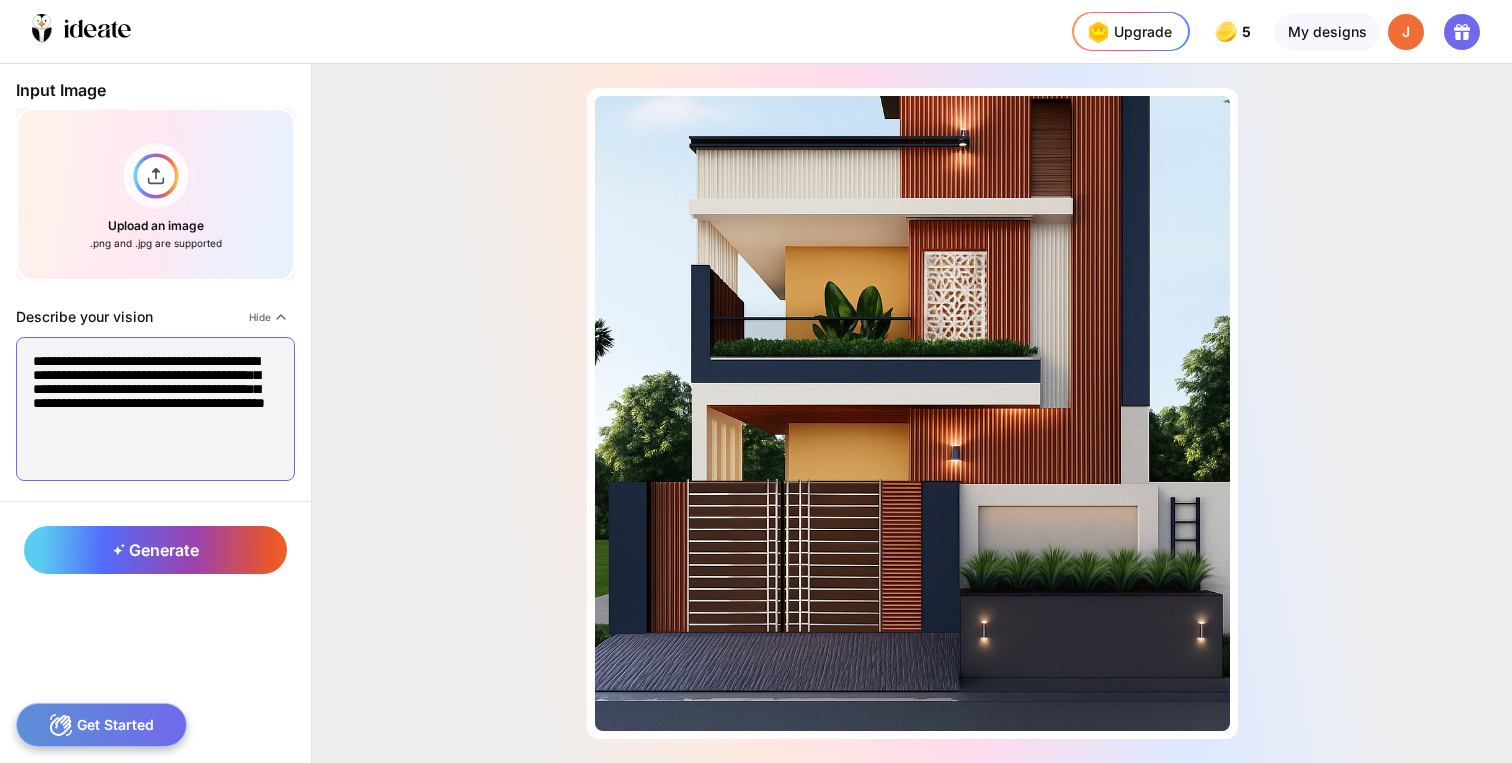 drag, startPoint x: 156, startPoint y: 434, endPoint x: 7, endPoint y: 357, distance: 167.72 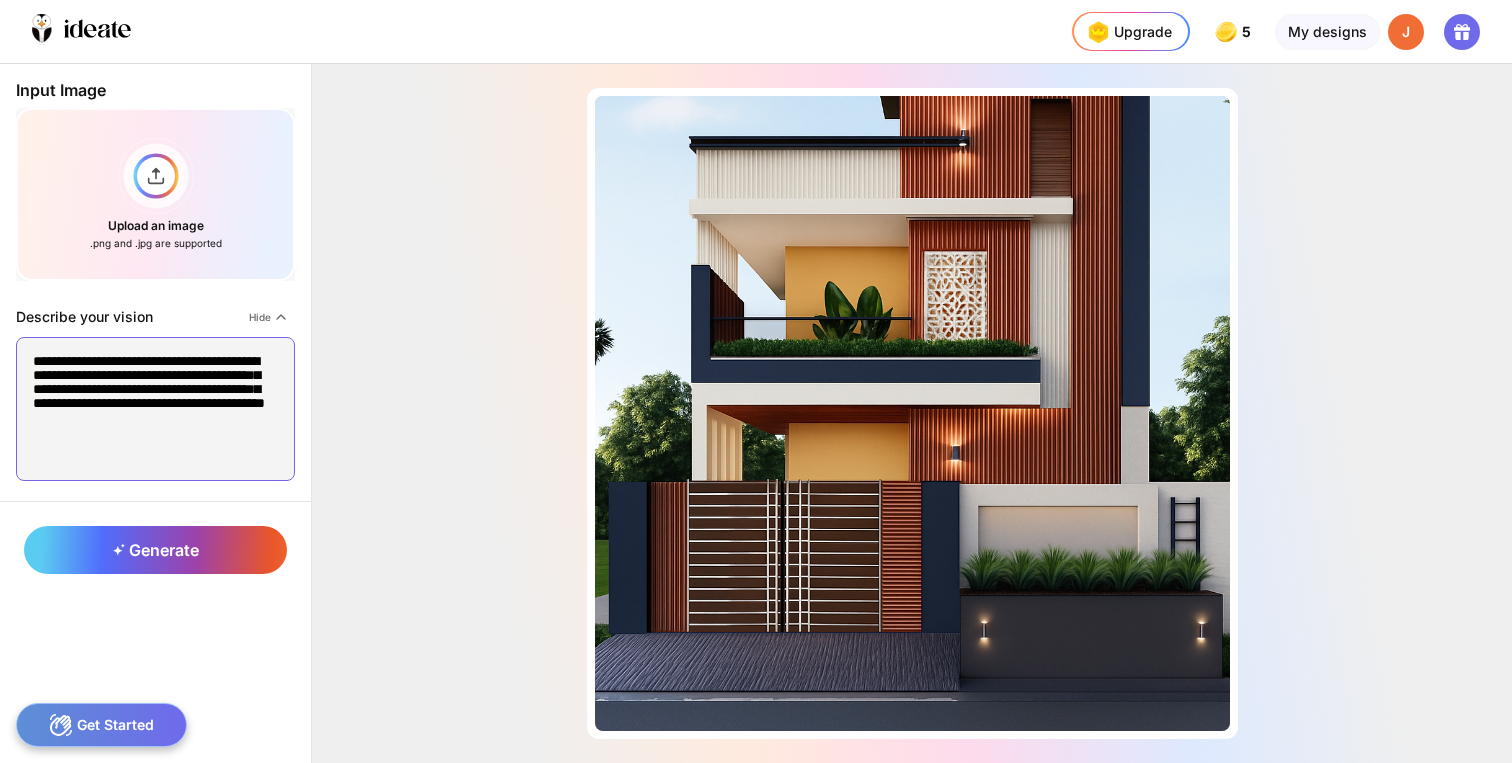 click on "**********" at bounding box center (155, 282) 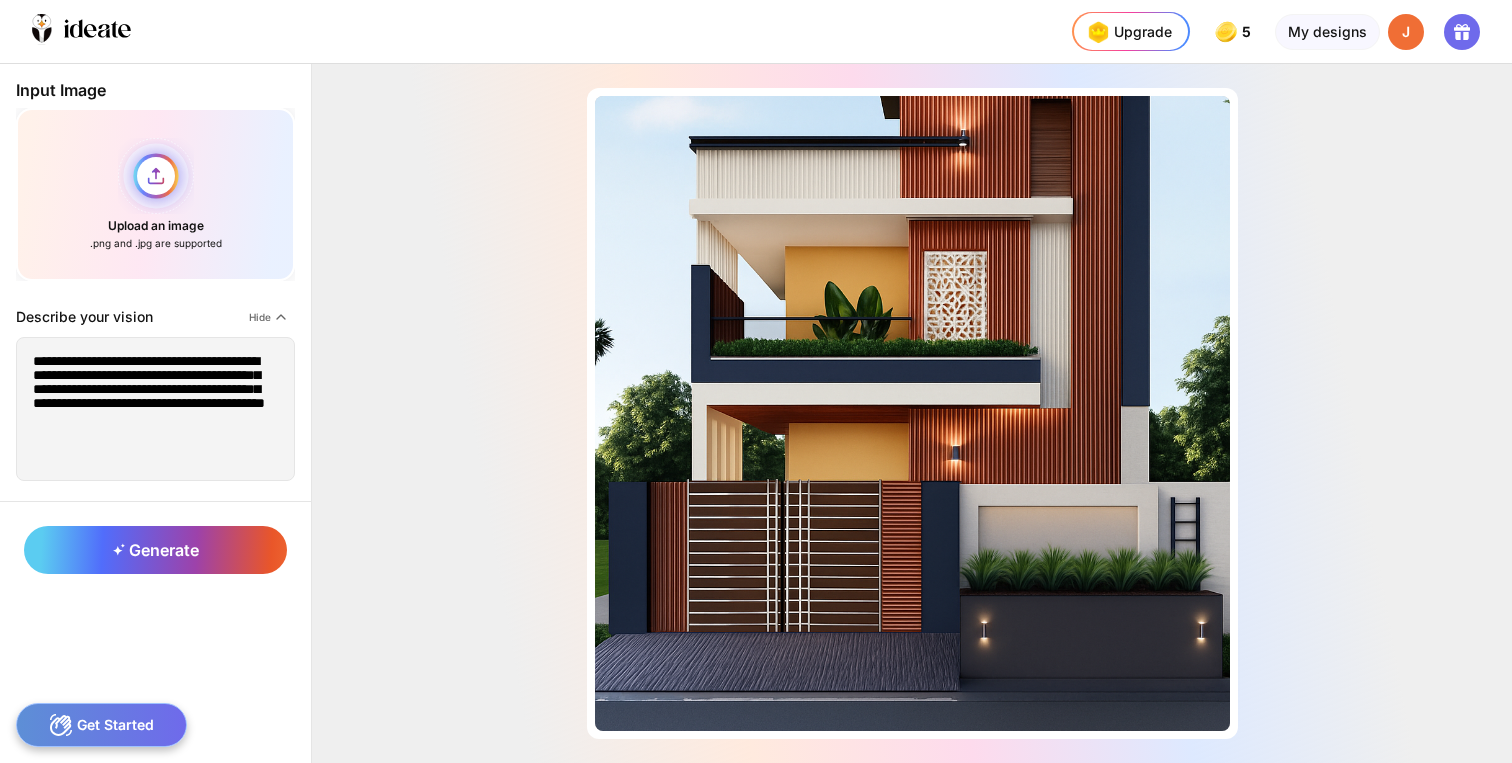 click on "Upload an image .png and .jpg are supported" at bounding box center (155, 194) 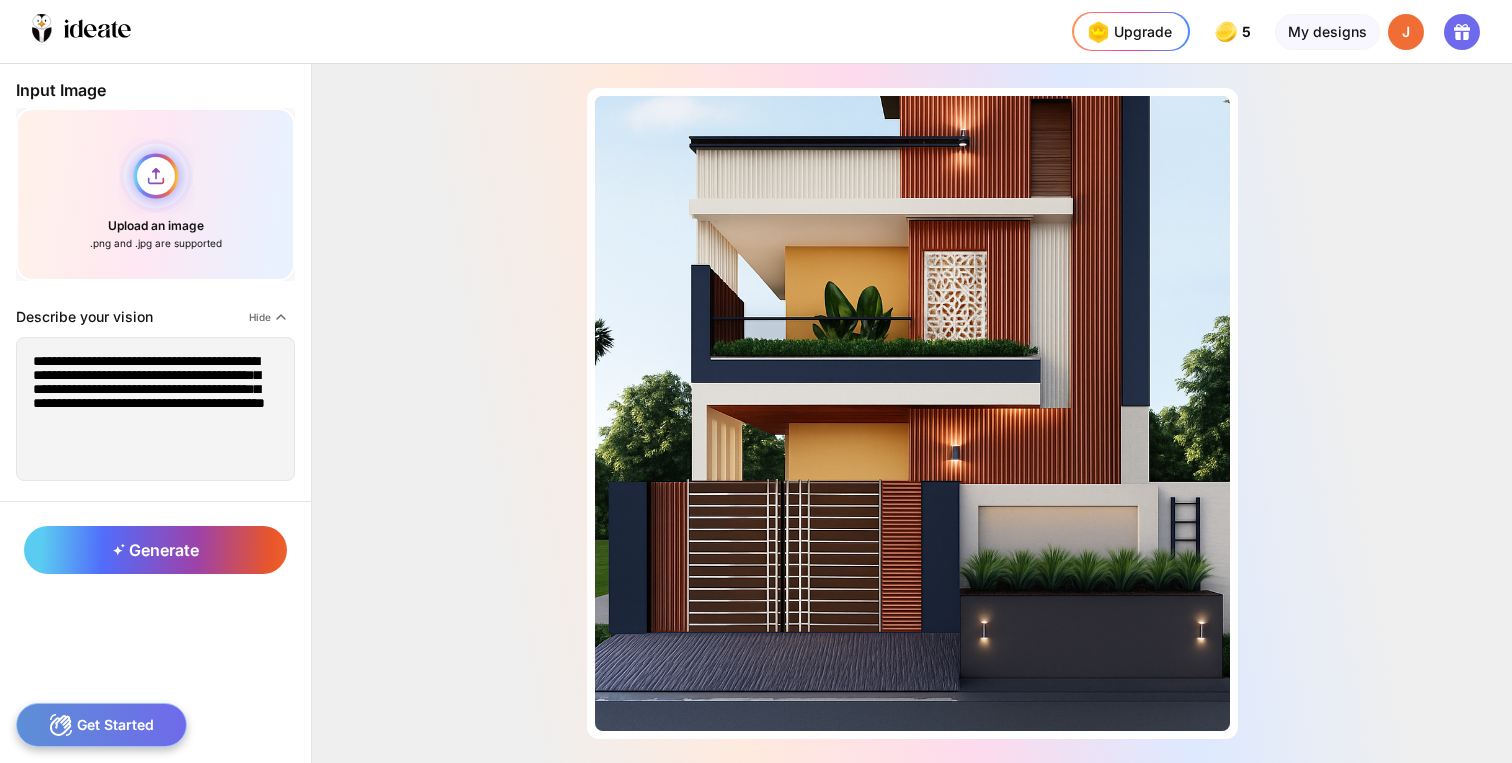 click on "Upload an image .png and .jpg are supported" at bounding box center (155, 194) 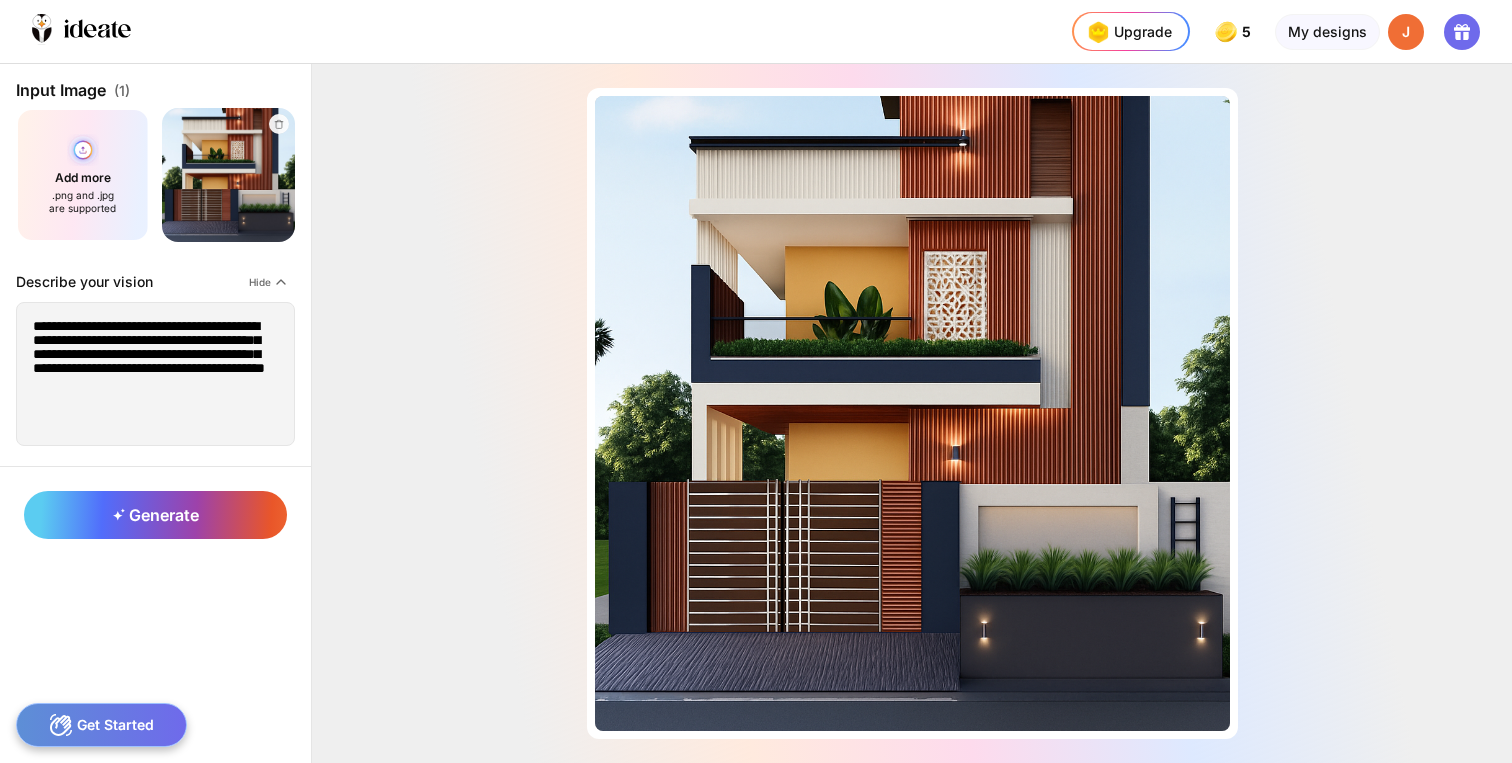 click on "Add more .png and .jpg are supported" at bounding box center (83, 175) 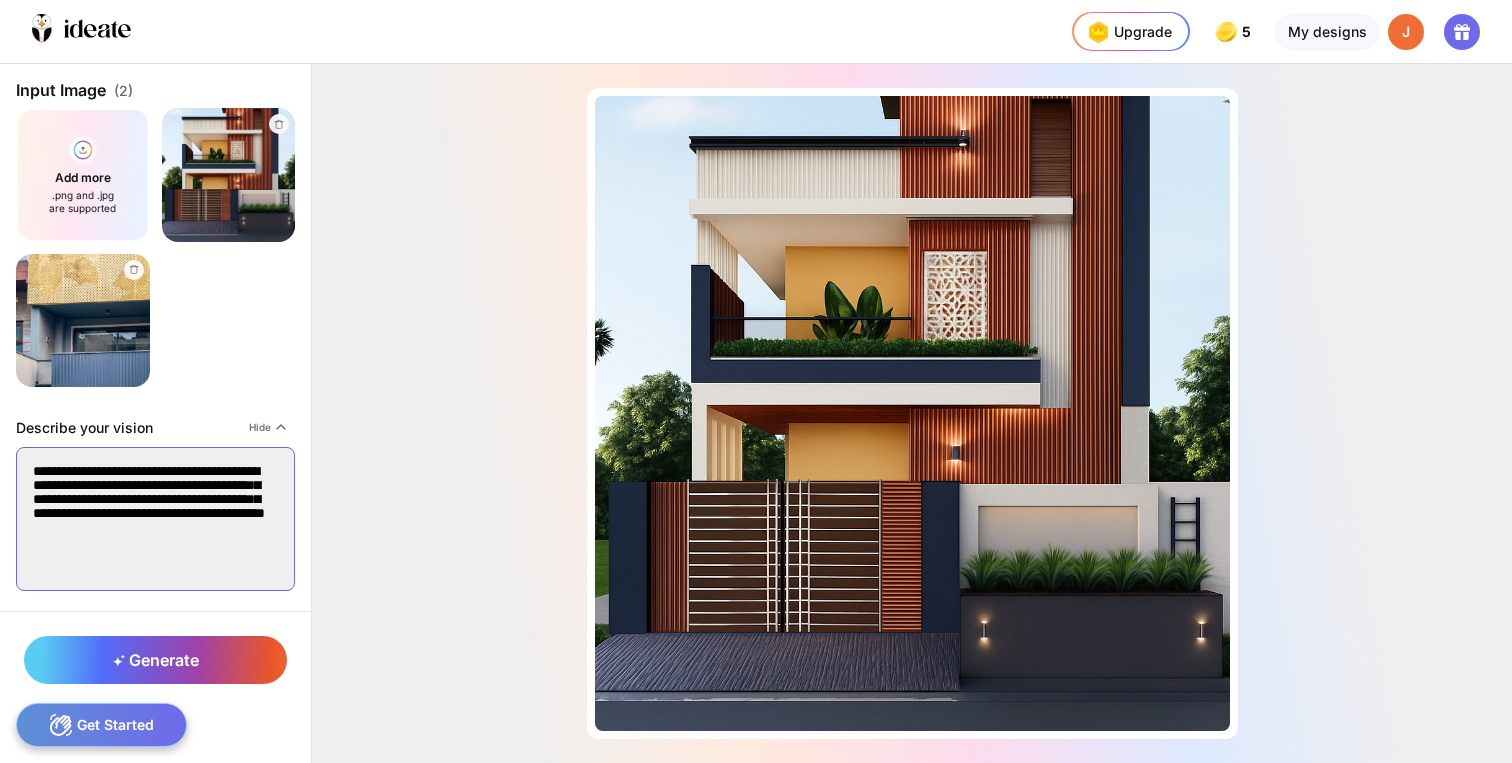 click on "**********" at bounding box center (155, 519) 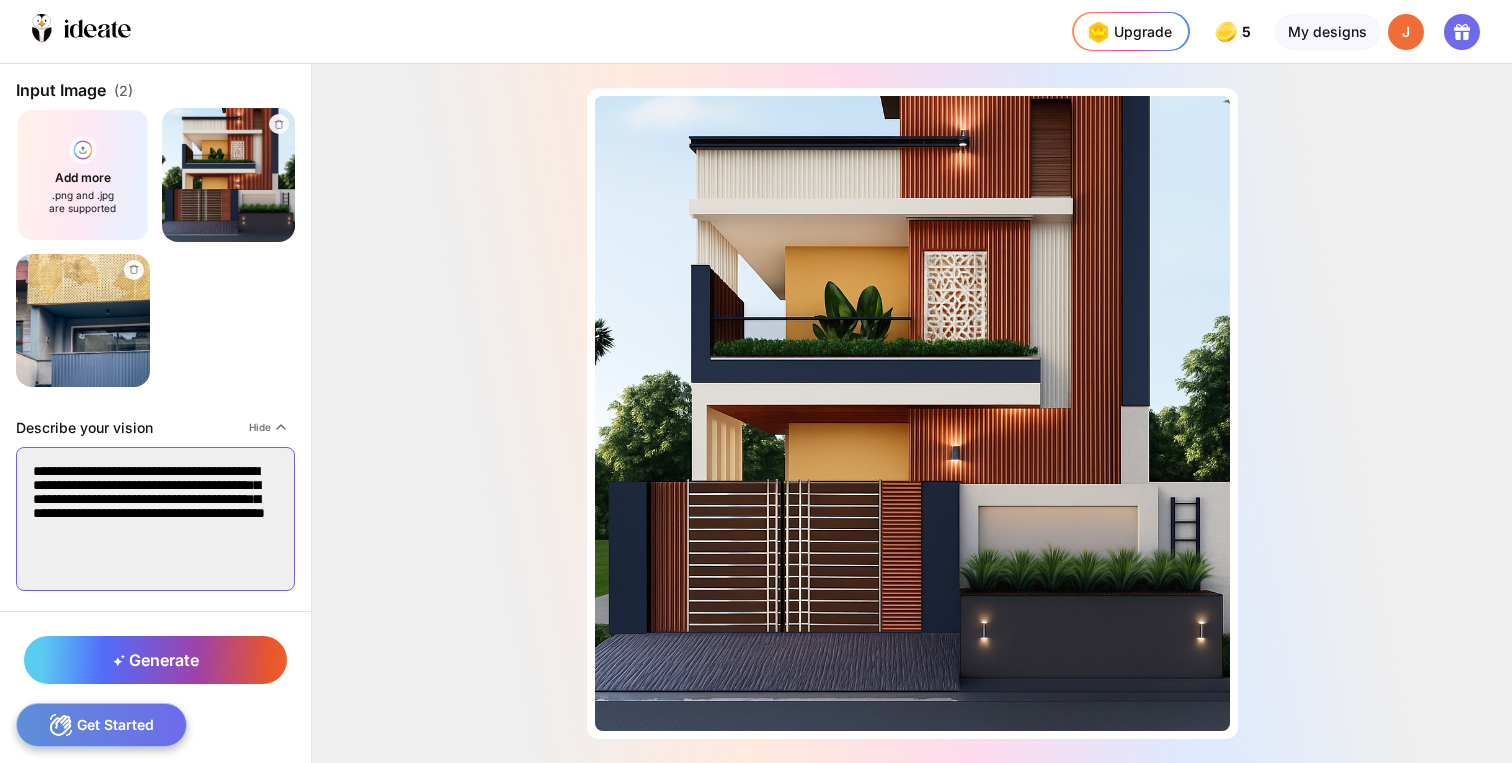 click on "**********" at bounding box center (155, 519) 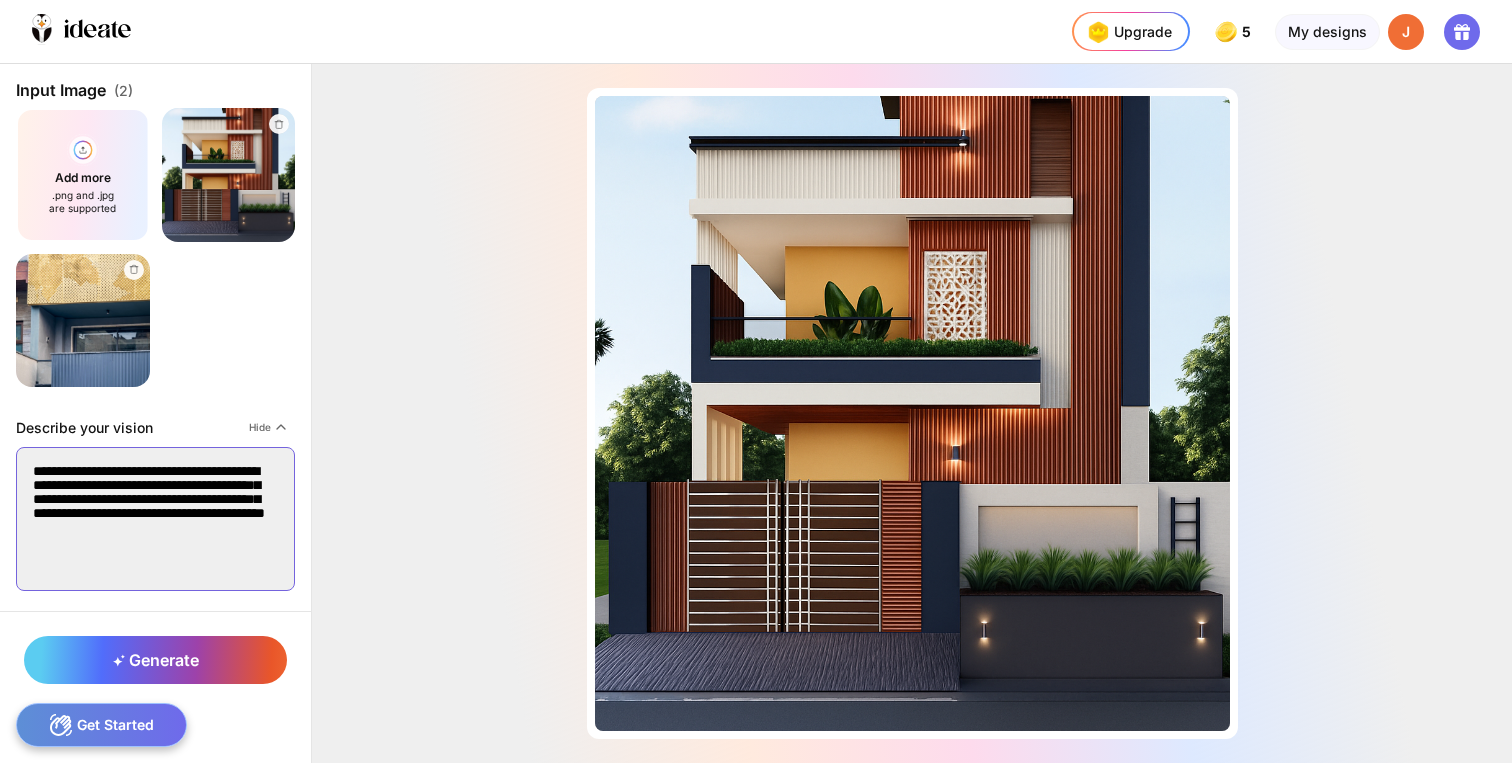 click on "**********" at bounding box center (155, 519) 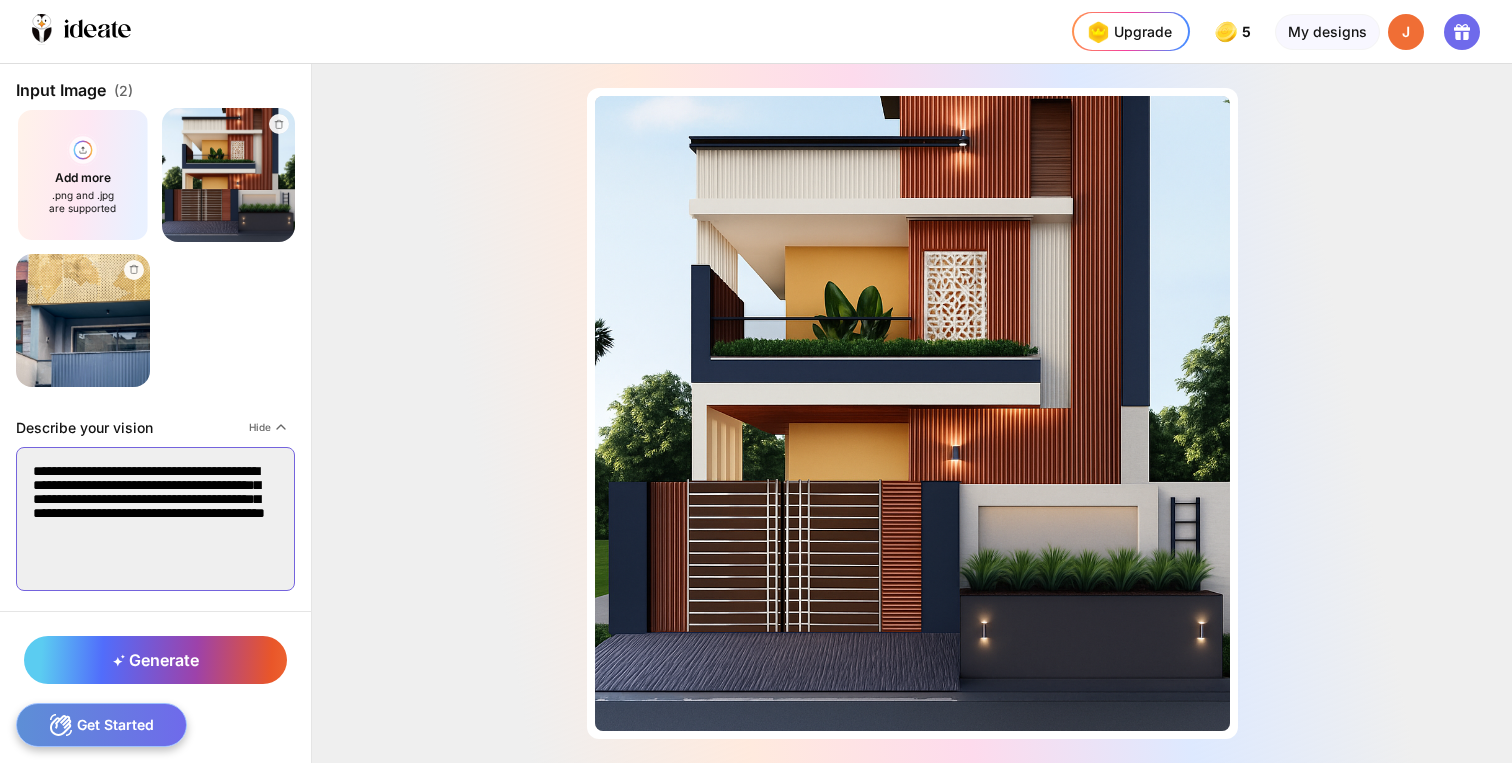 click on "**********" at bounding box center (155, 519) 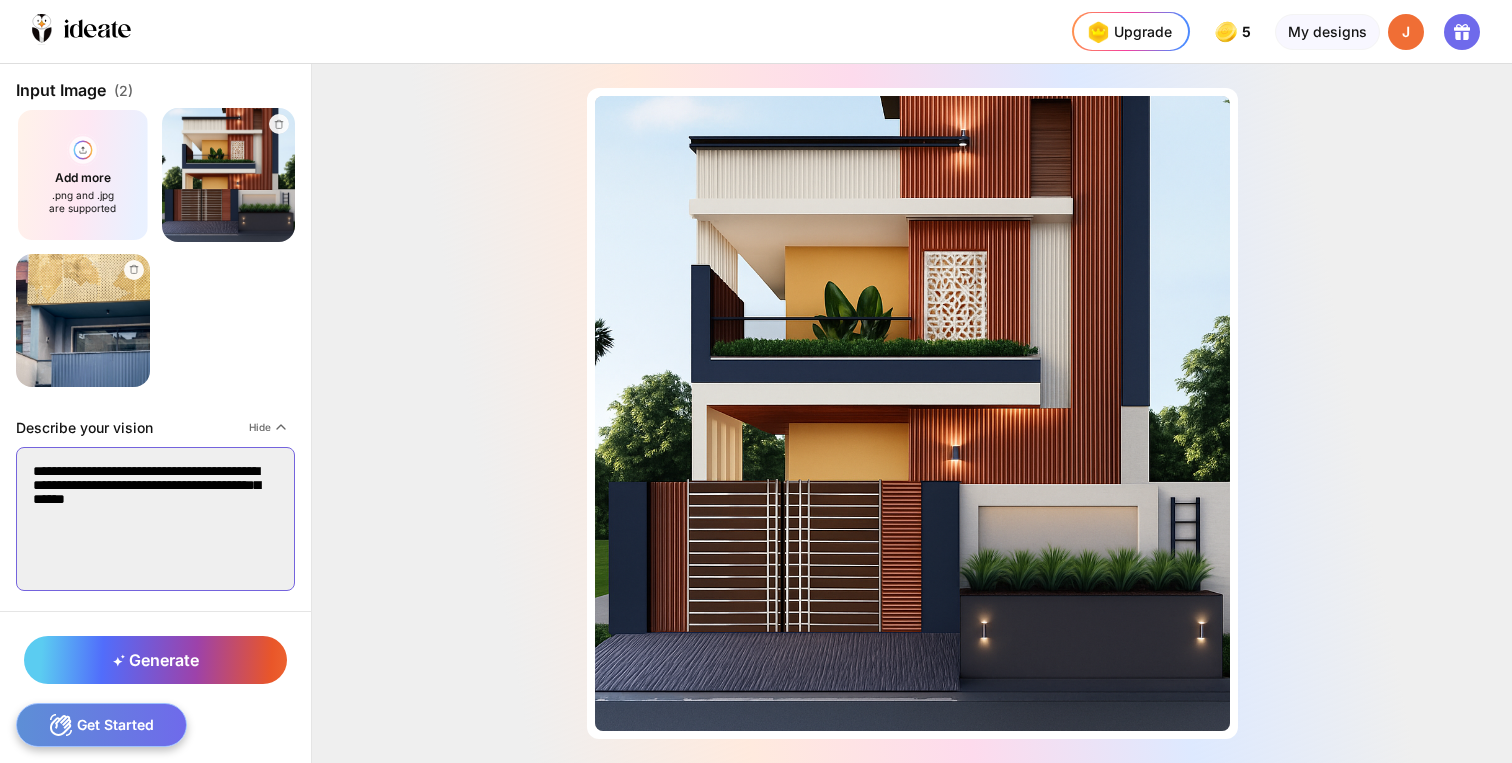 click on "**********" at bounding box center (155, 519) 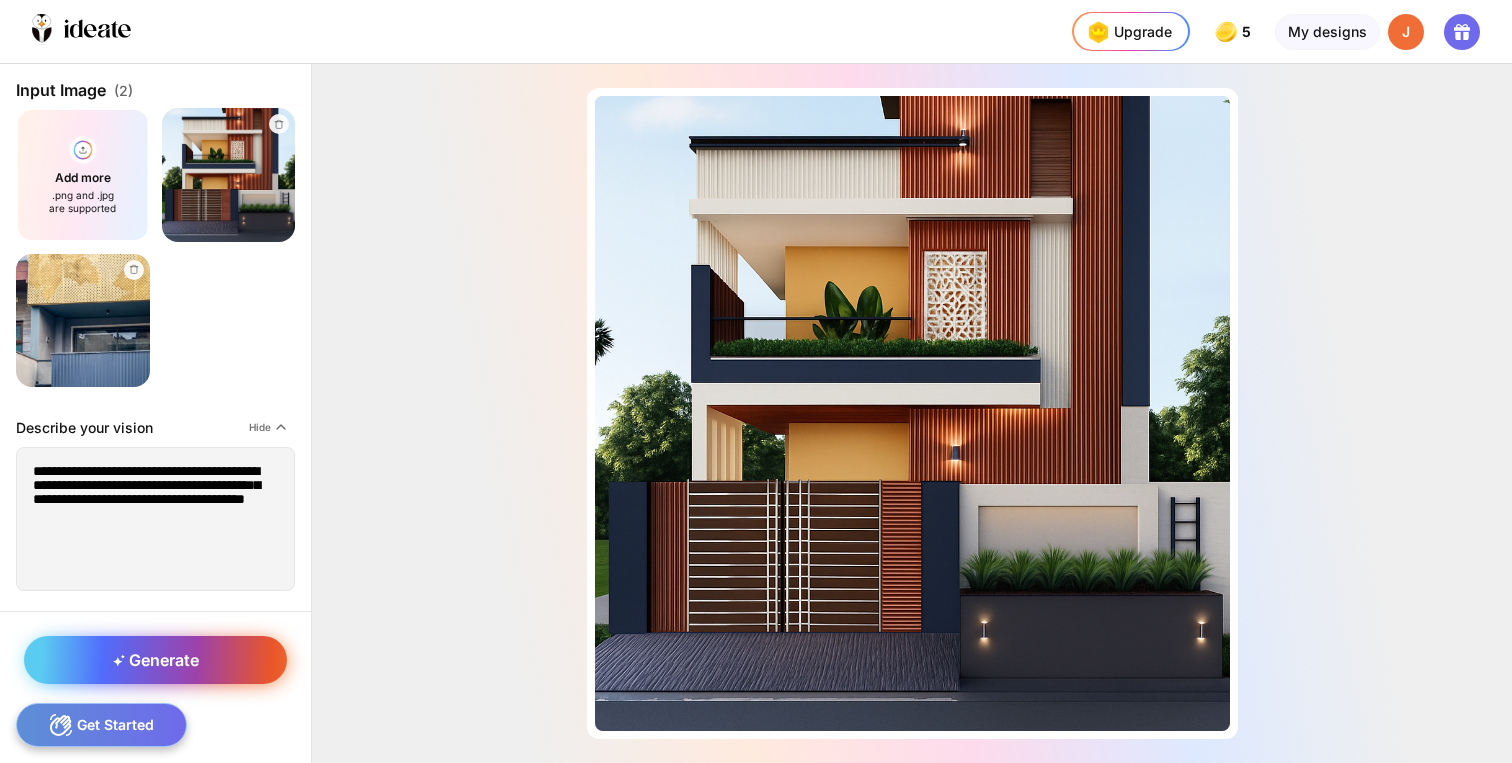 click on "Generate" at bounding box center (156, 660) 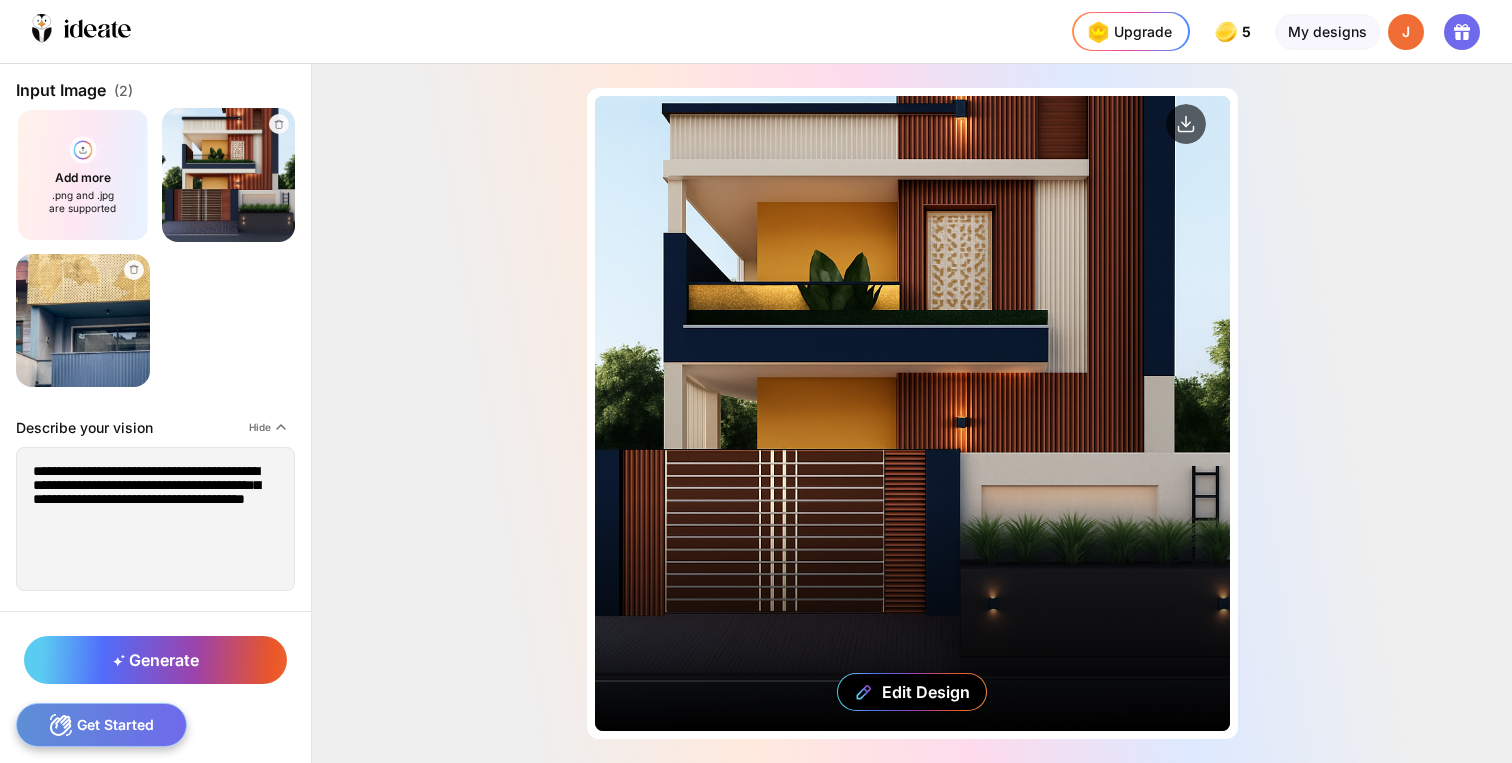 click on "Edit Design" at bounding box center (912, 413) 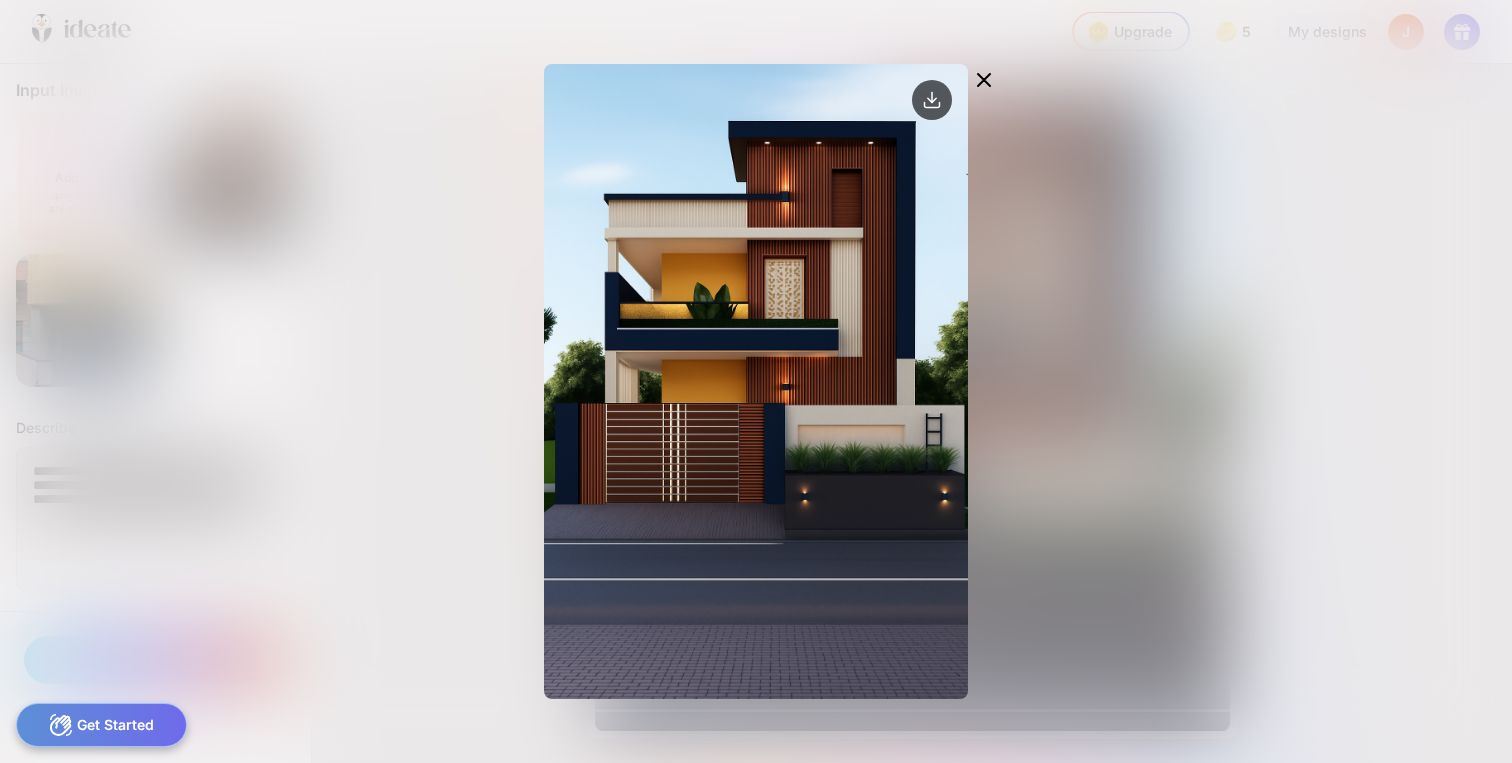 click 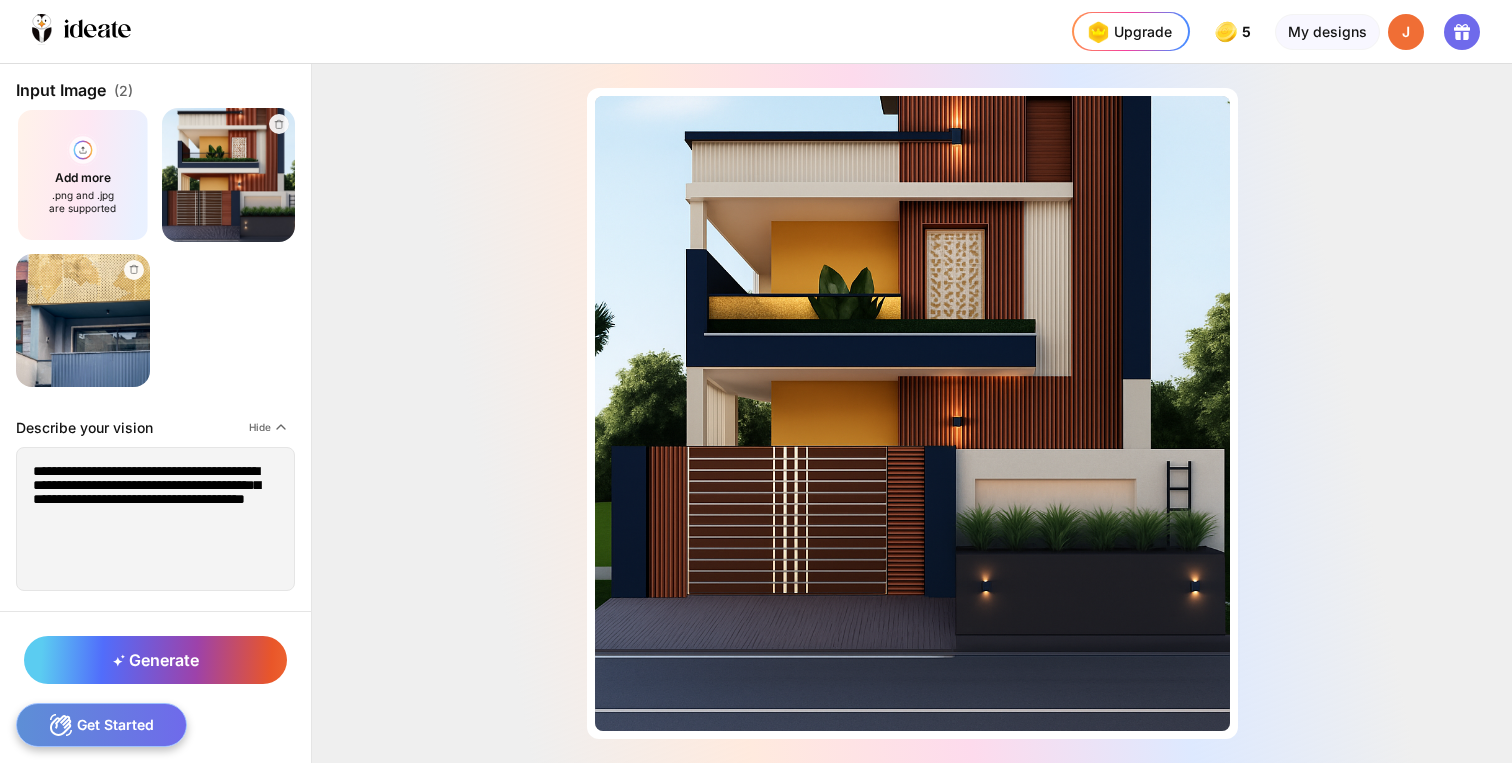 click at bounding box center (228, 174) 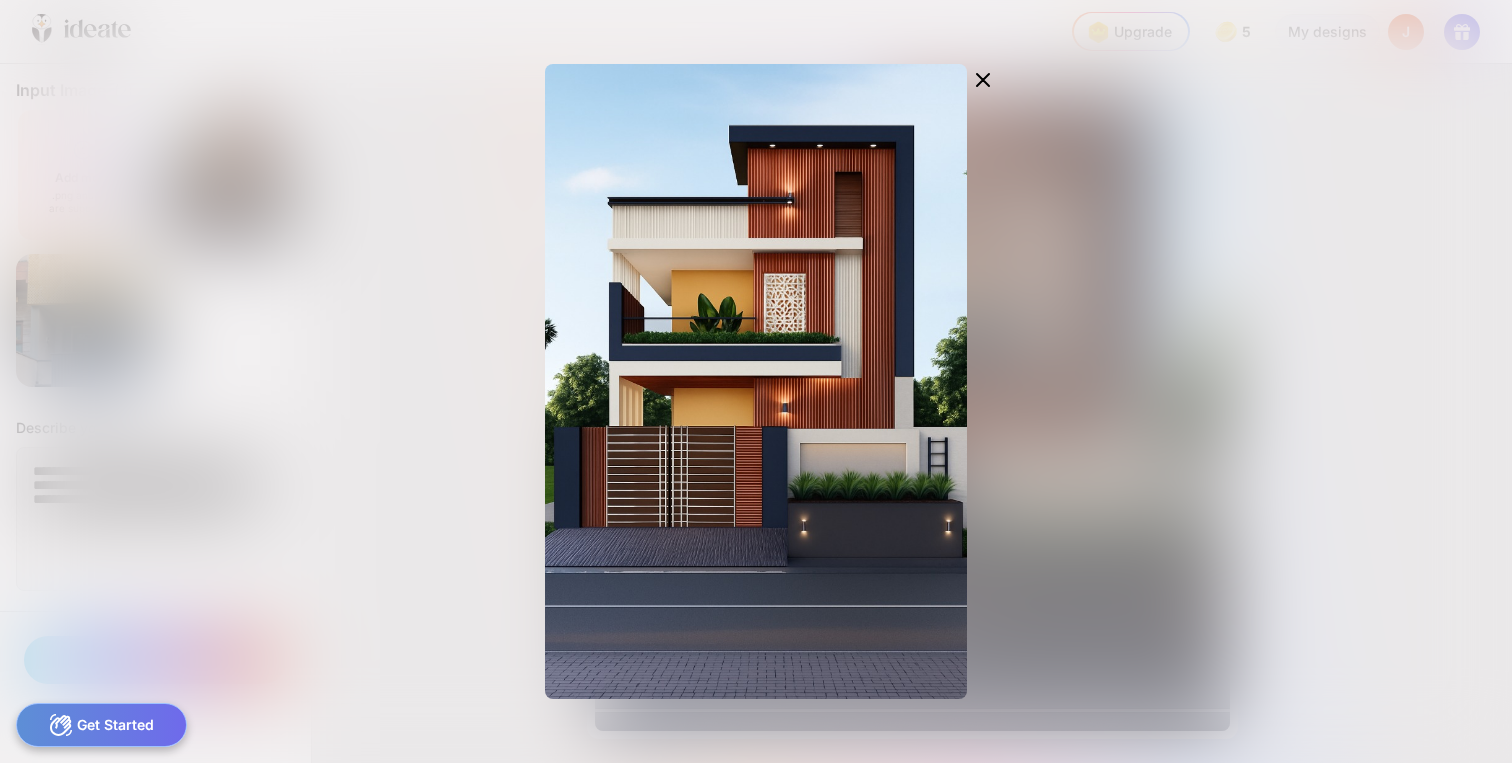 click 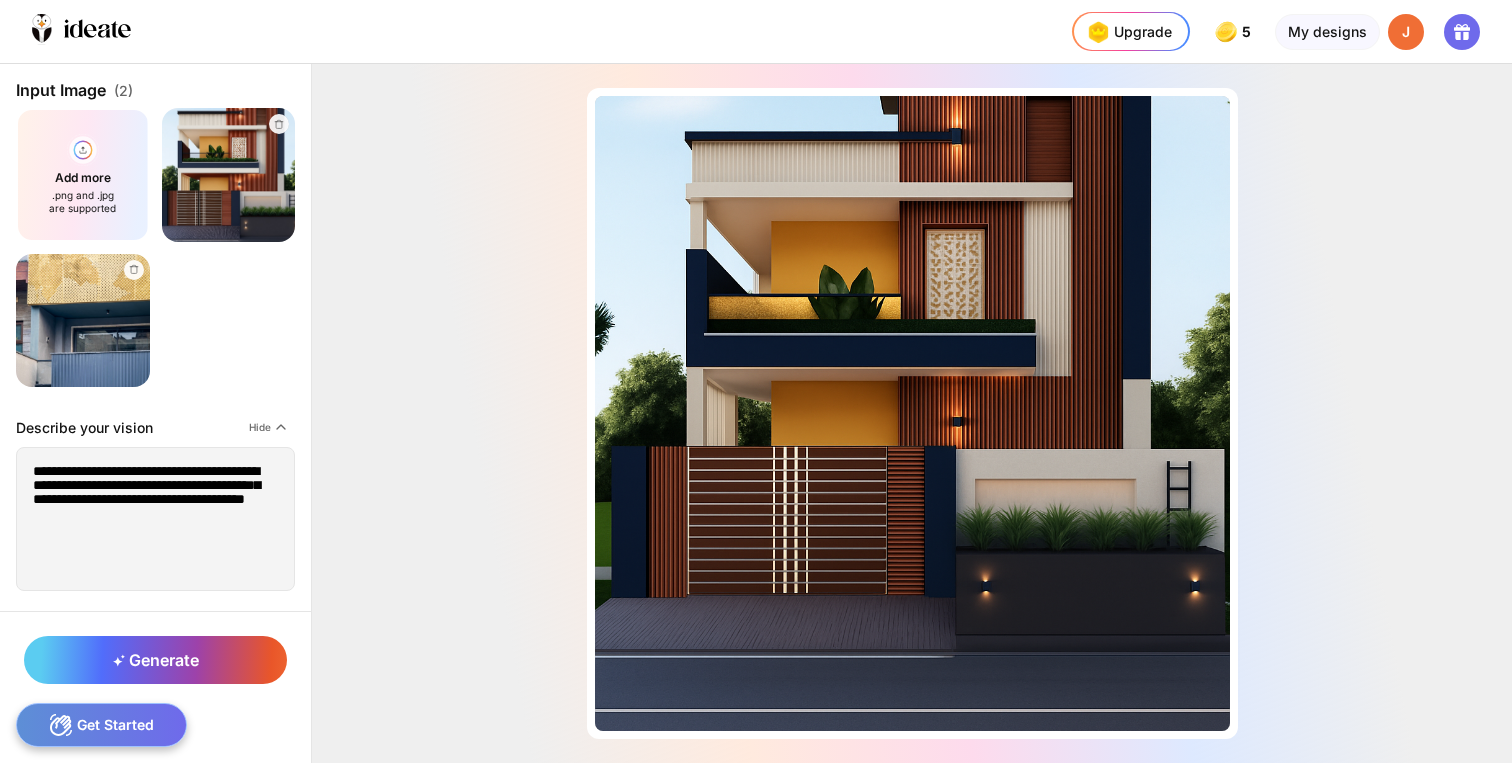 click at bounding box center [228, 174] 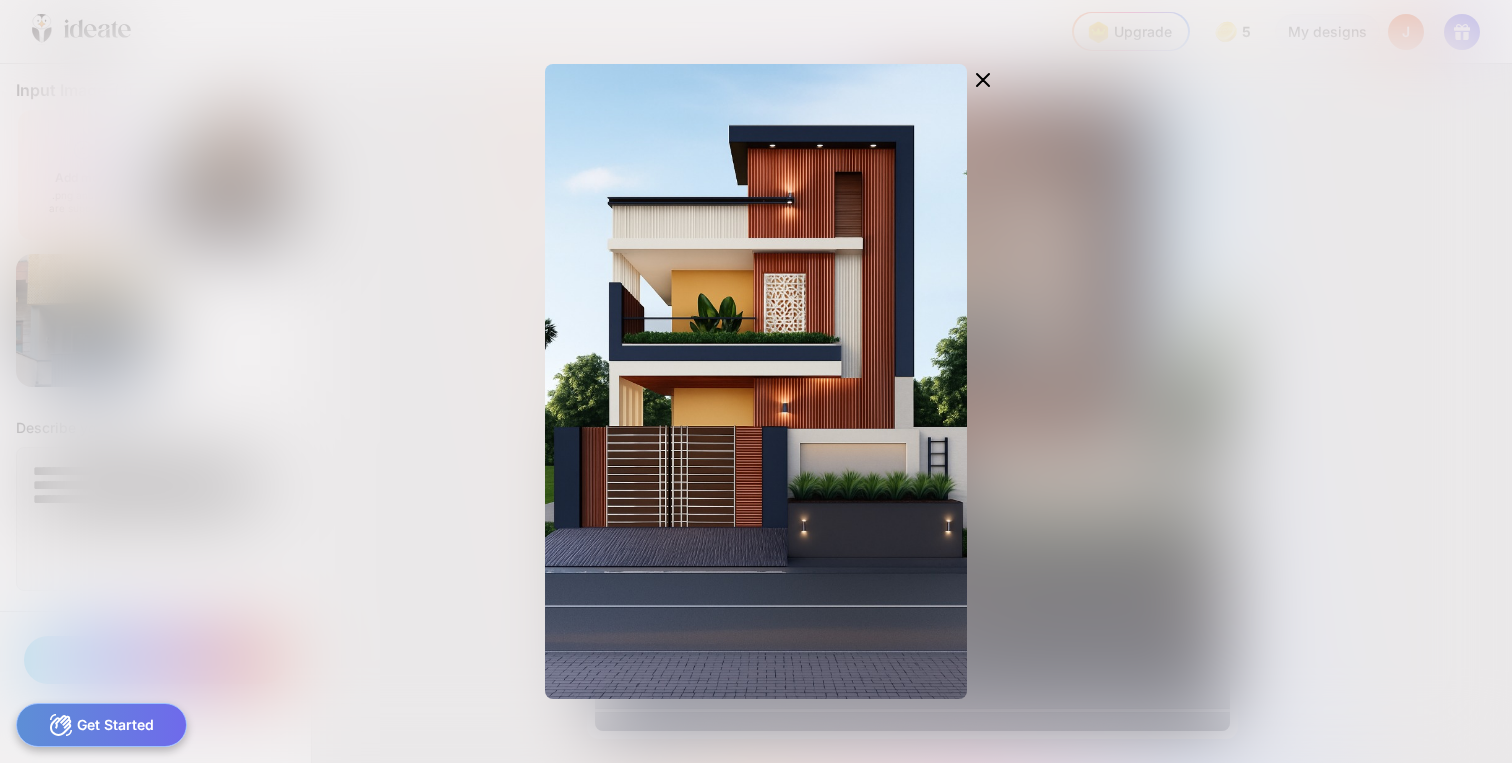 click 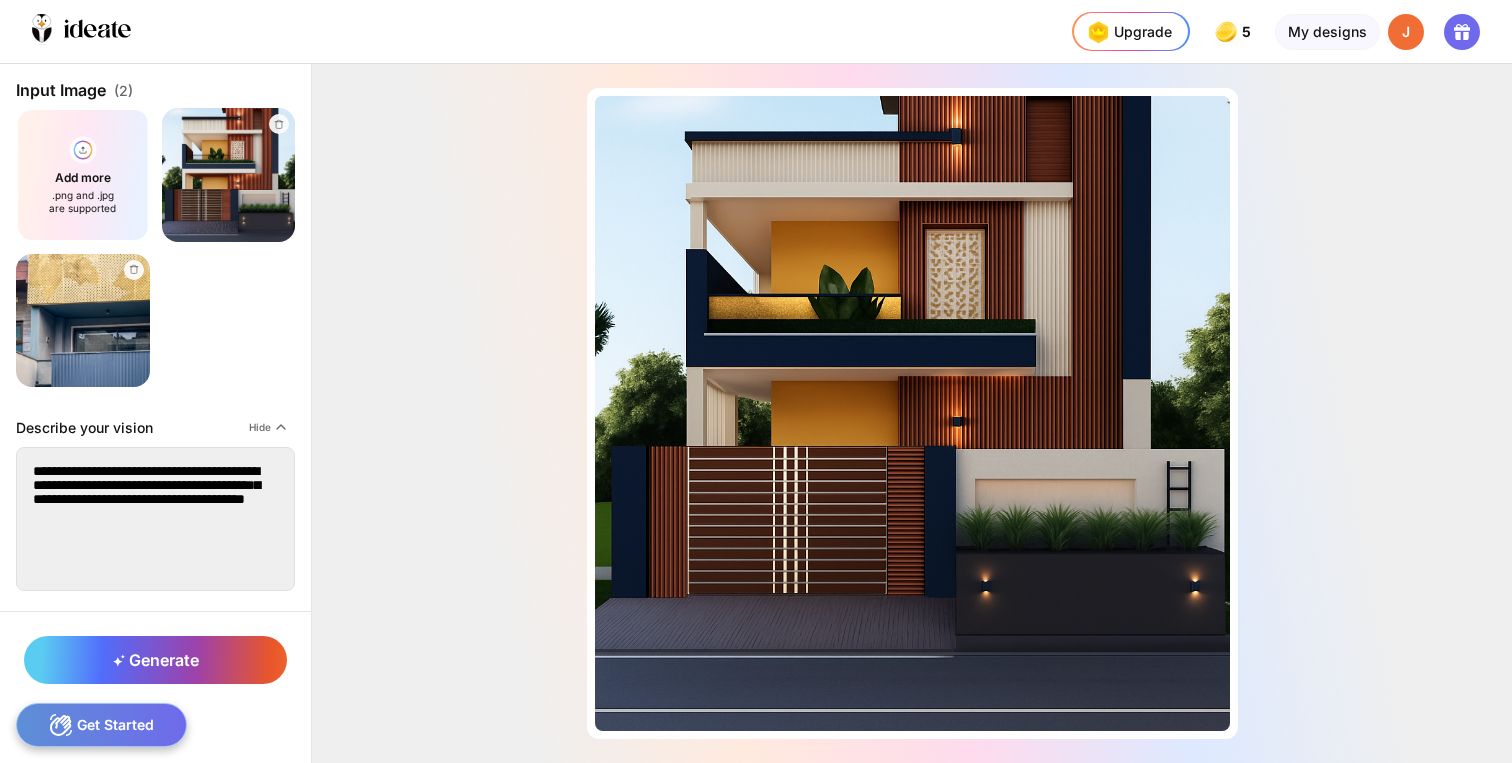 click on "**********" at bounding box center (155, 519) 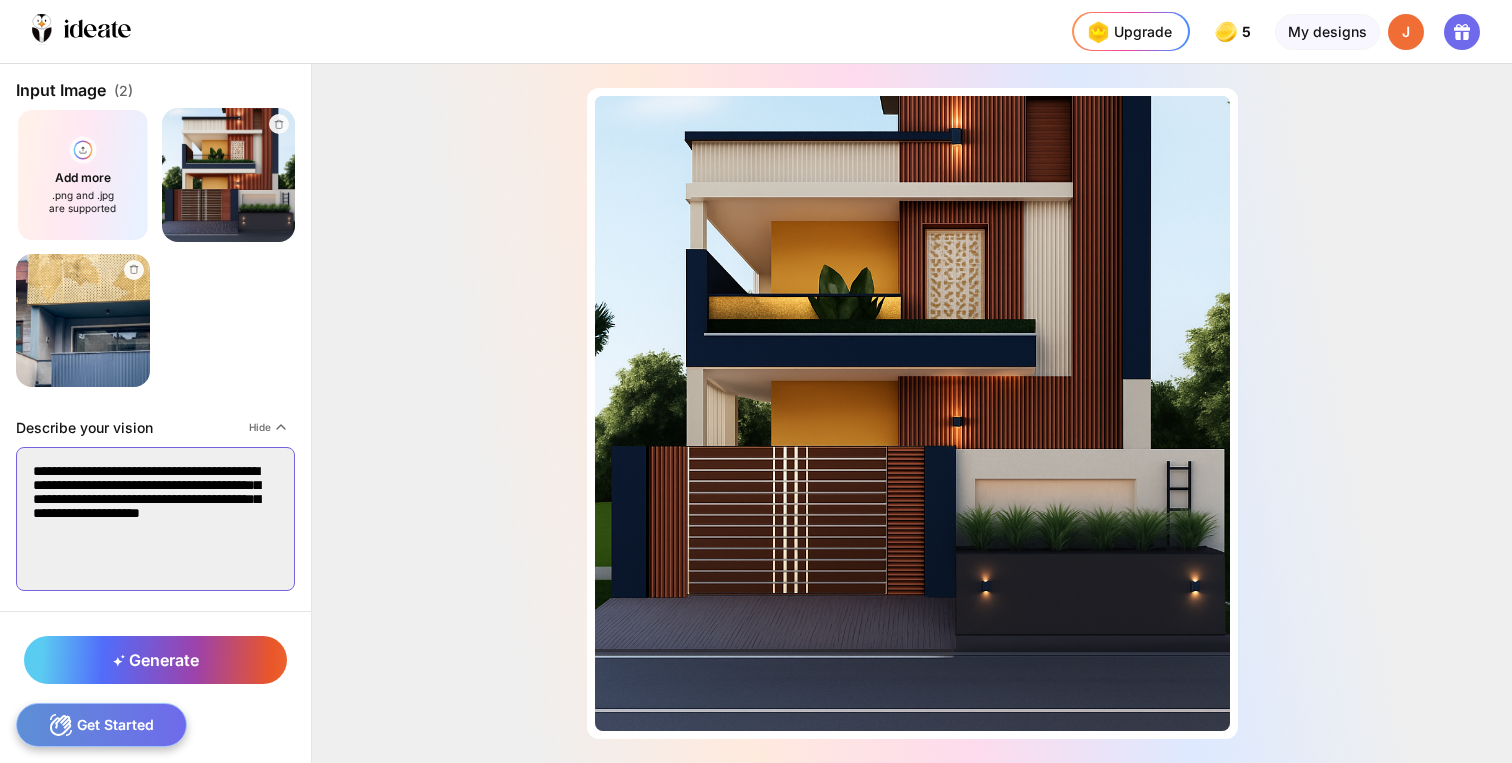 drag, startPoint x: 76, startPoint y: 514, endPoint x: 79, endPoint y: 493, distance: 21.213203 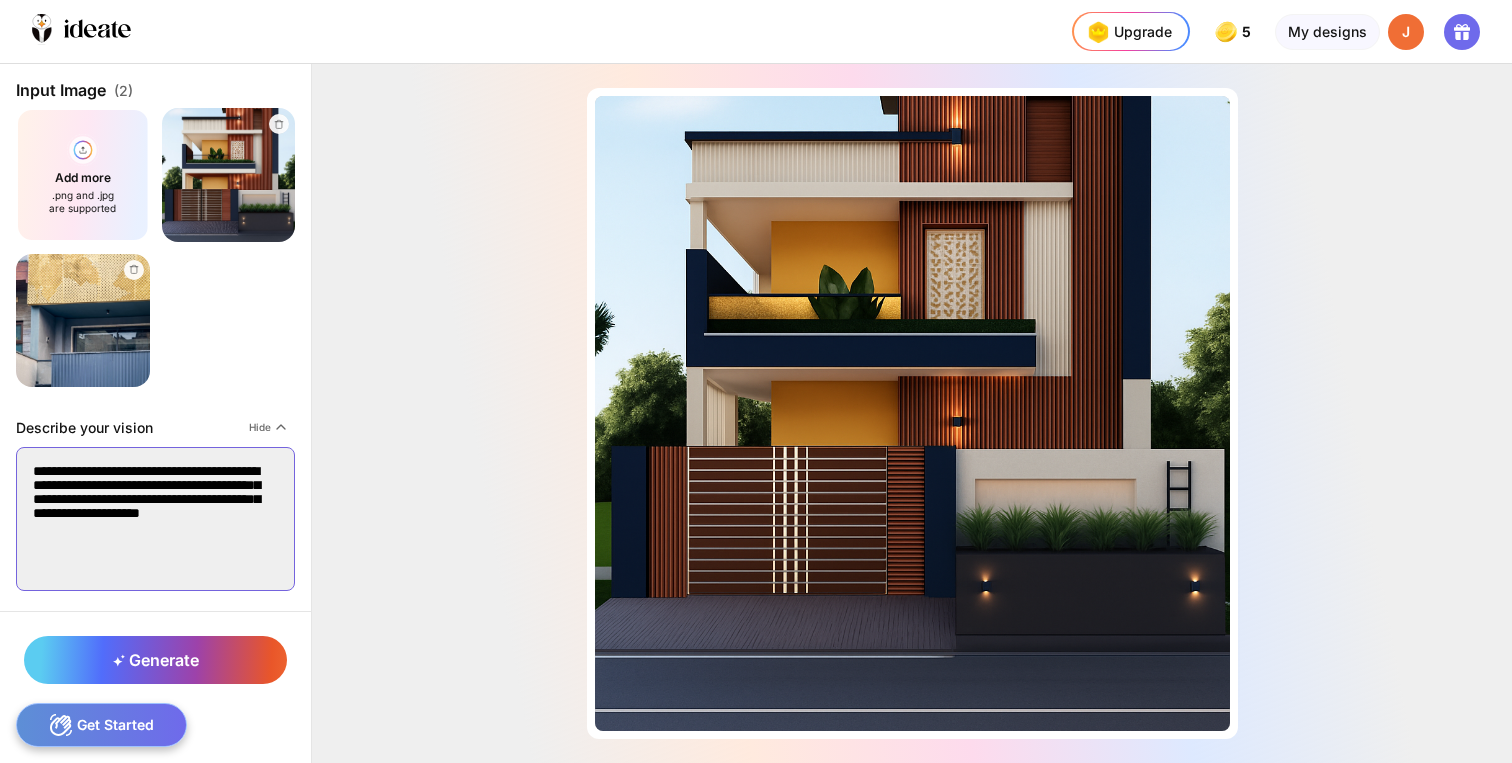 click on "**********" at bounding box center [155, 519] 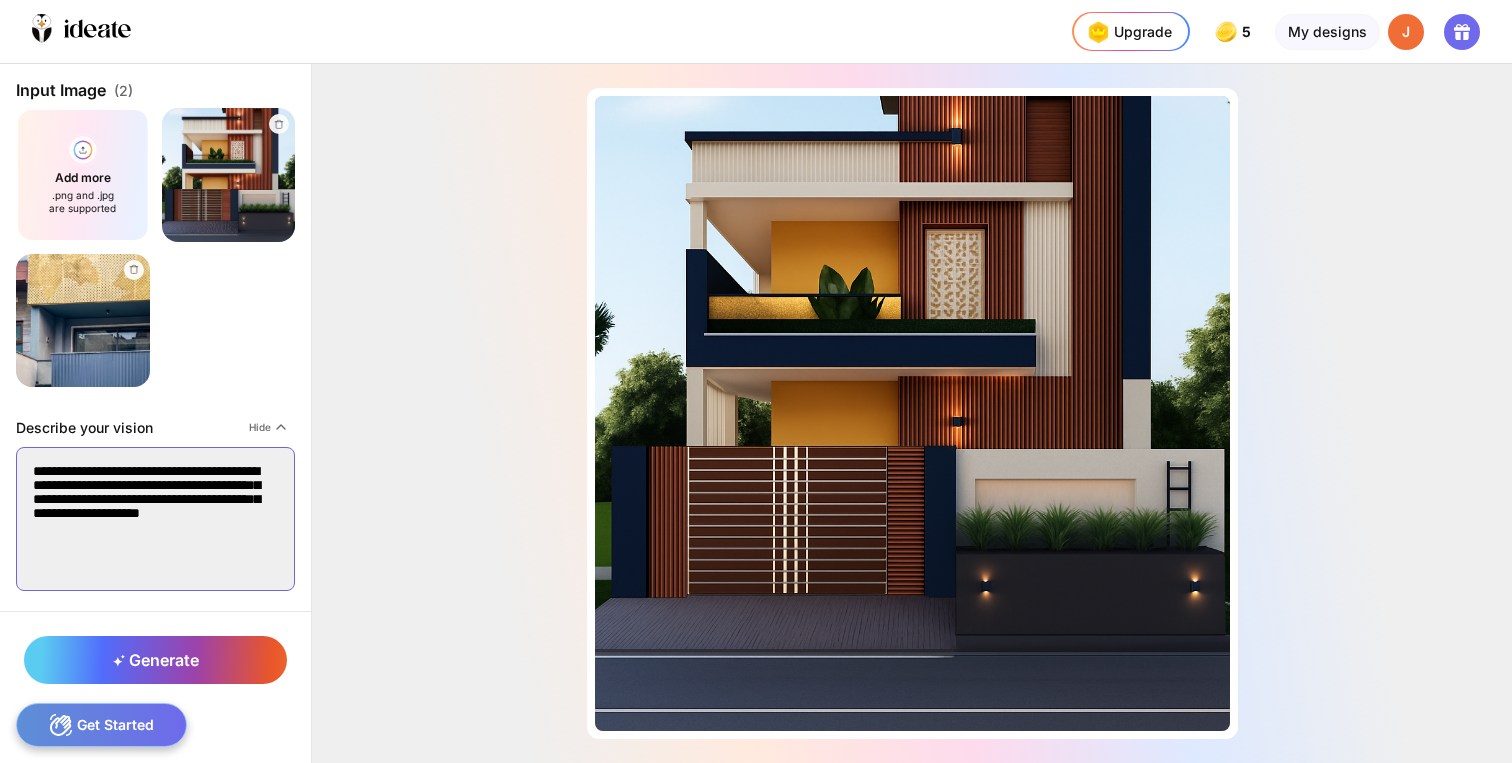 click on "**********" at bounding box center (155, 519) 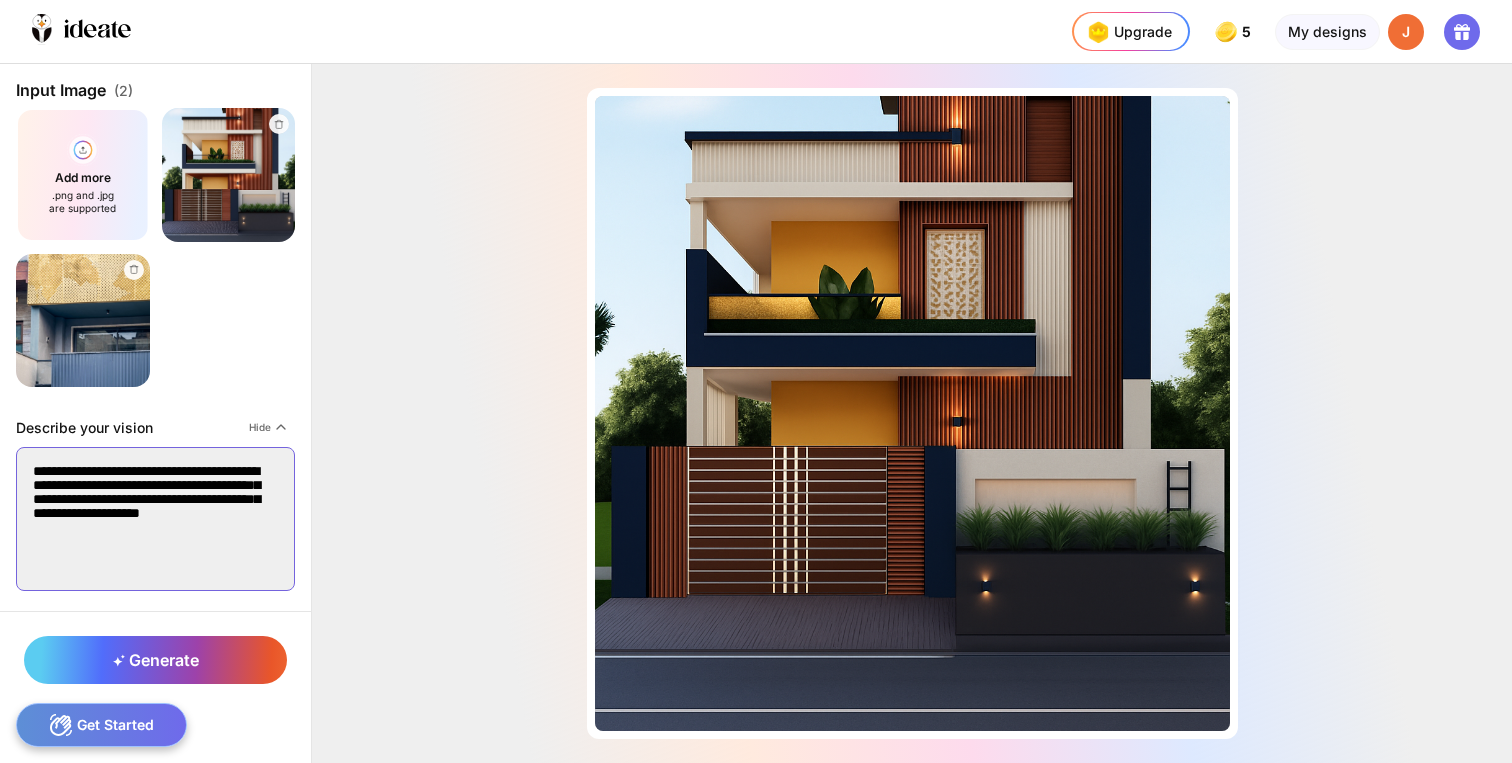 click on "**********" at bounding box center [155, 519] 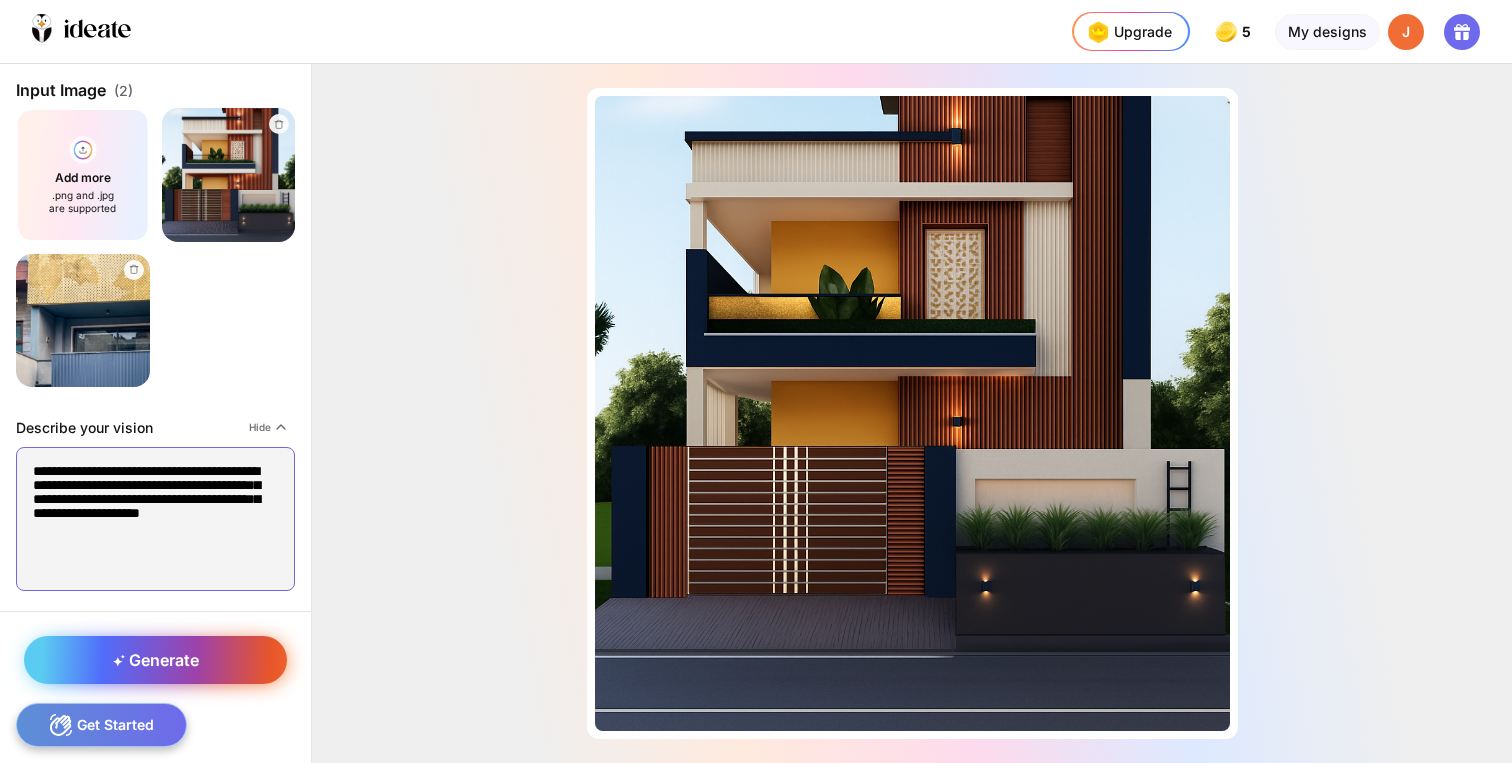 type on "**********" 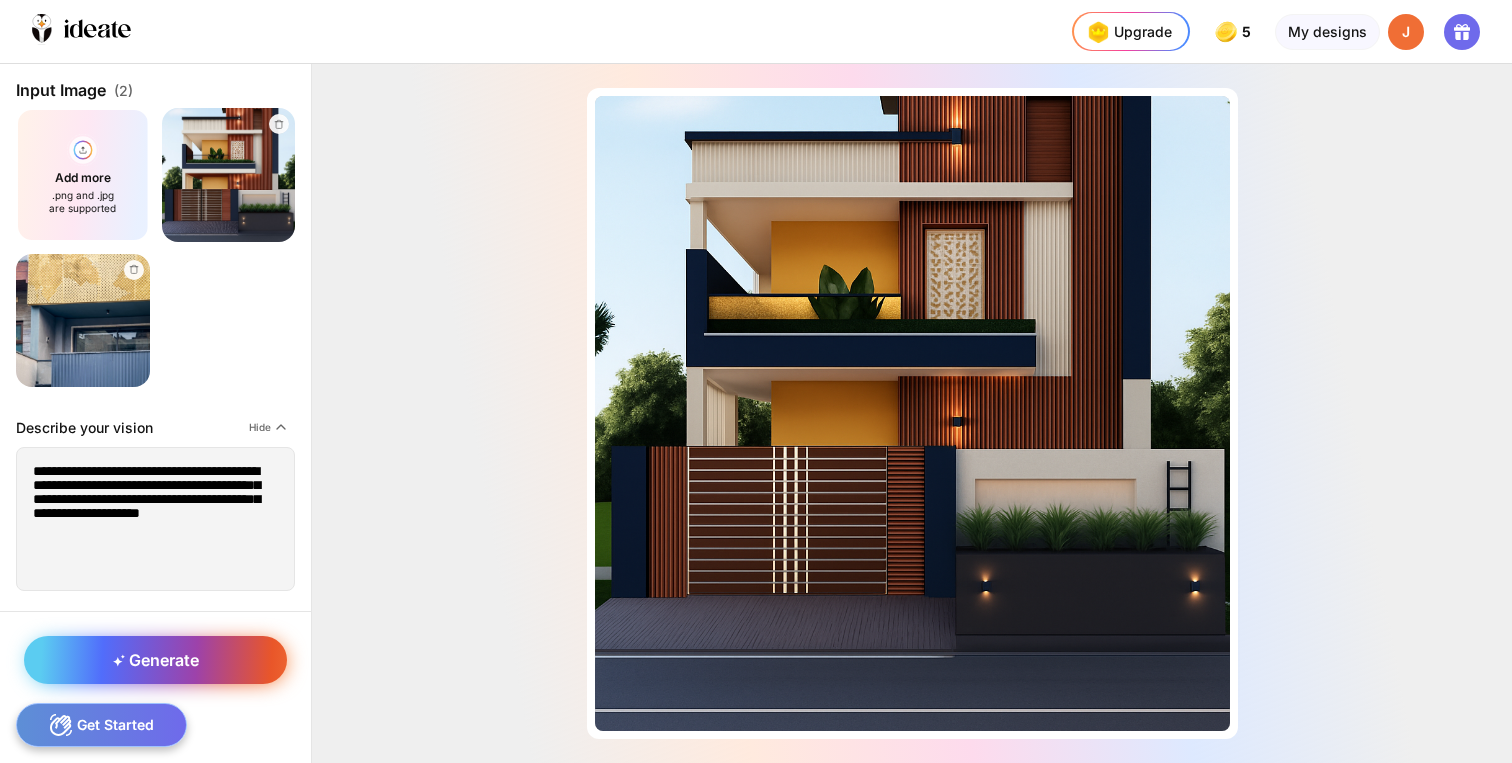 click on "Generate" at bounding box center (155, 660) 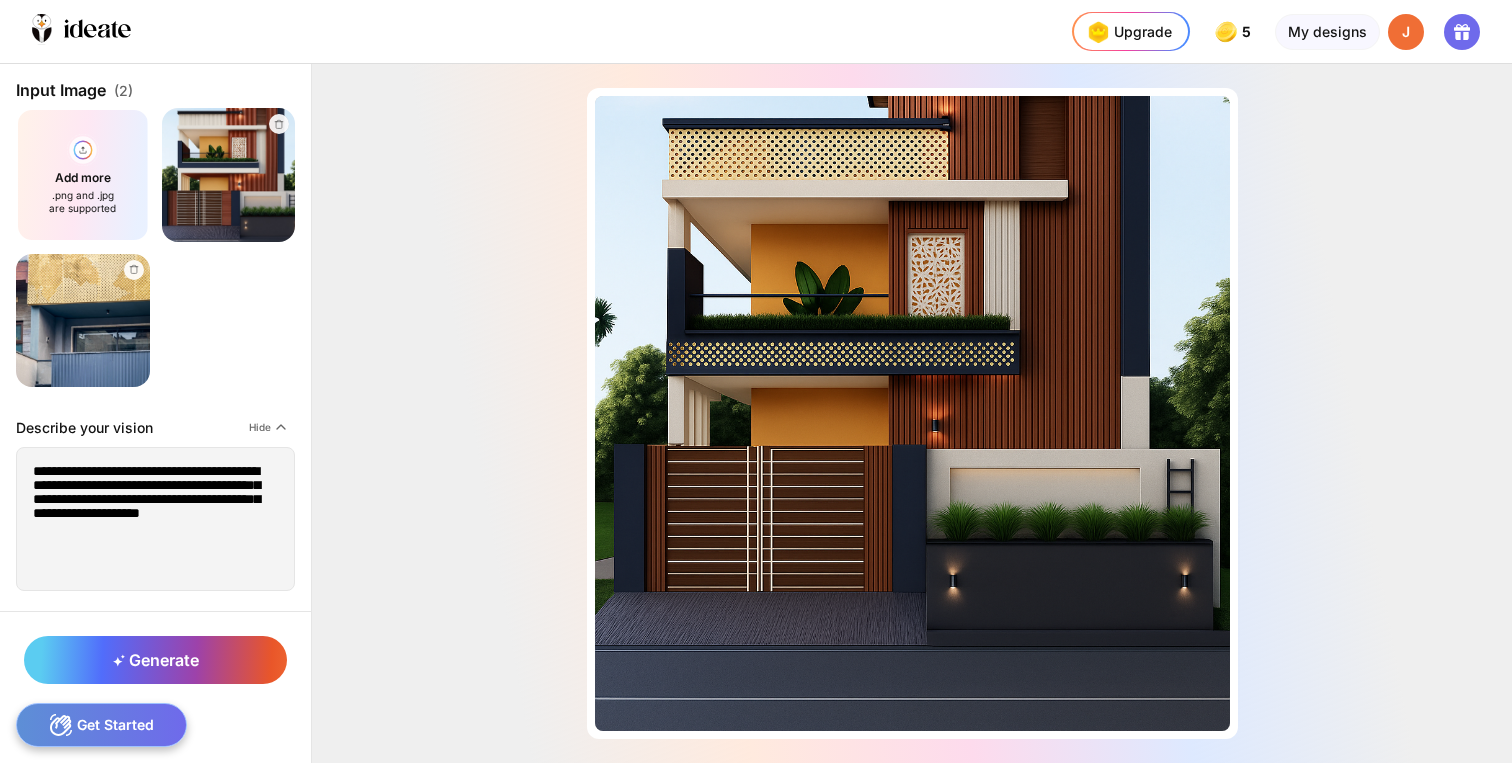 click at bounding box center (228, 174) 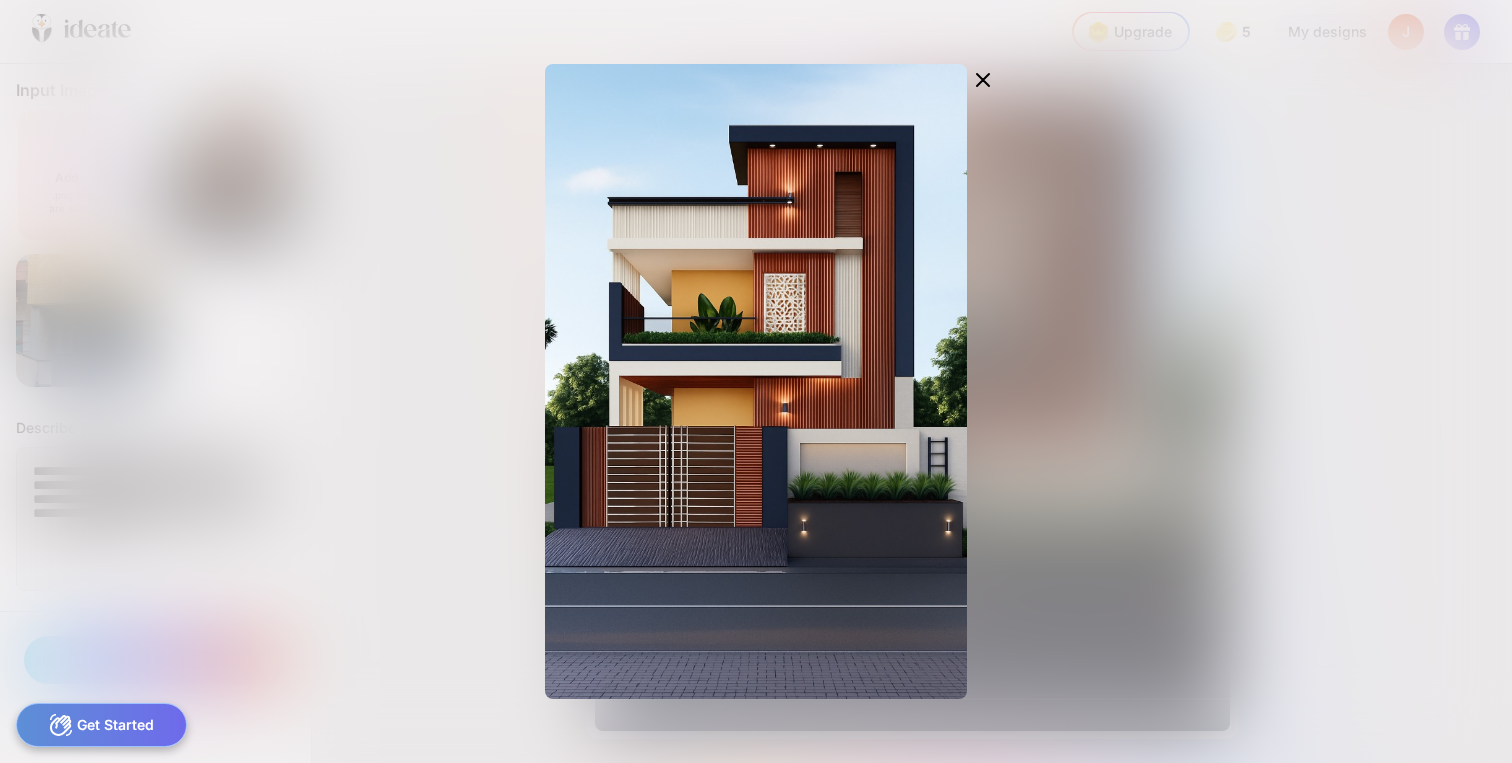 click at bounding box center (756, 381) 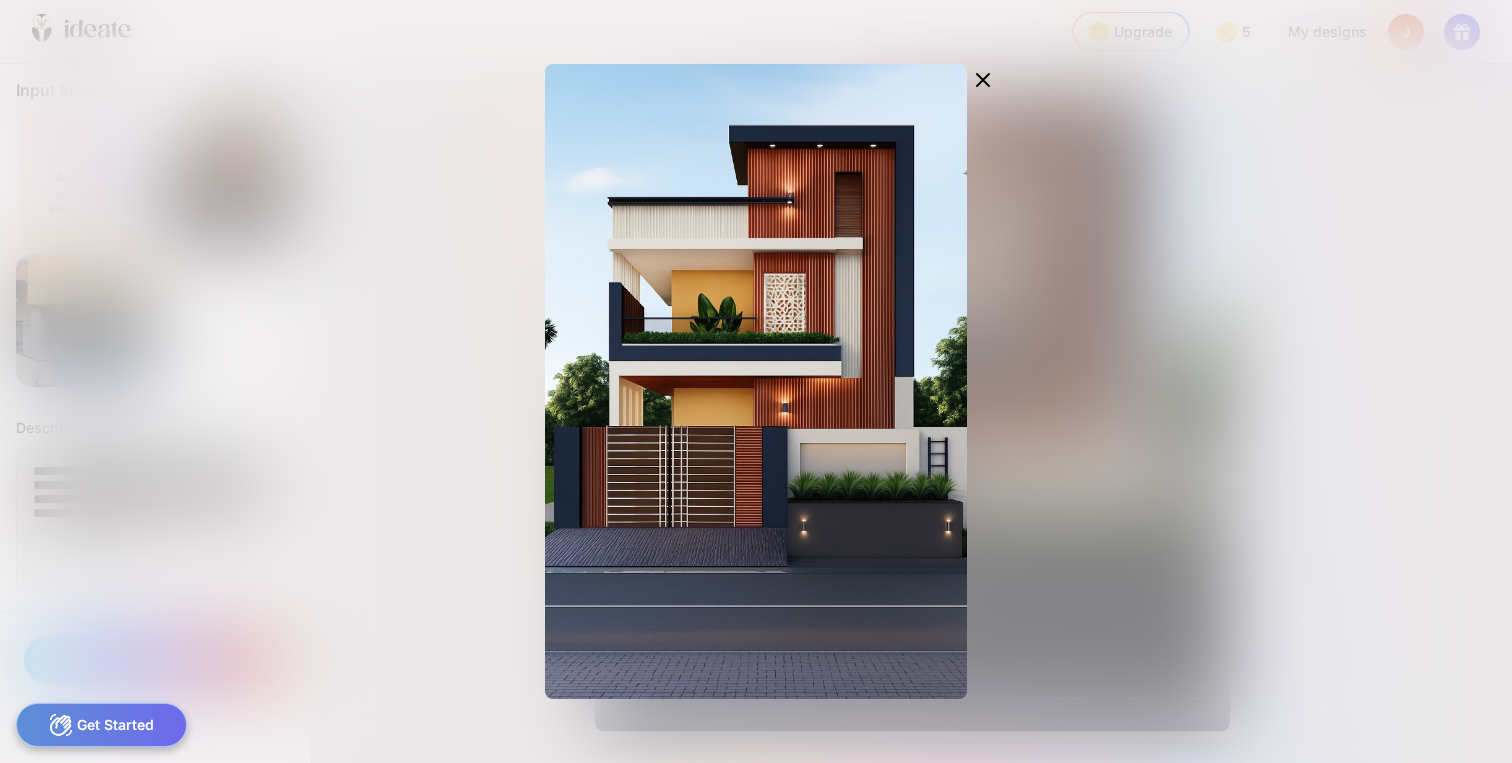 click 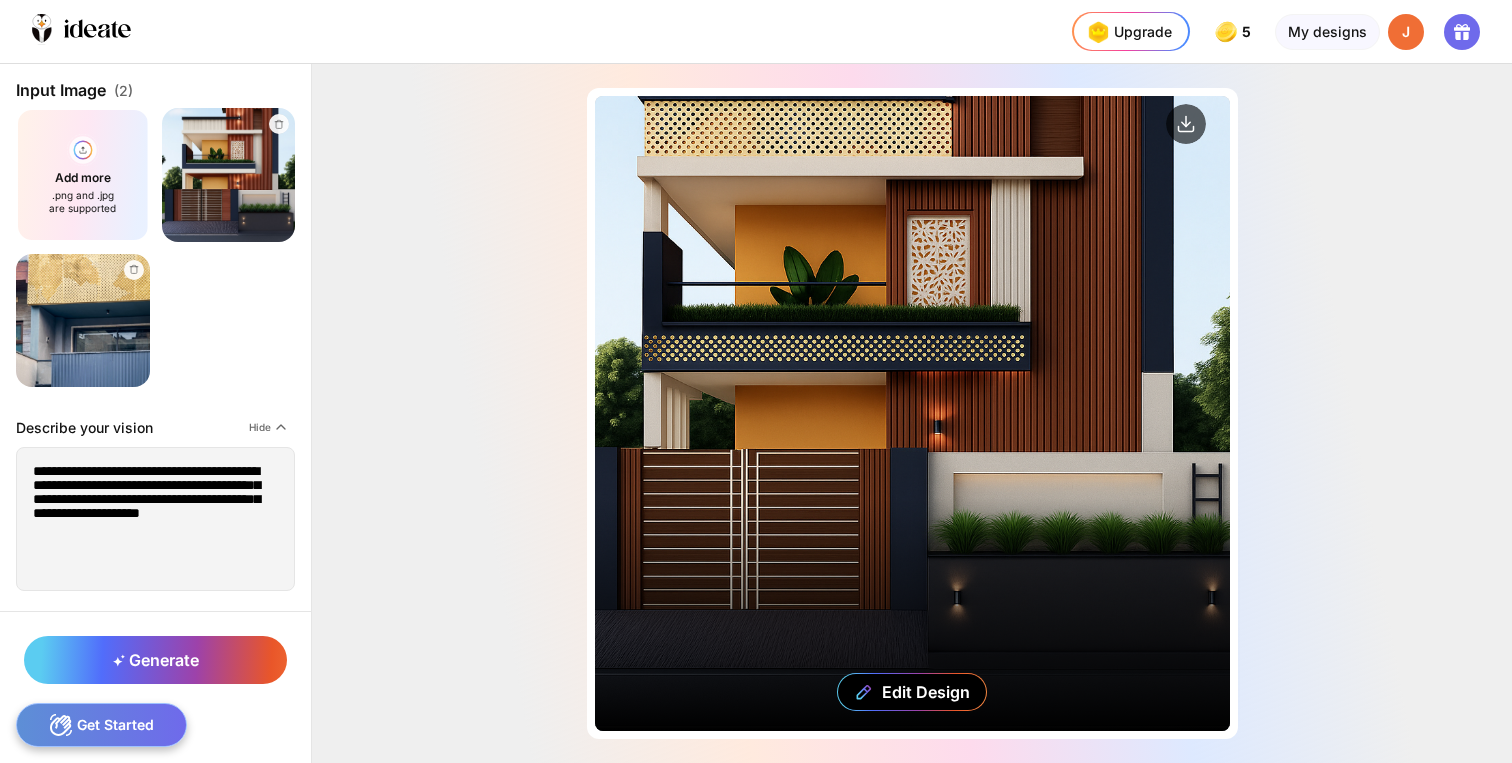 click on "Edit Design" at bounding box center (912, 413) 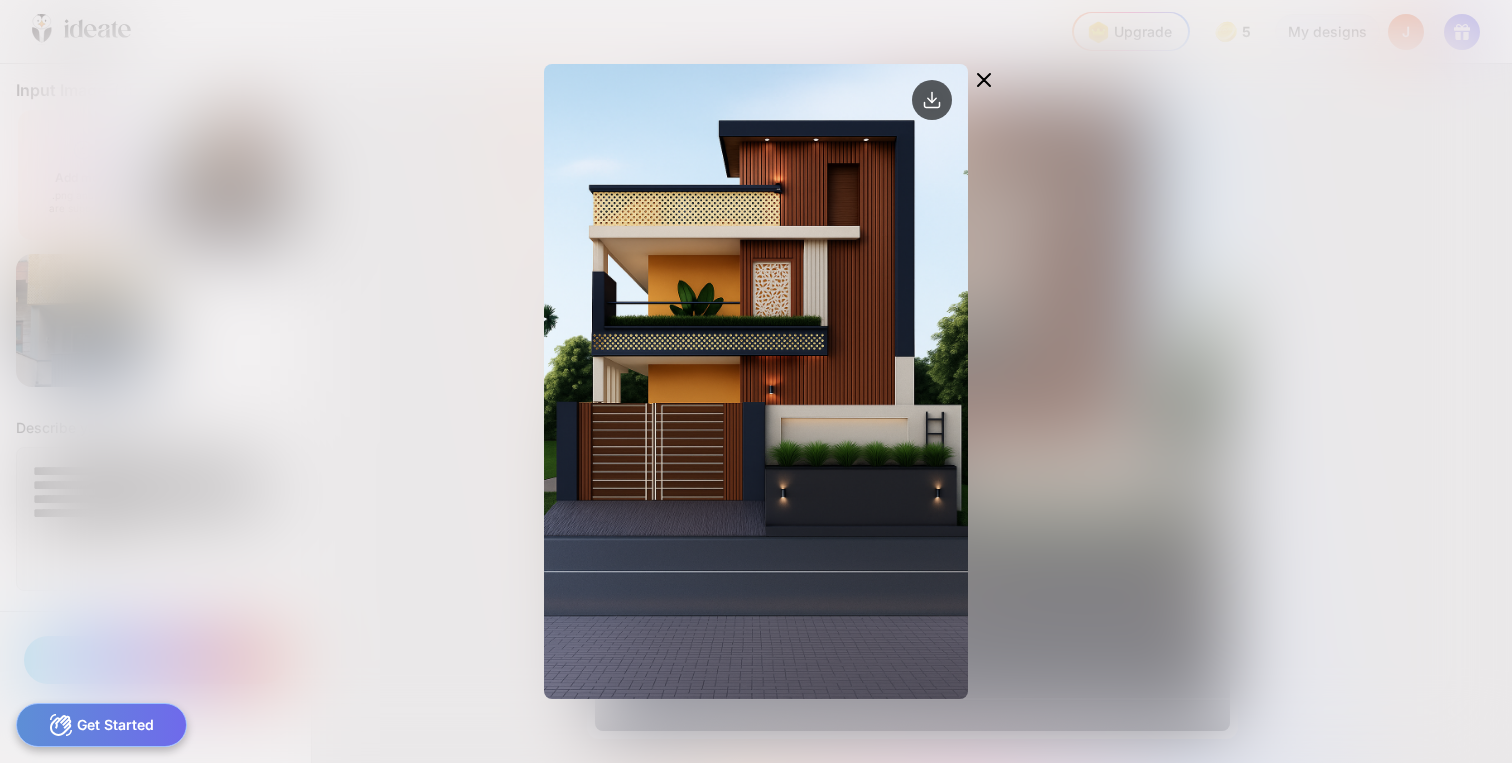 click 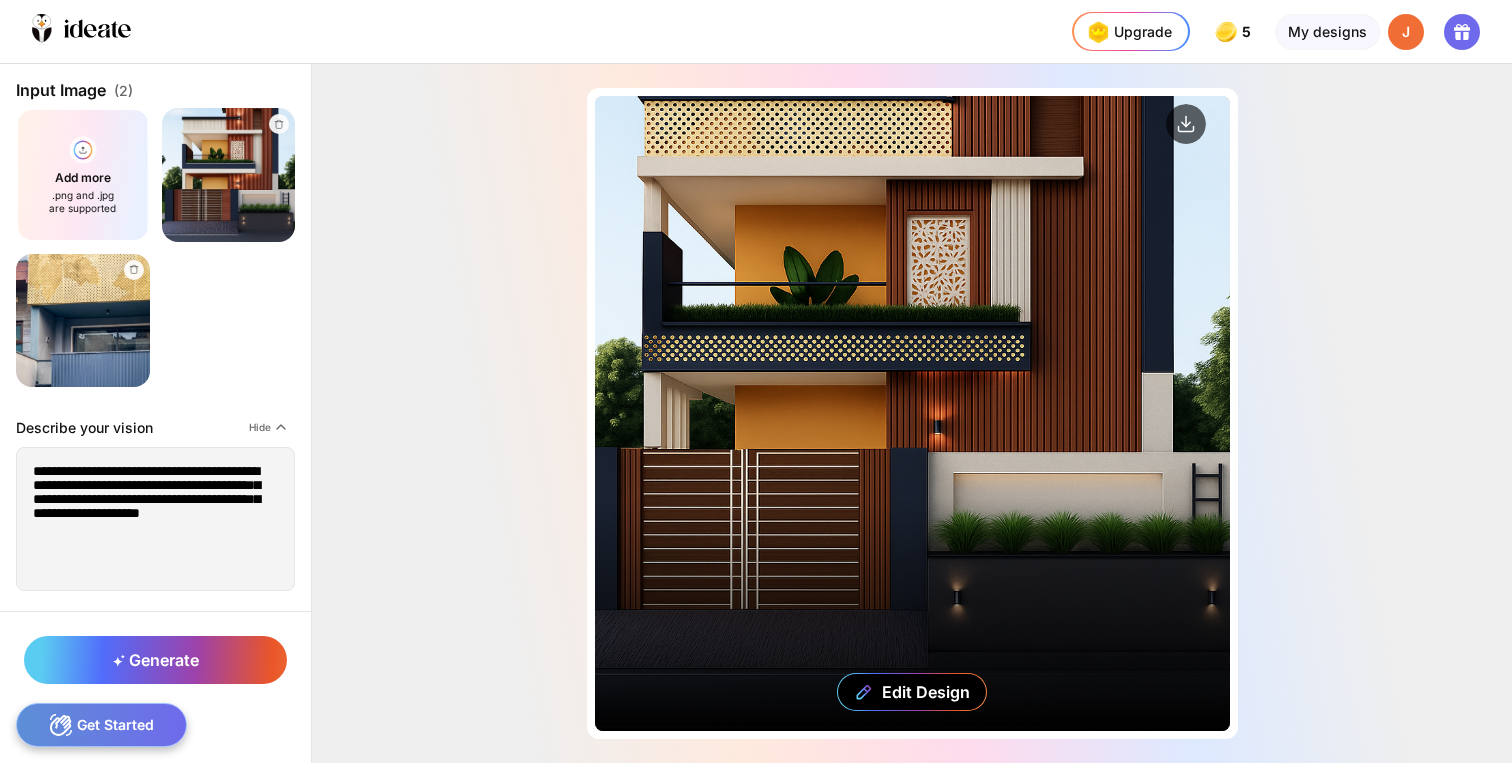 click on "Edit Design" at bounding box center [912, 413] 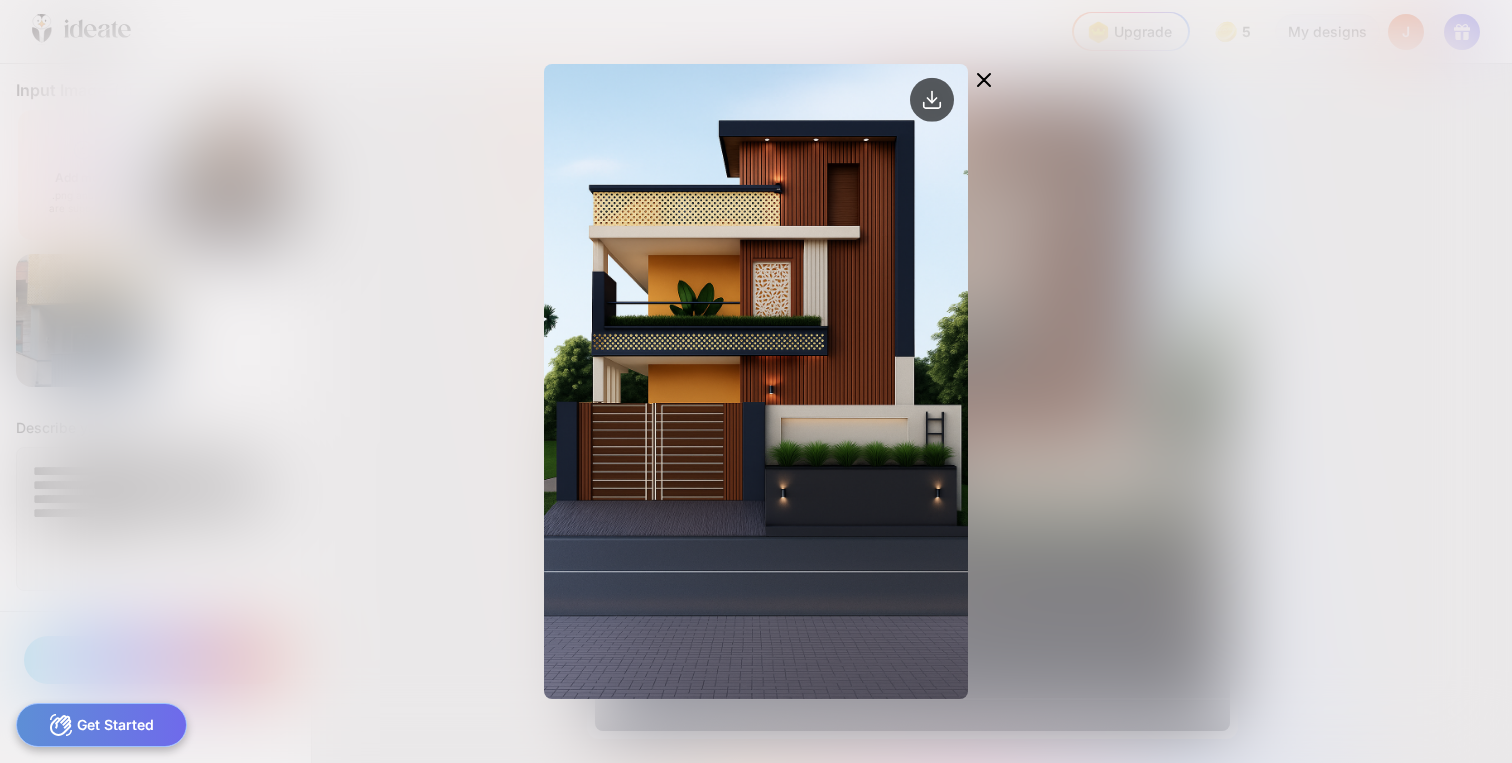 click 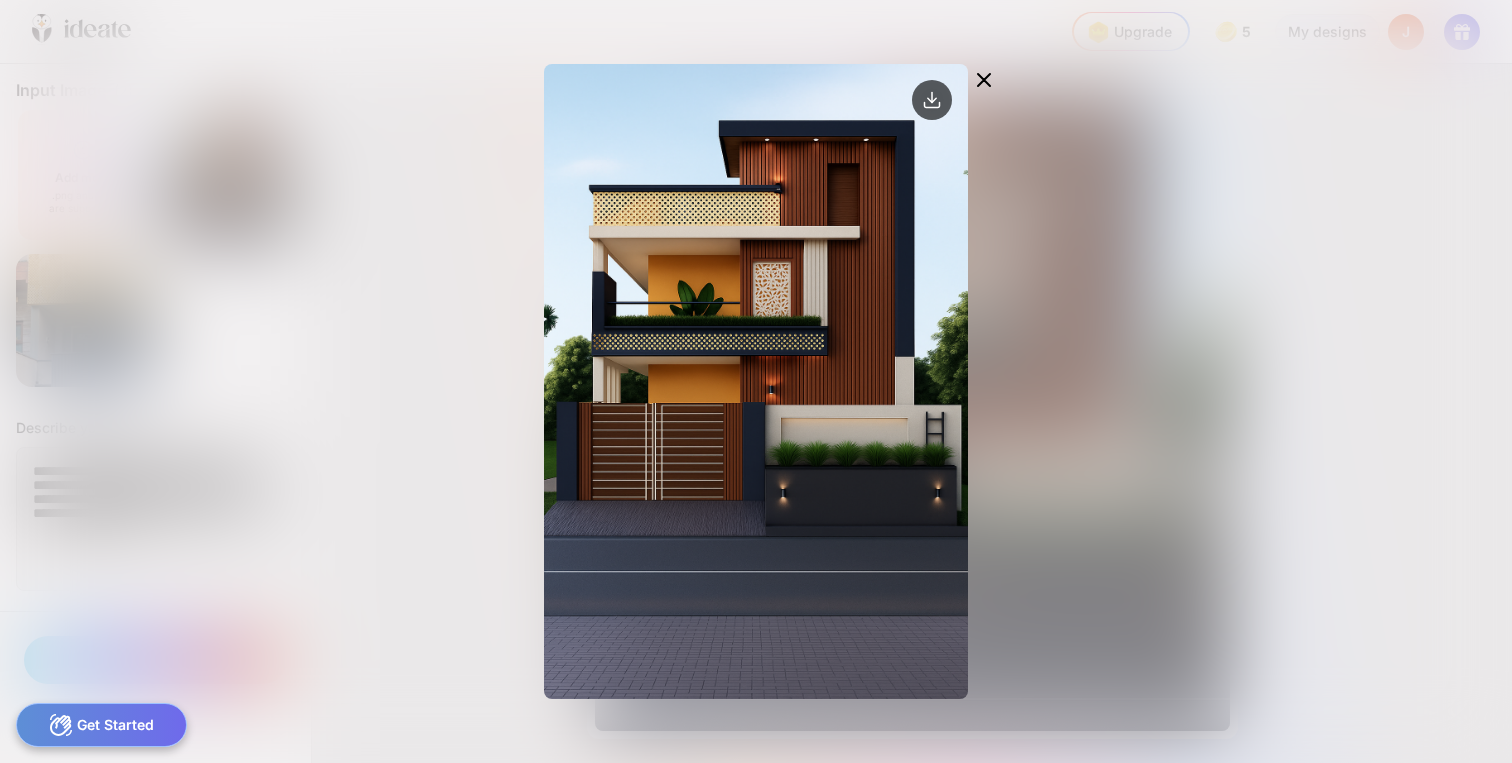 click 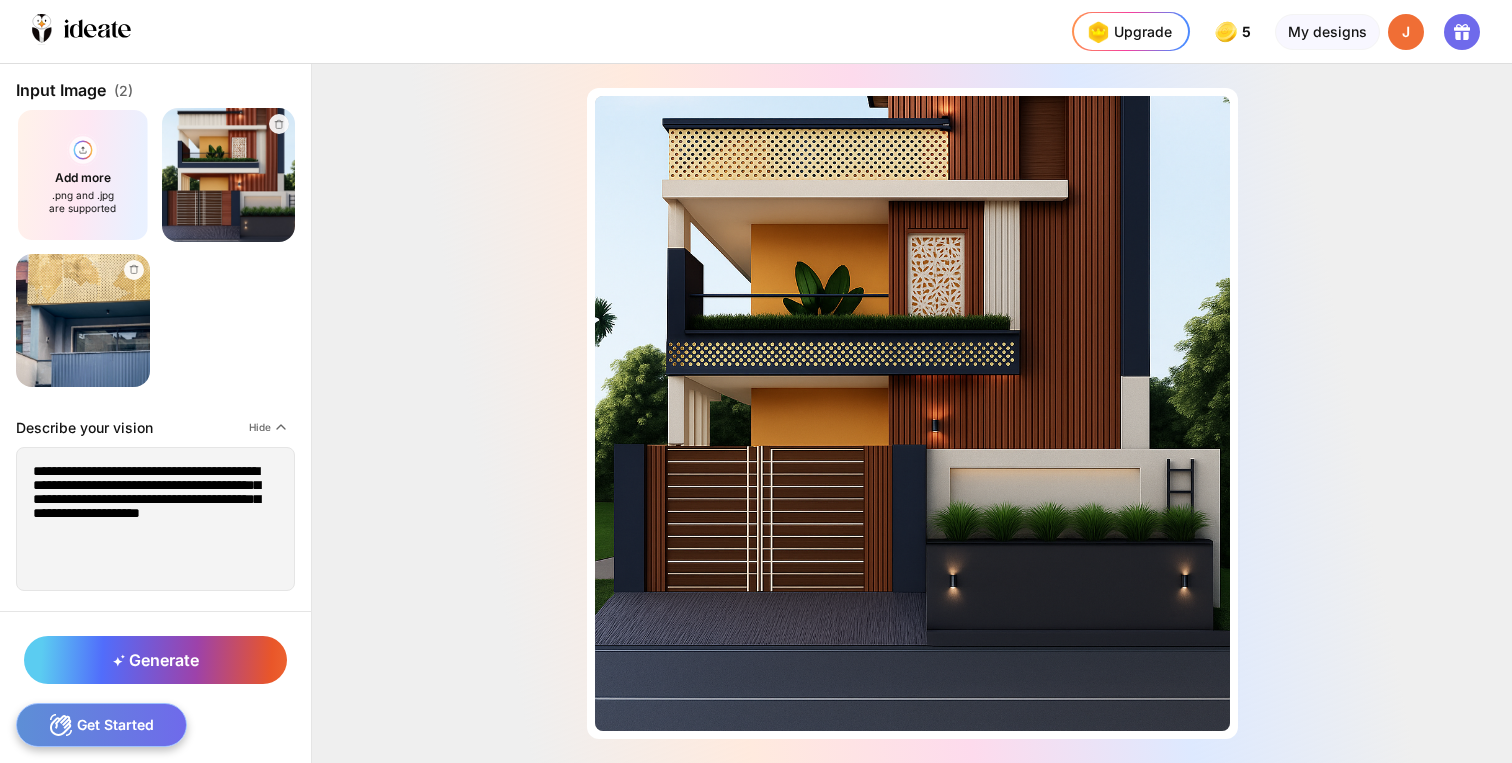 click at bounding box center (228, 174) 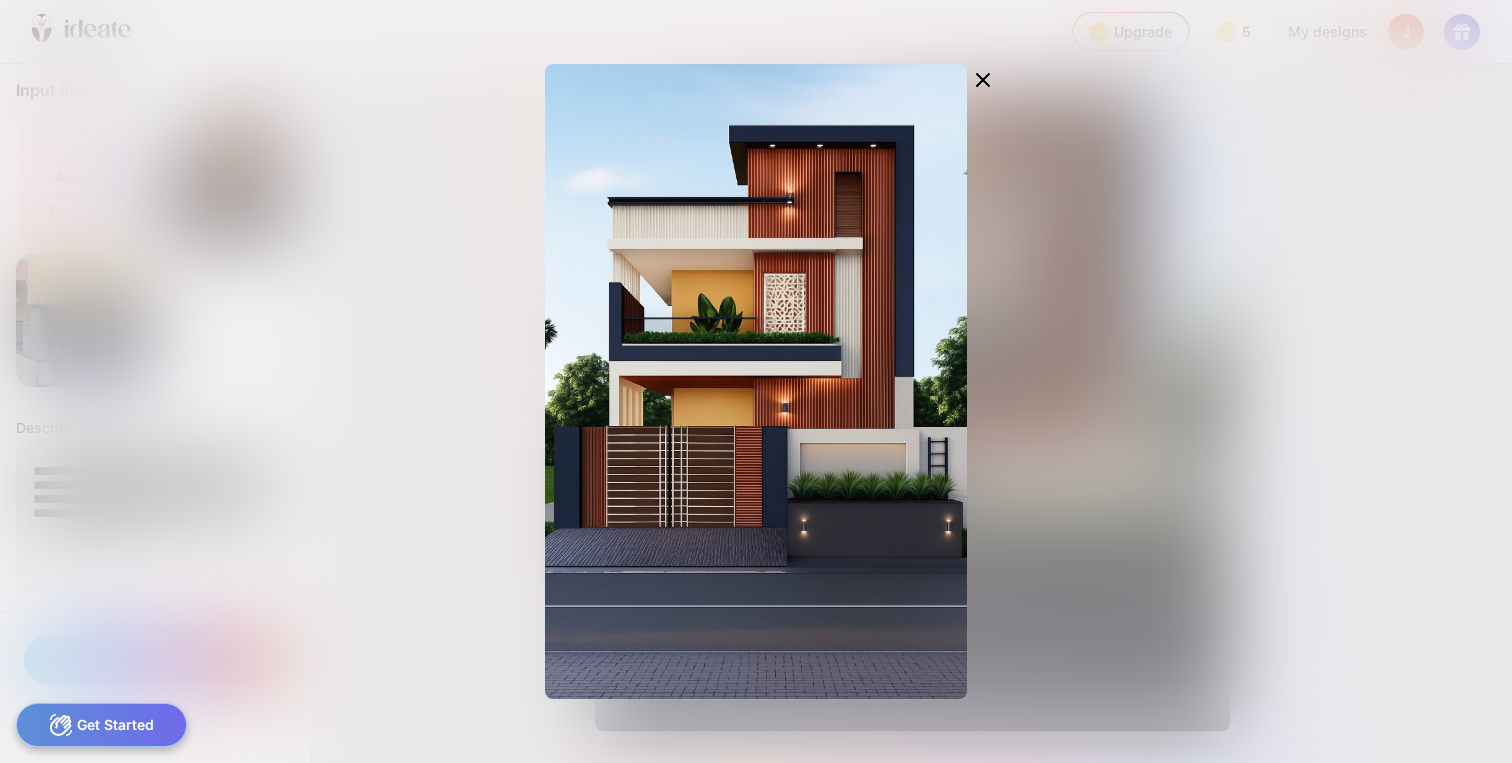 click 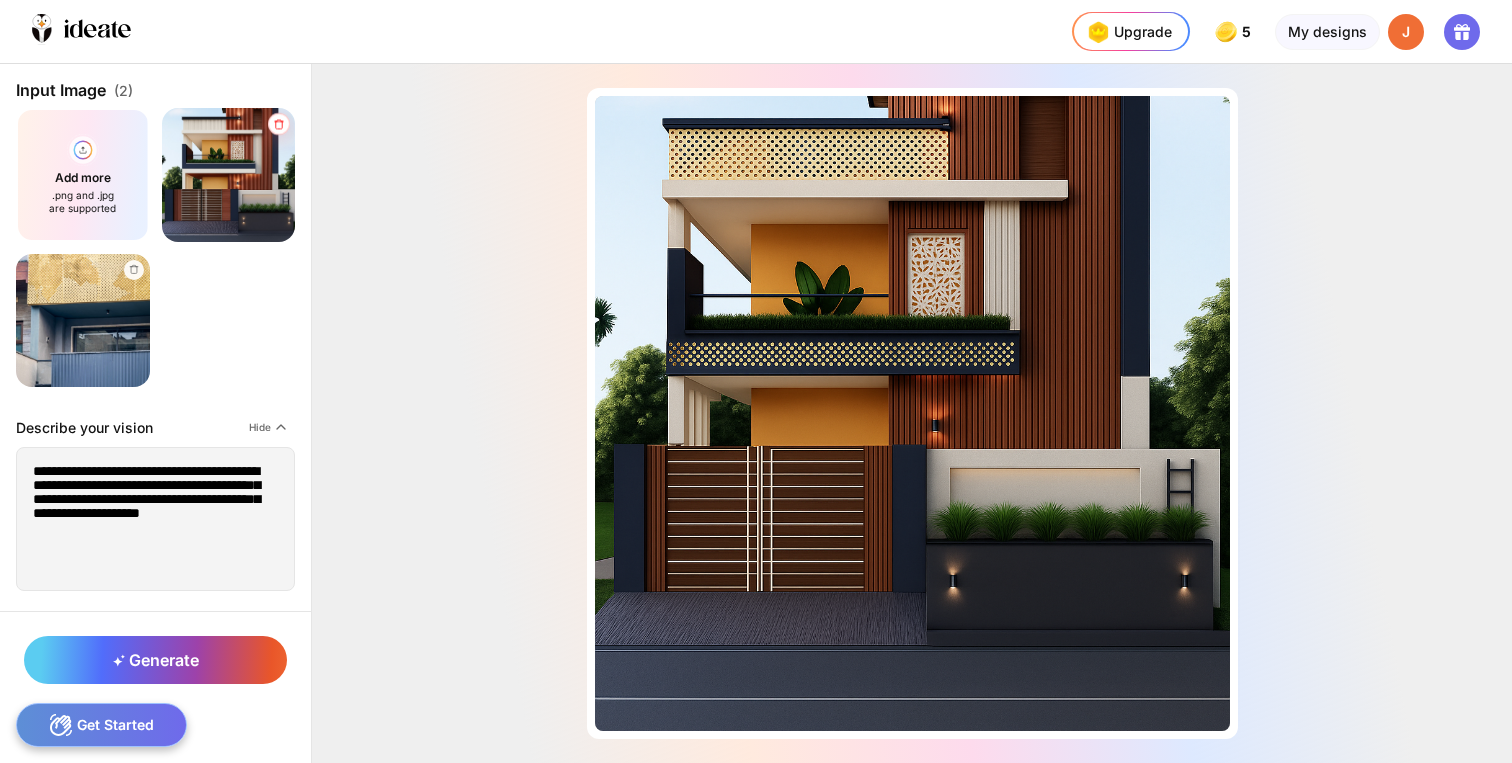 click 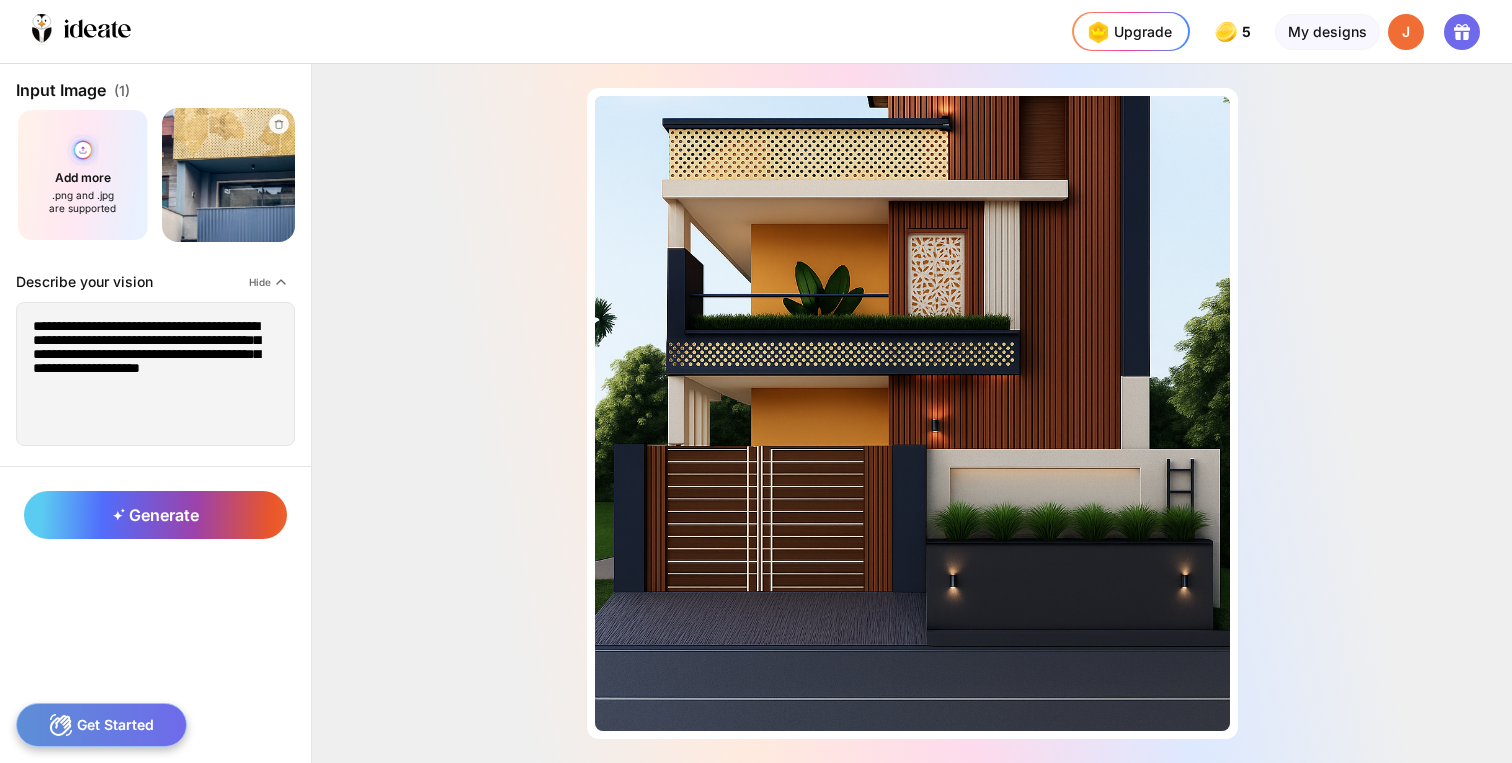 click on "Add more .png and .jpg are supported" at bounding box center (83, 175) 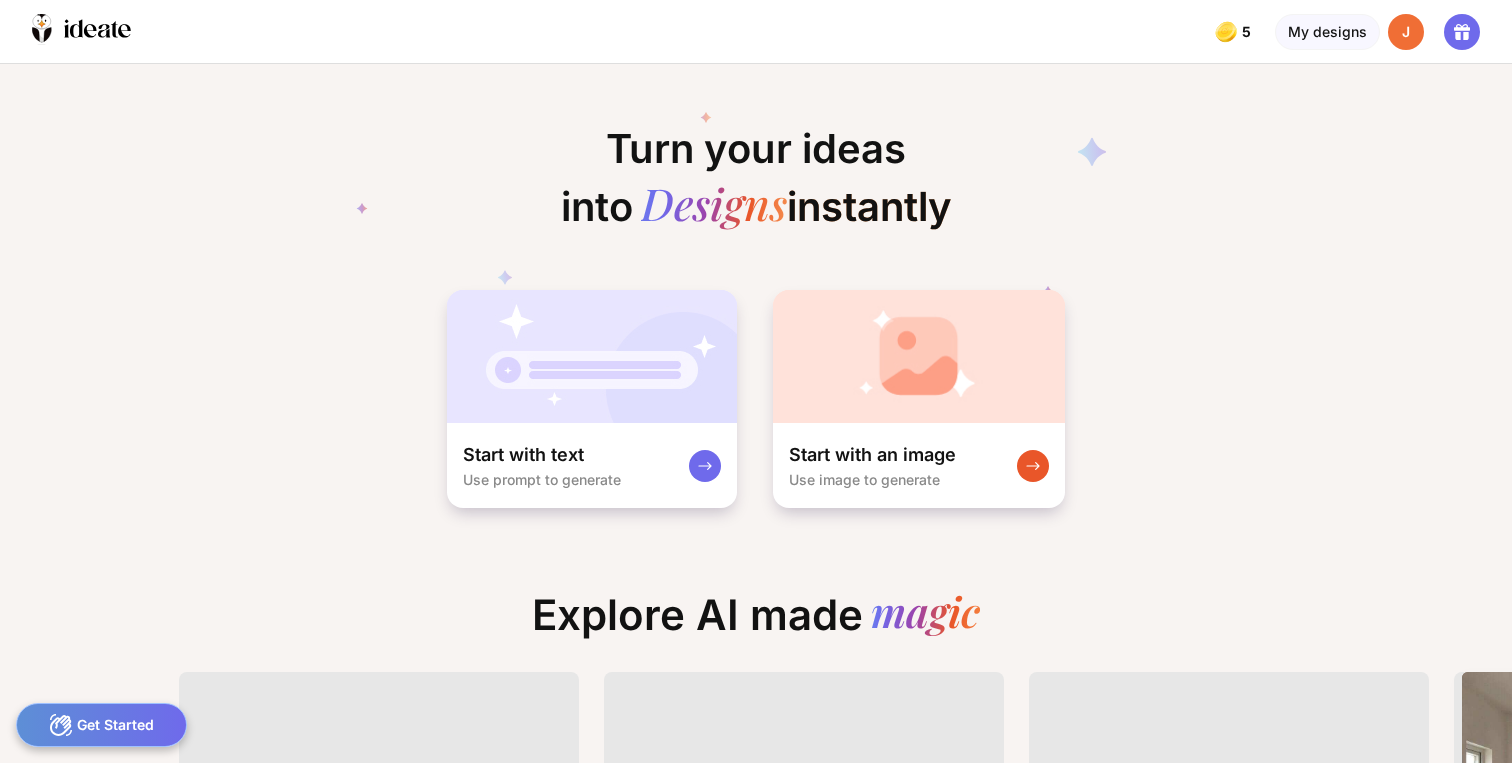 scroll, scrollTop: 0, scrollLeft: 0, axis: both 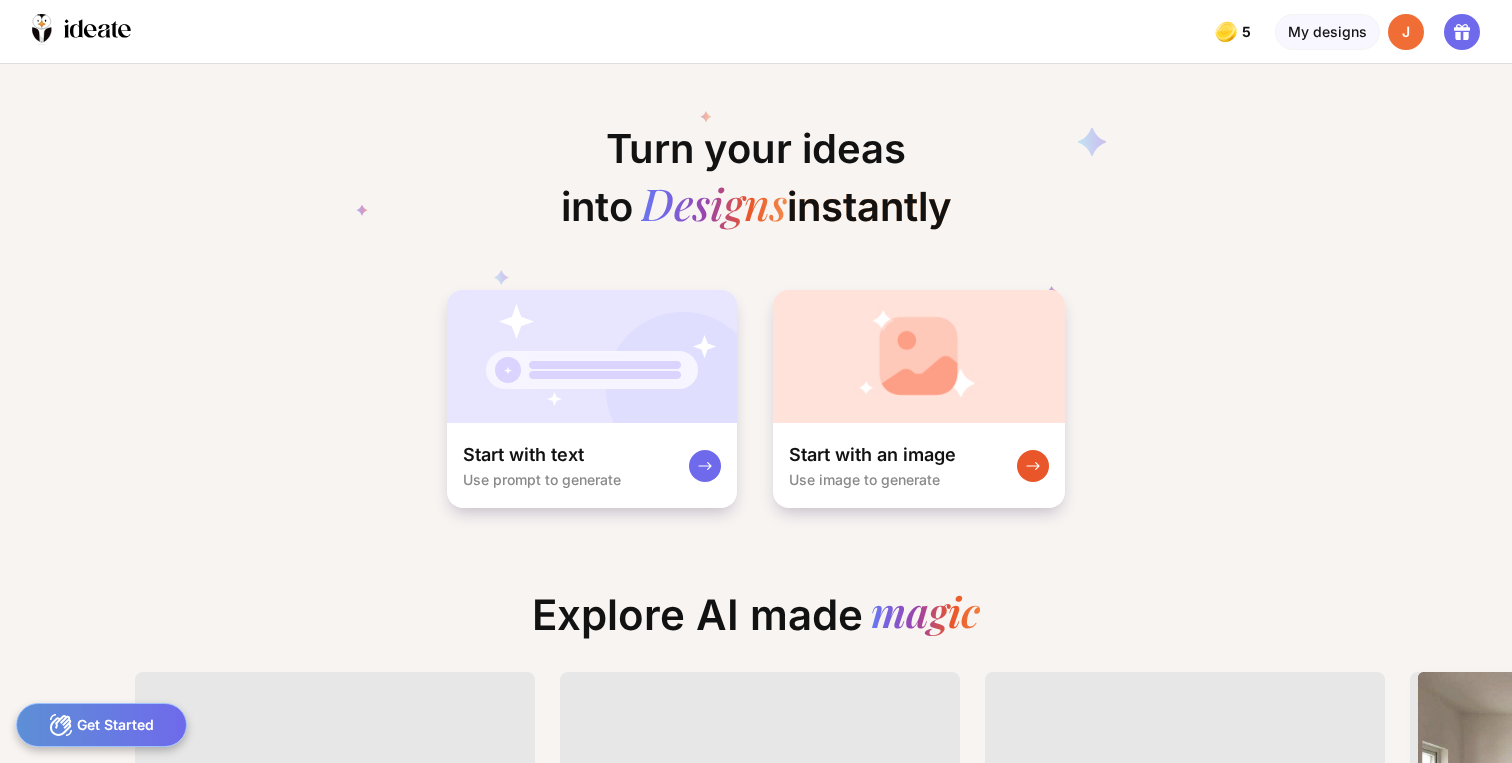 click on "J" at bounding box center (1406, 32) 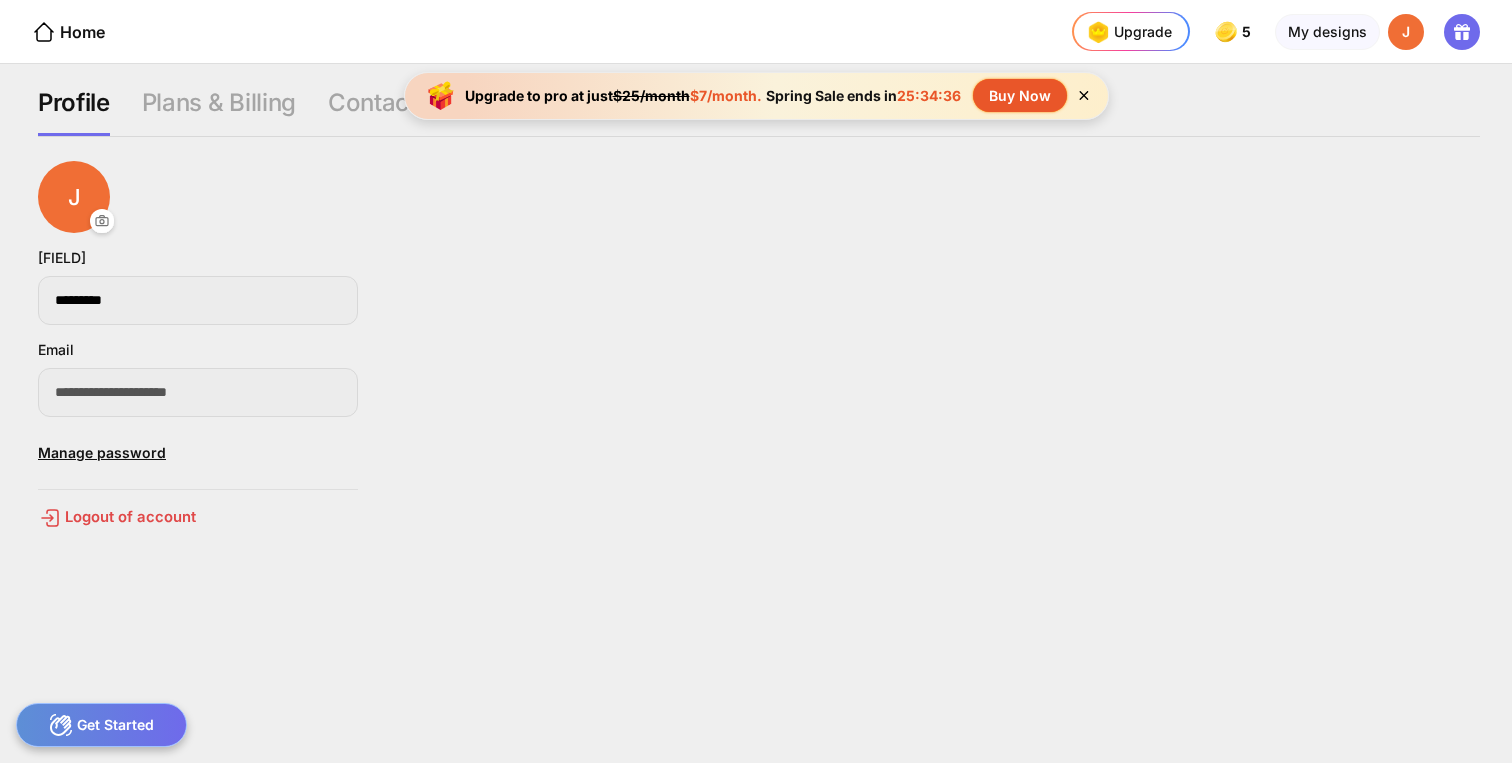 click on "Buy Now" at bounding box center (1020, 95) 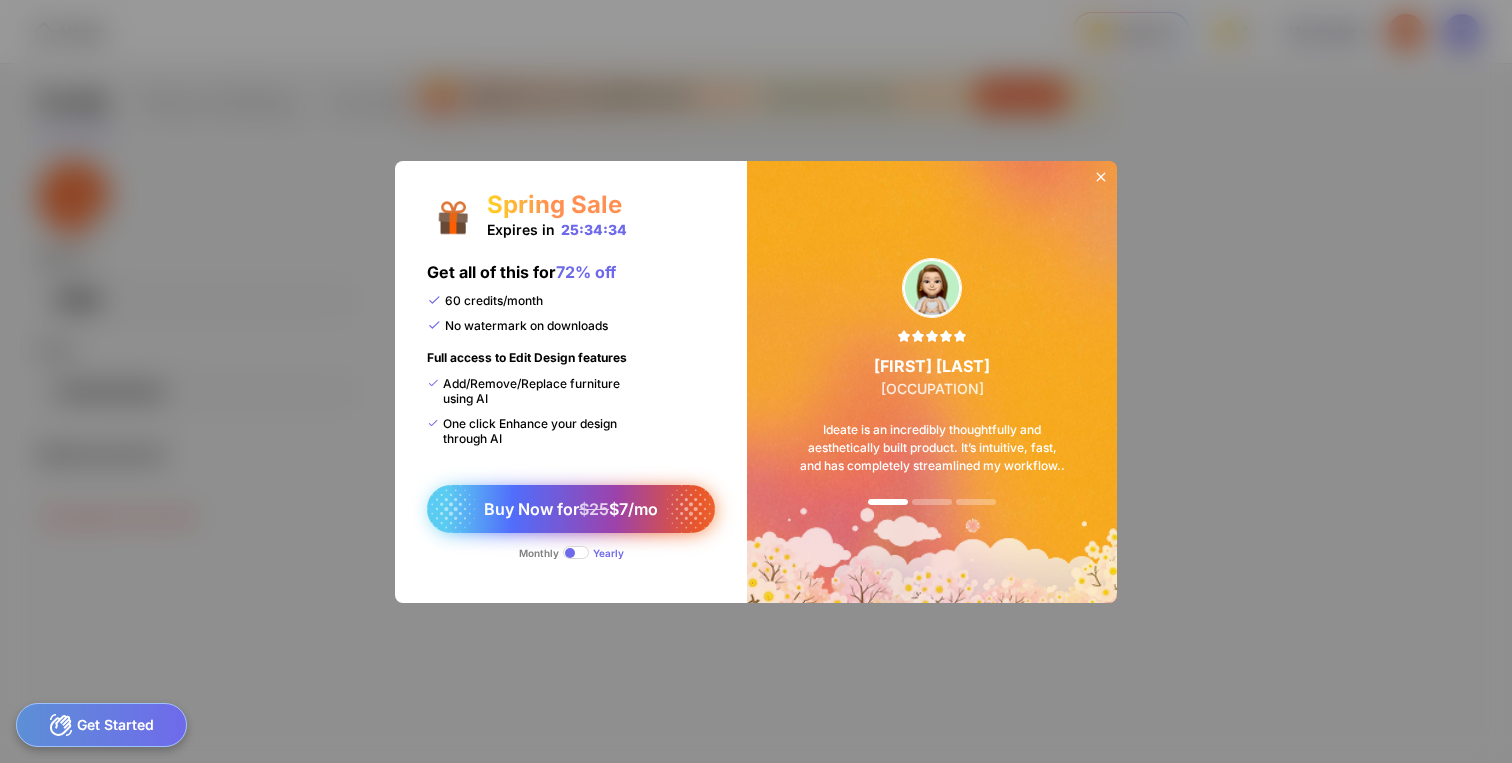 click on "Buy Now for  $25  $7/mo" at bounding box center (571, 509) 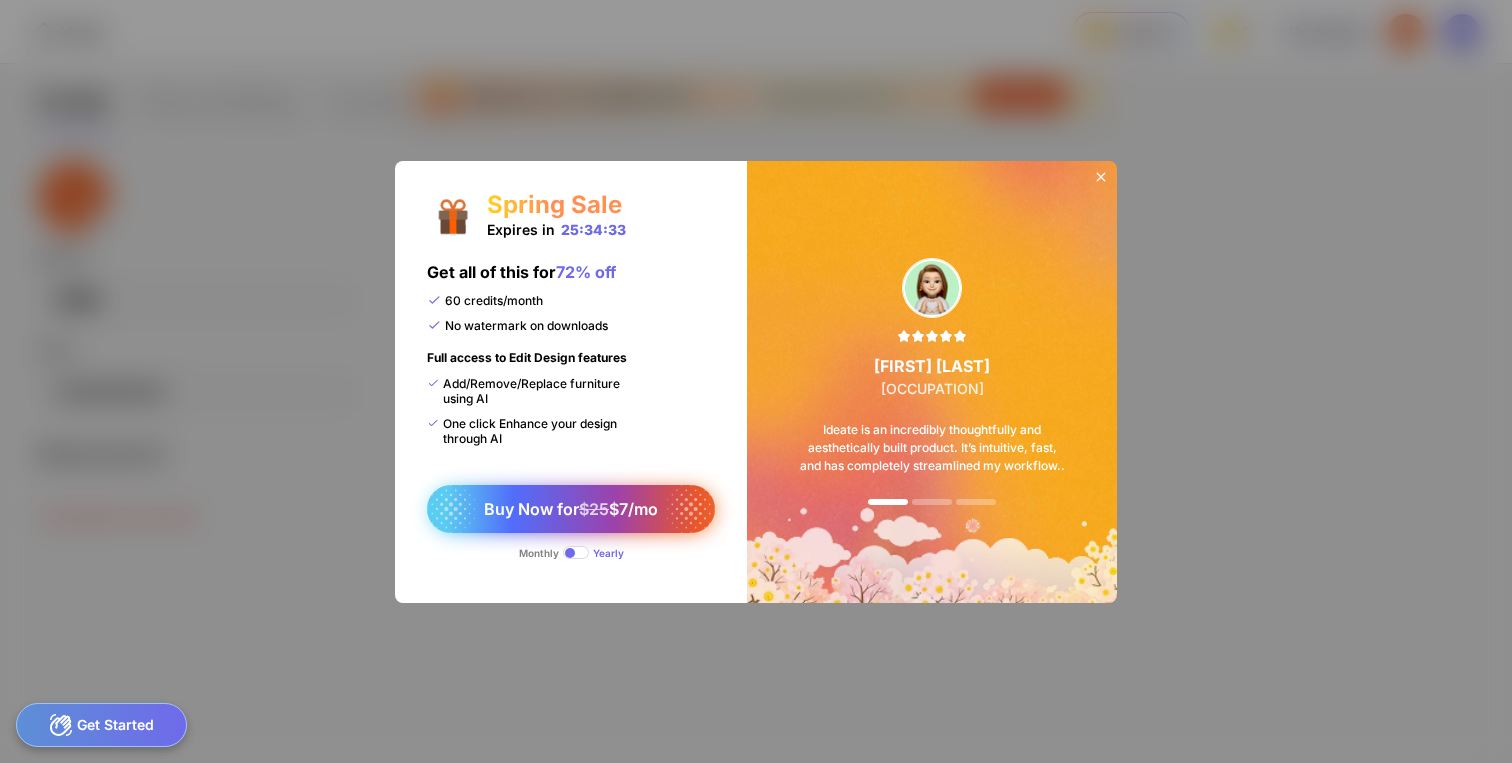 click on "$25" at bounding box center [594, 509] 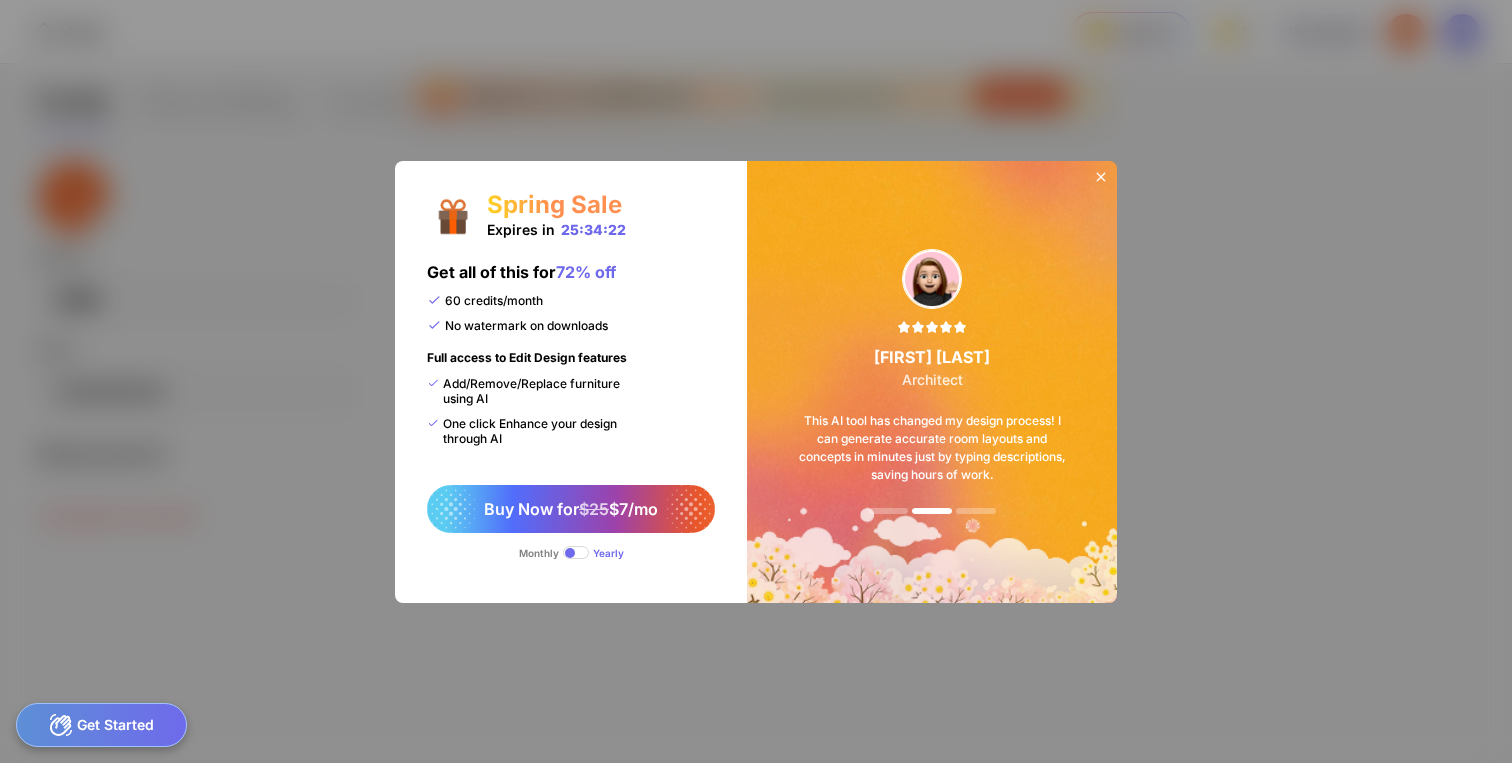 click 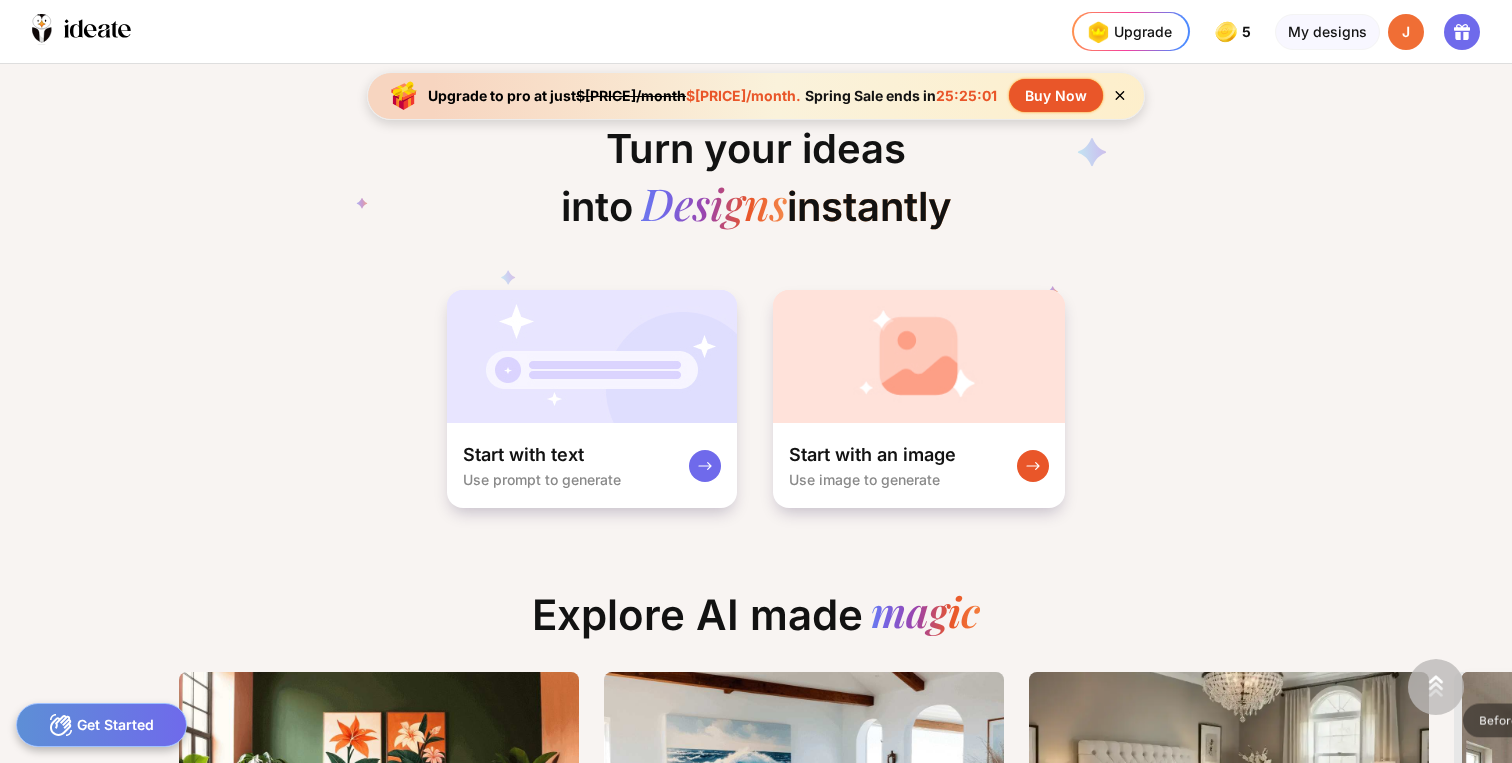scroll, scrollTop: 0, scrollLeft: 0, axis: both 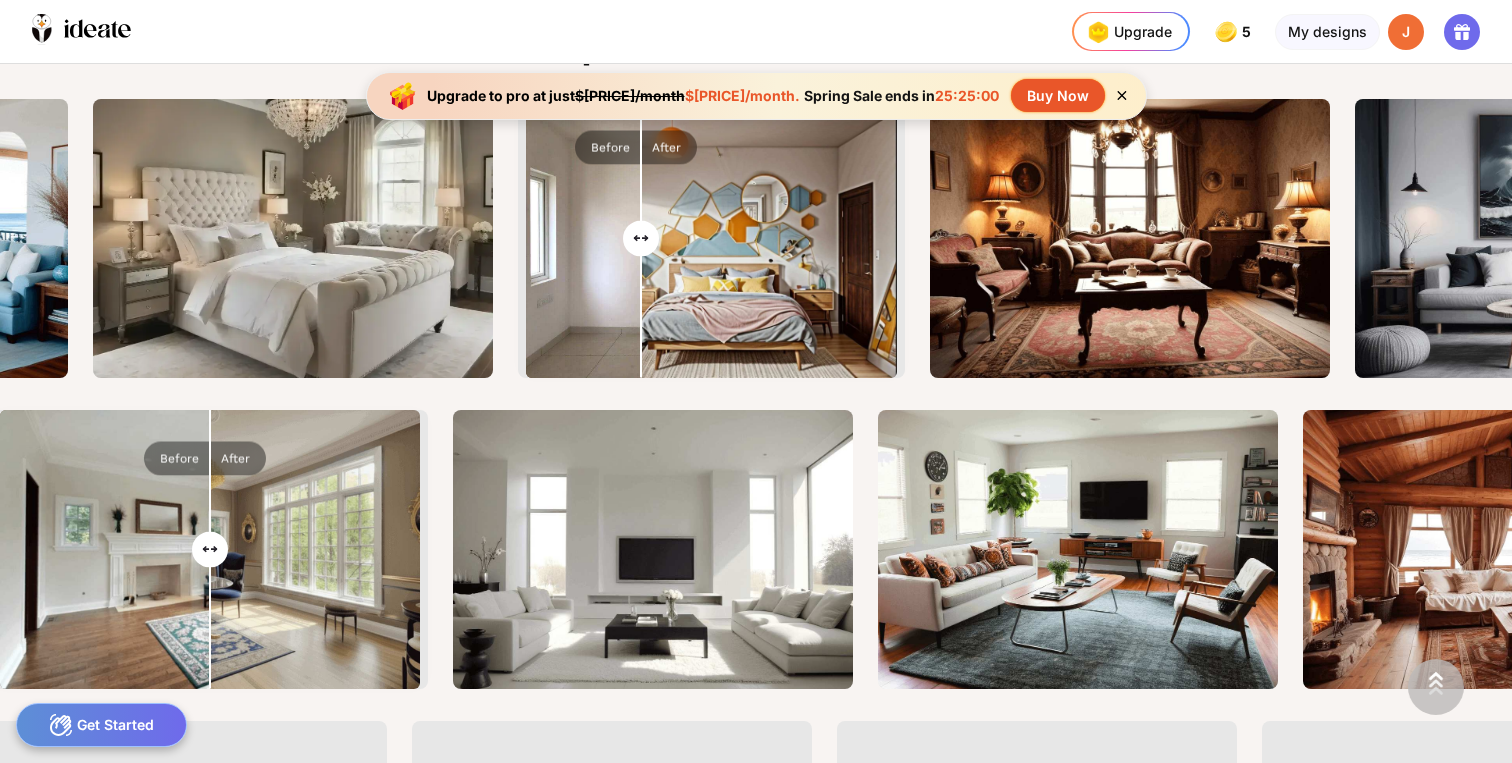 type on "**" 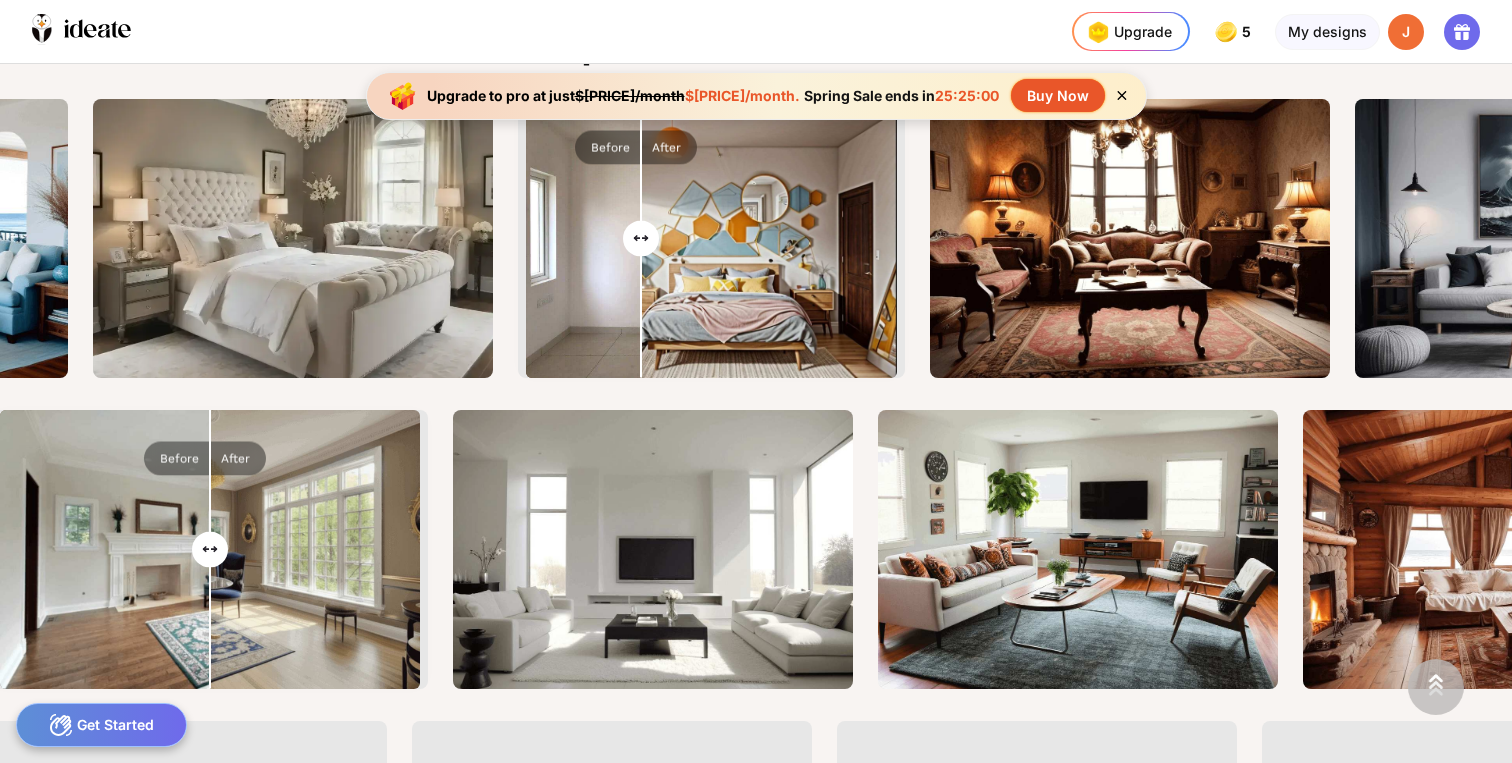 click at bounding box center (711, 240) 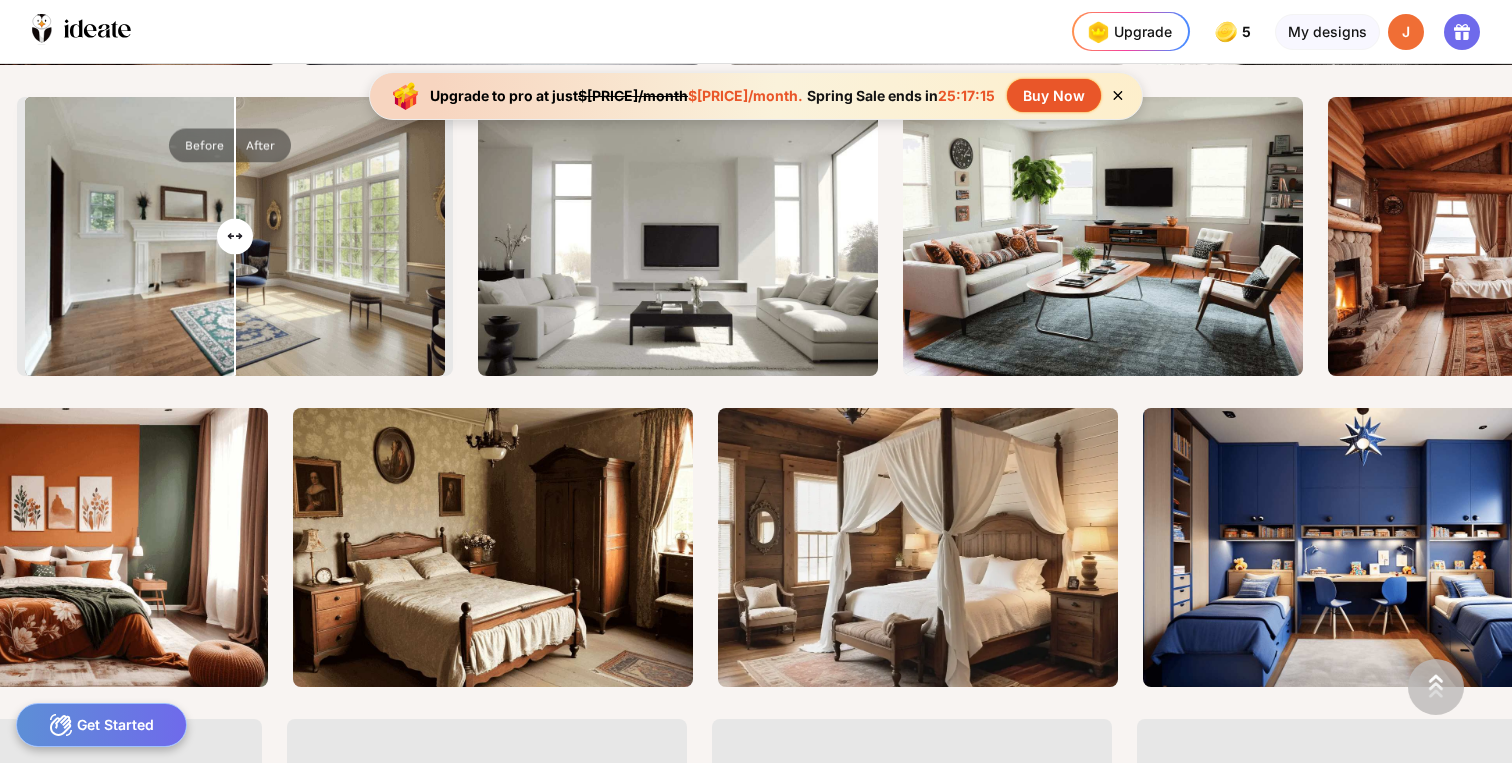 scroll, scrollTop: 0, scrollLeft: 1989, axis: horizontal 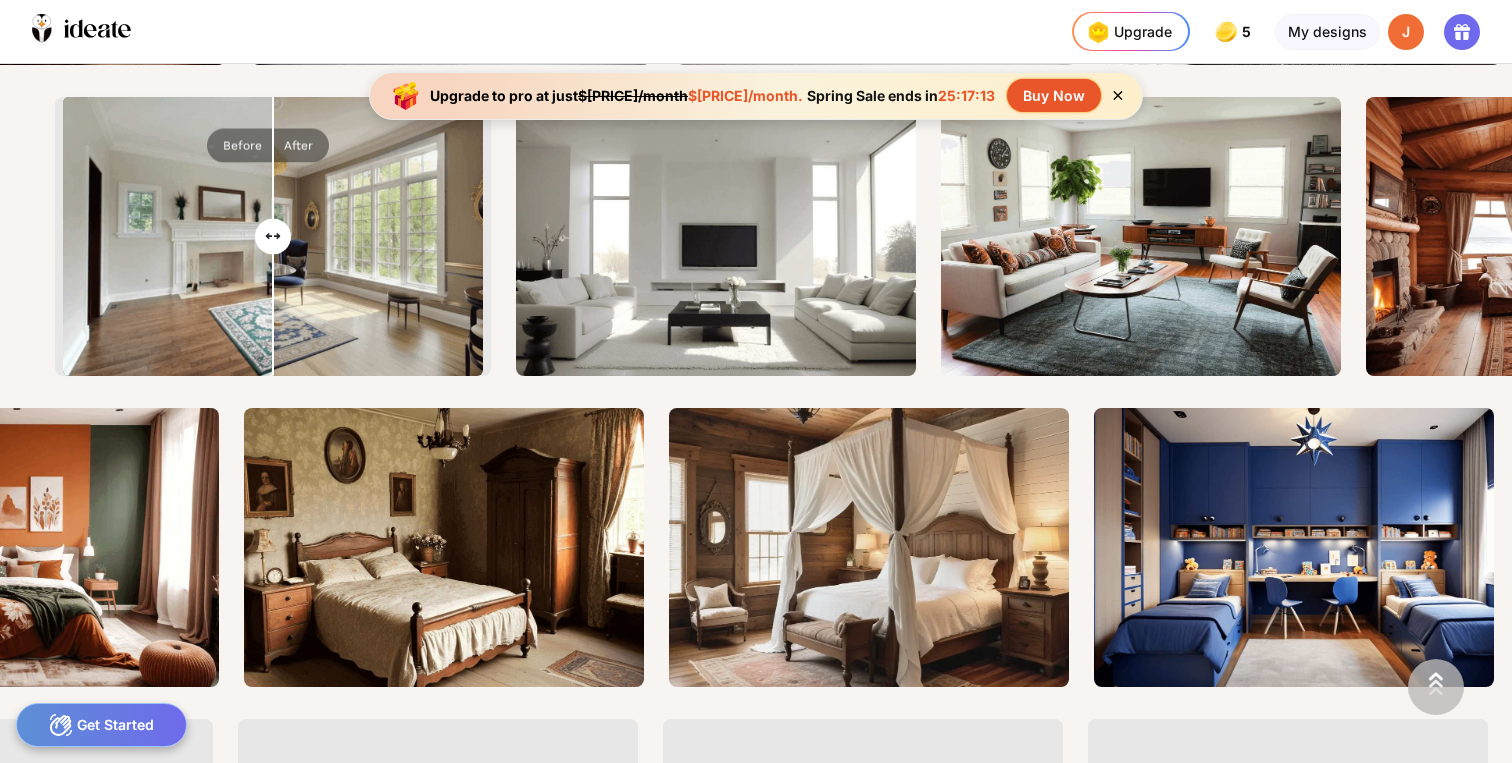 click on "J" at bounding box center (1406, 32) 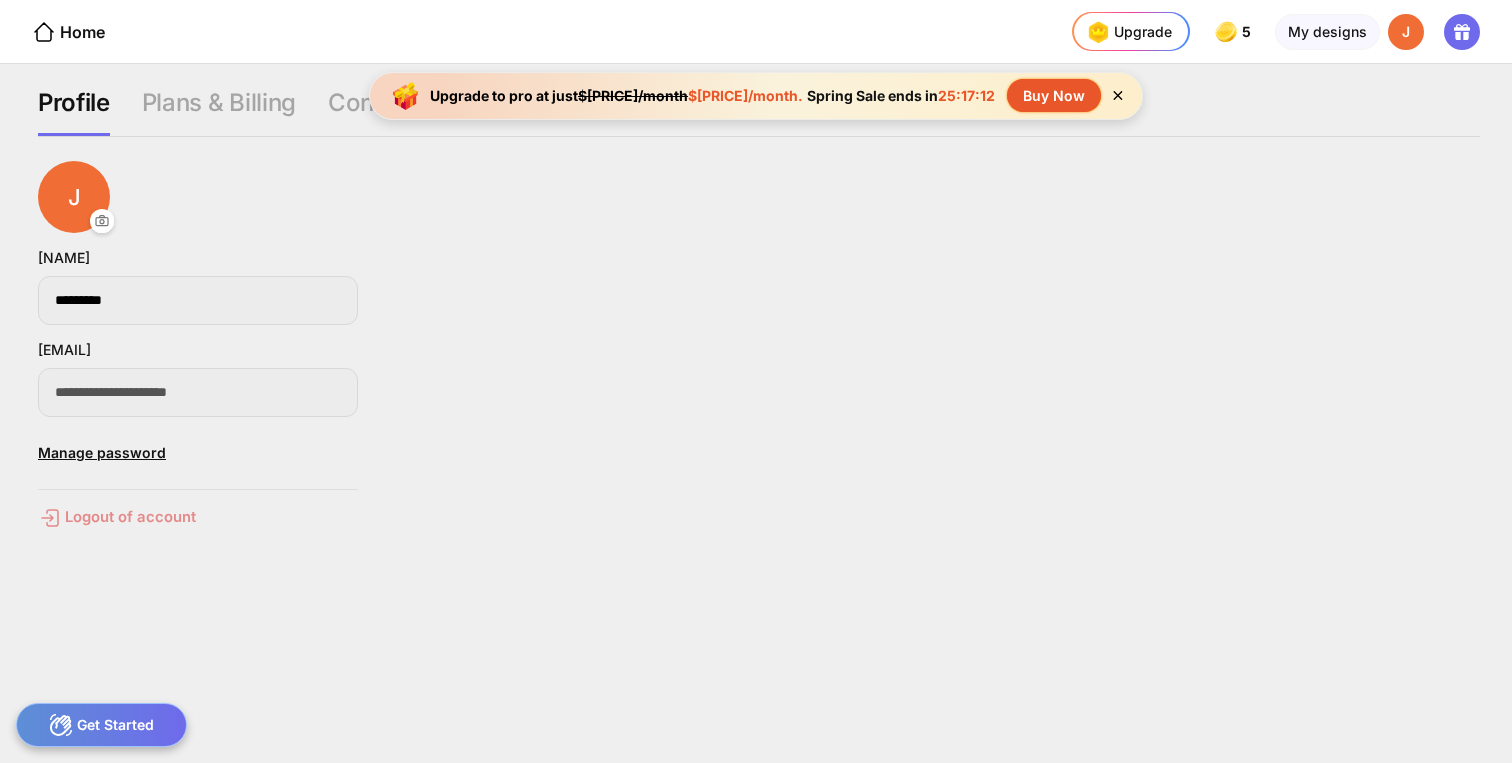 click on "Logout of account" at bounding box center (198, 518) 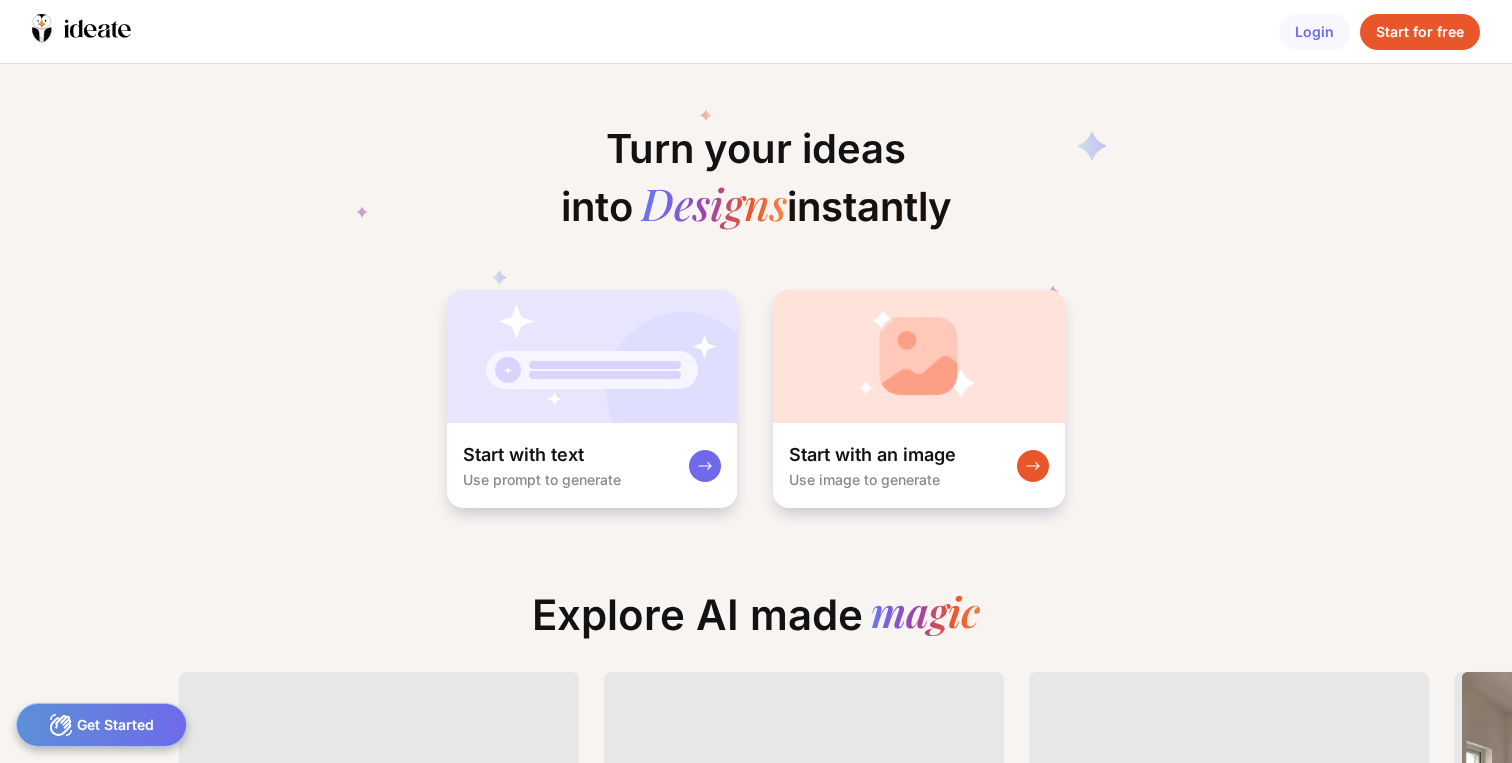 scroll, scrollTop: 0, scrollLeft: 0, axis: both 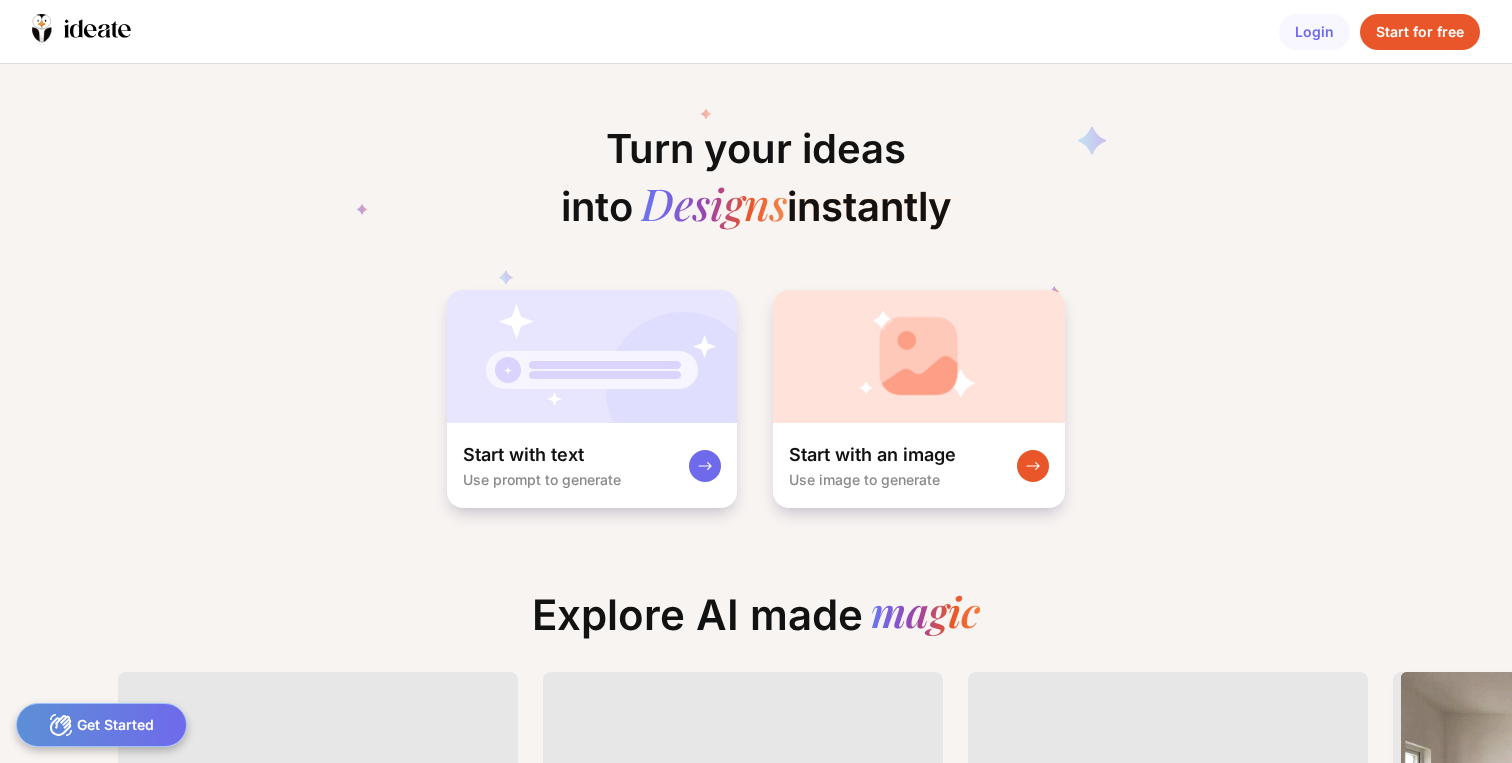 click on "Login" at bounding box center [1314, 32] 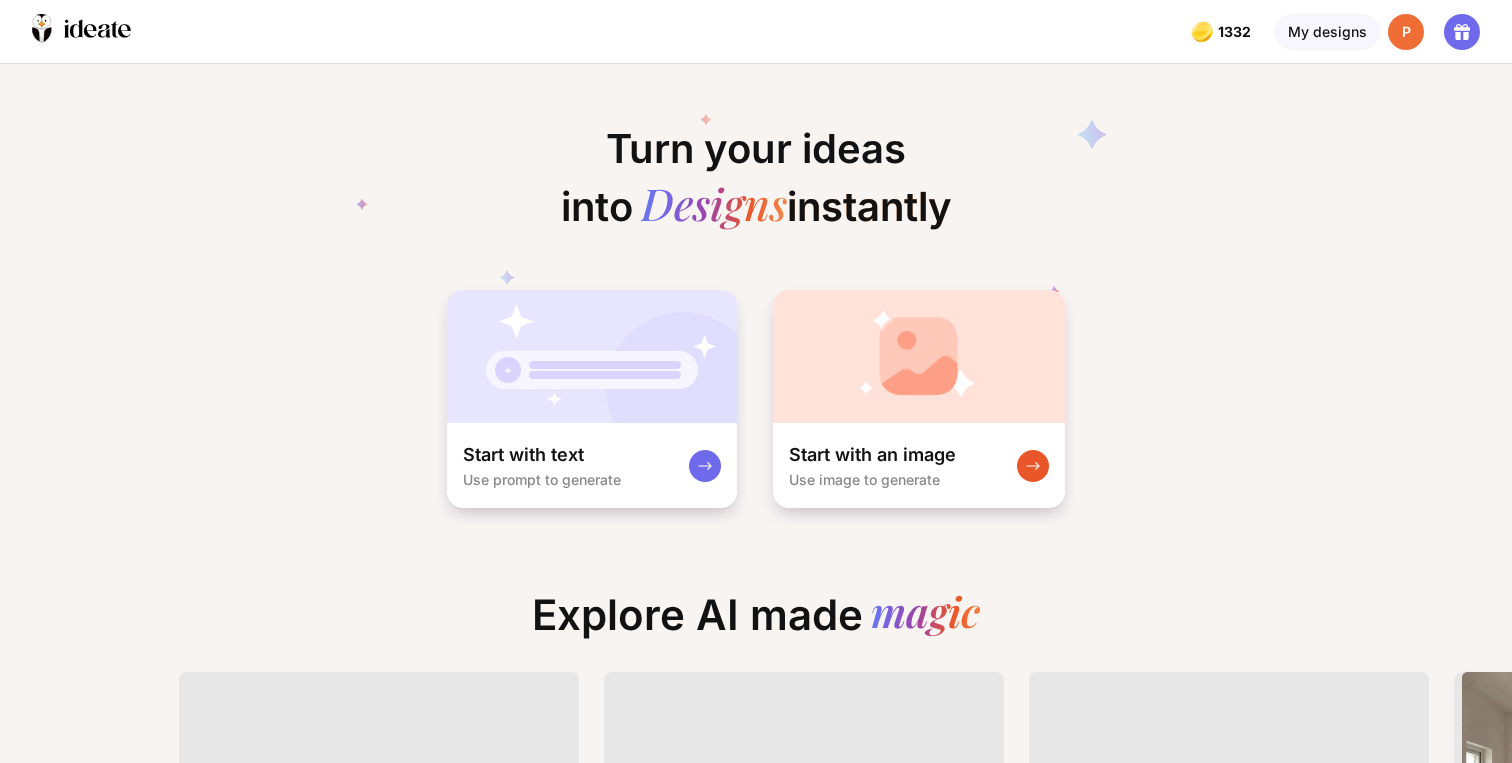 scroll, scrollTop: 0, scrollLeft: 0, axis: both 